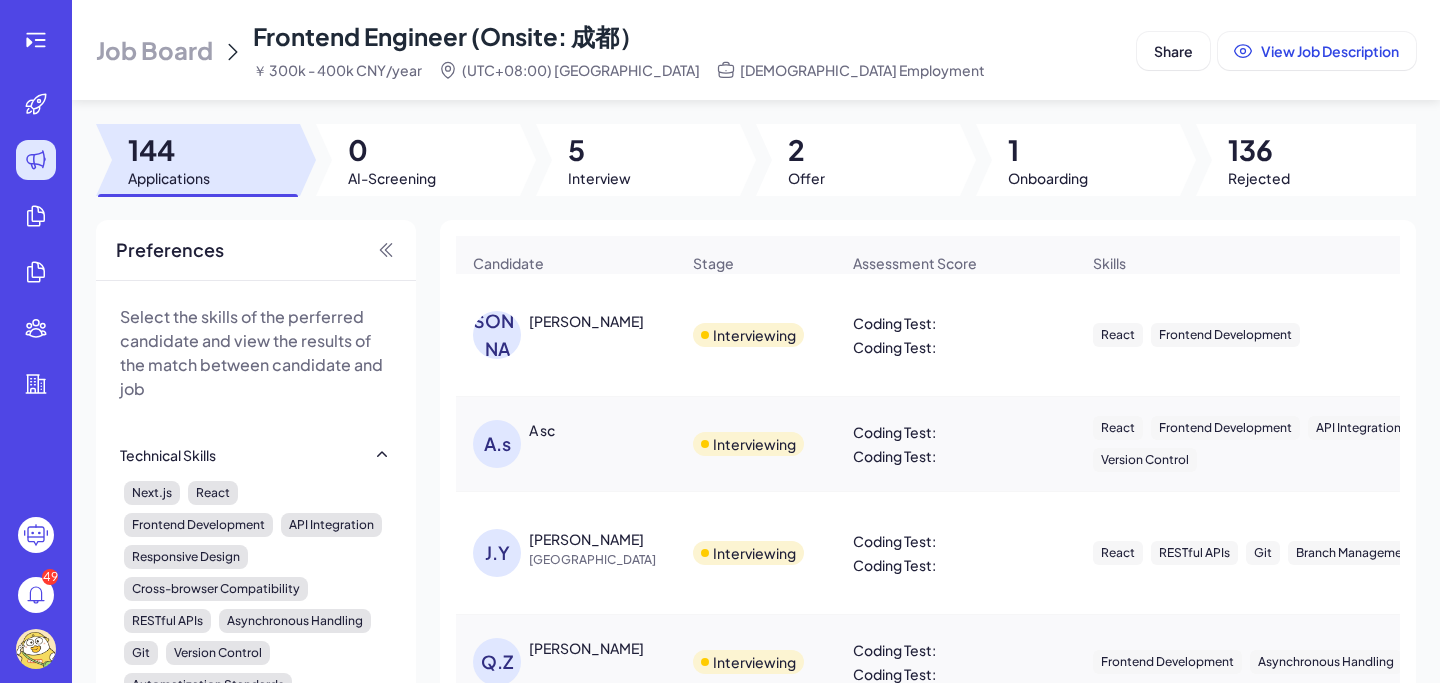 scroll, scrollTop: 0, scrollLeft: 0, axis: both 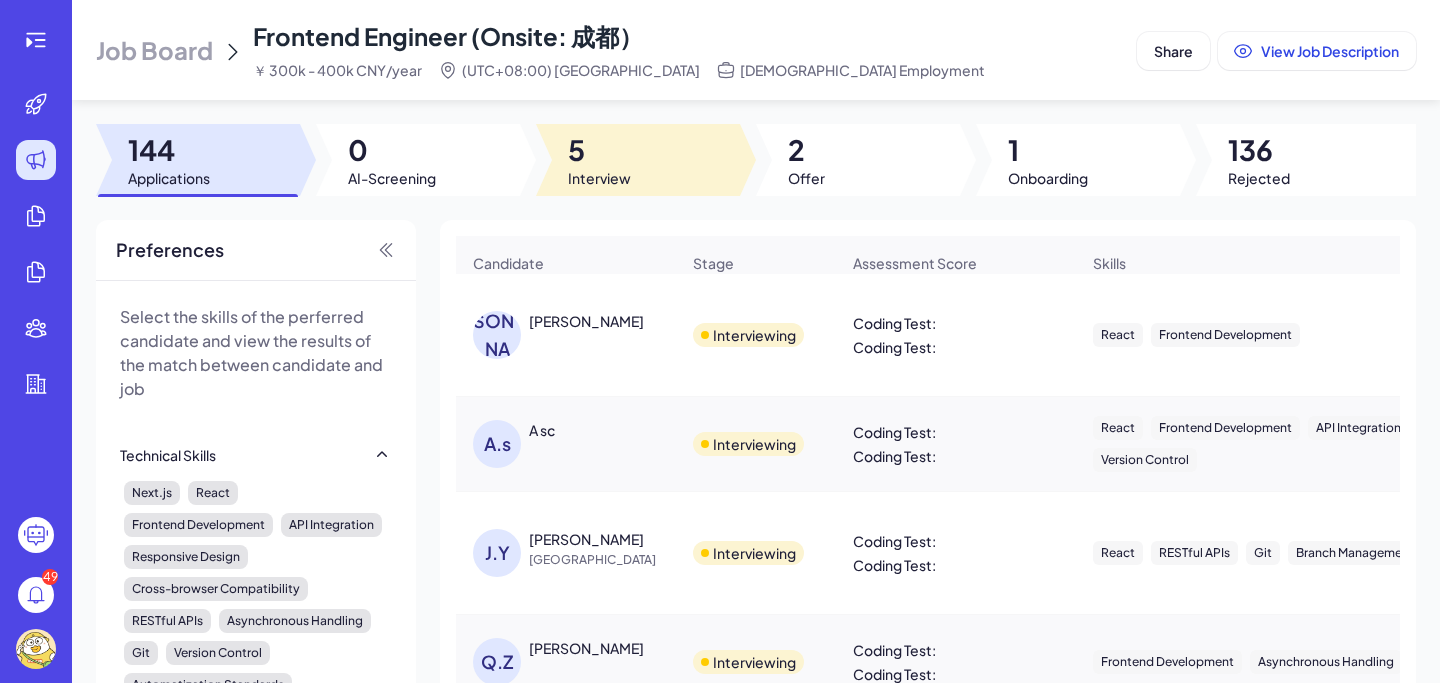 click on "5" at bounding box center (599, 150) 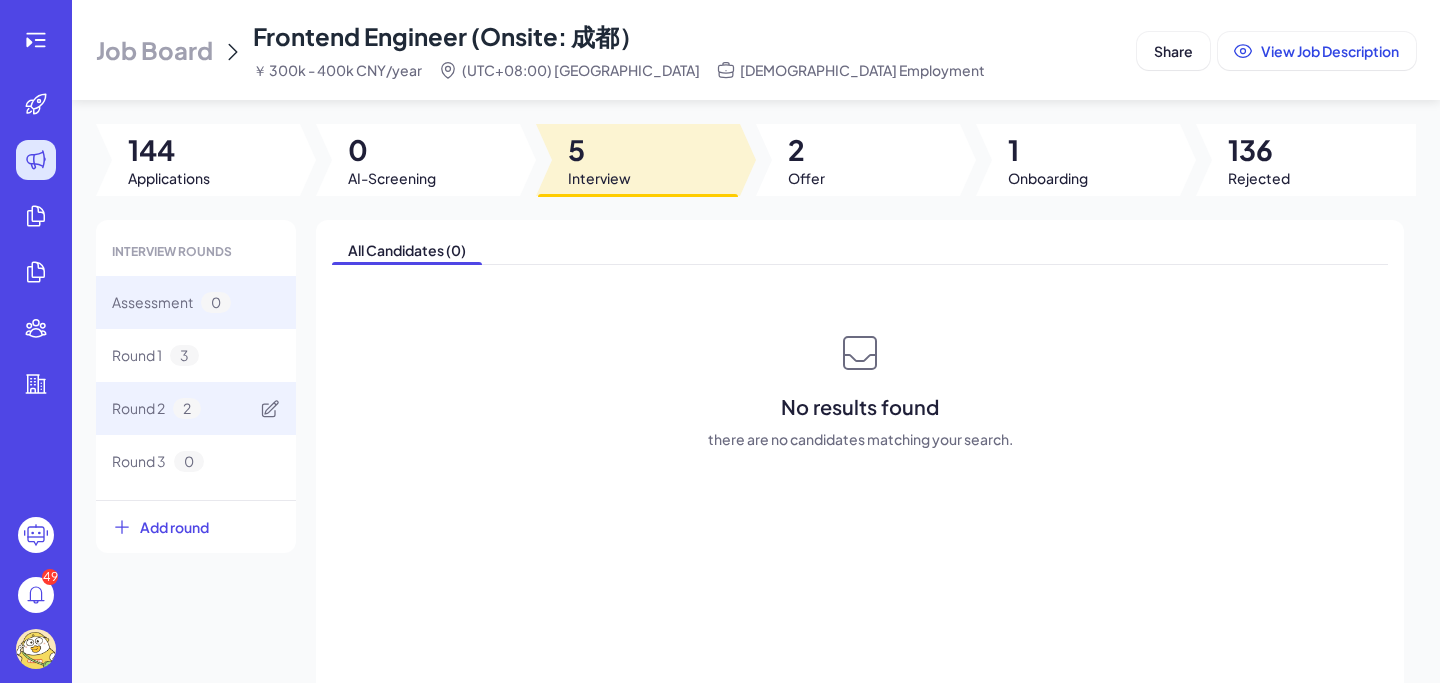 click on "Round 2 2" at bounding box center [196, 408] 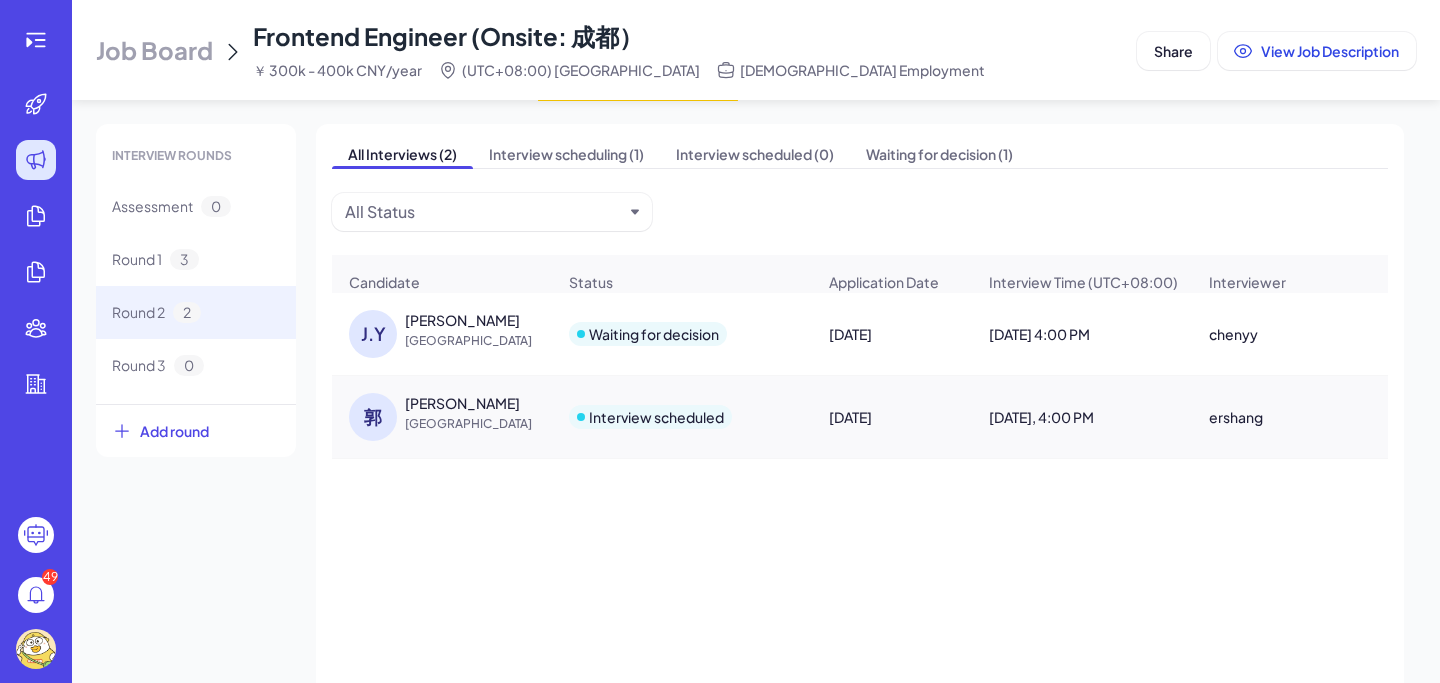 scroll, scrollTop: 102, scrollLeft: 0, axis: vertical 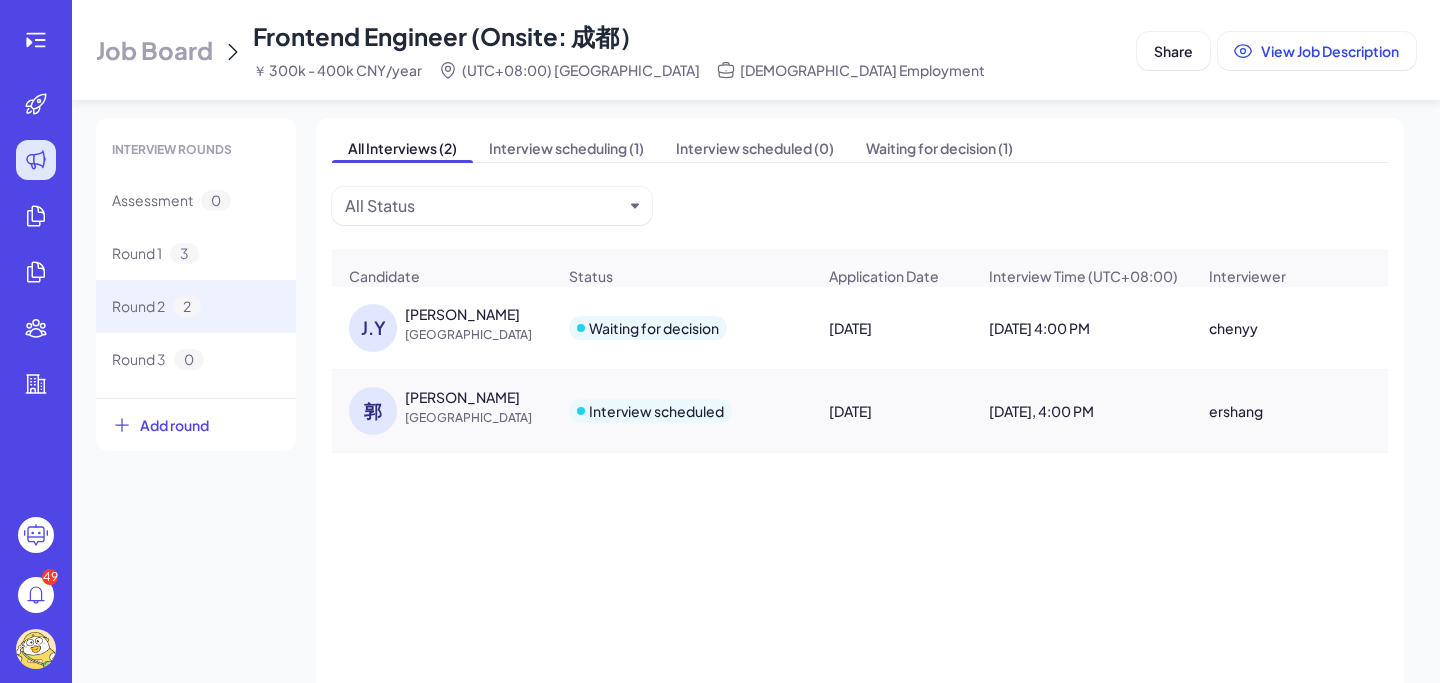 click on "[PERSON_NAME]" at bounding box center [462, 397] 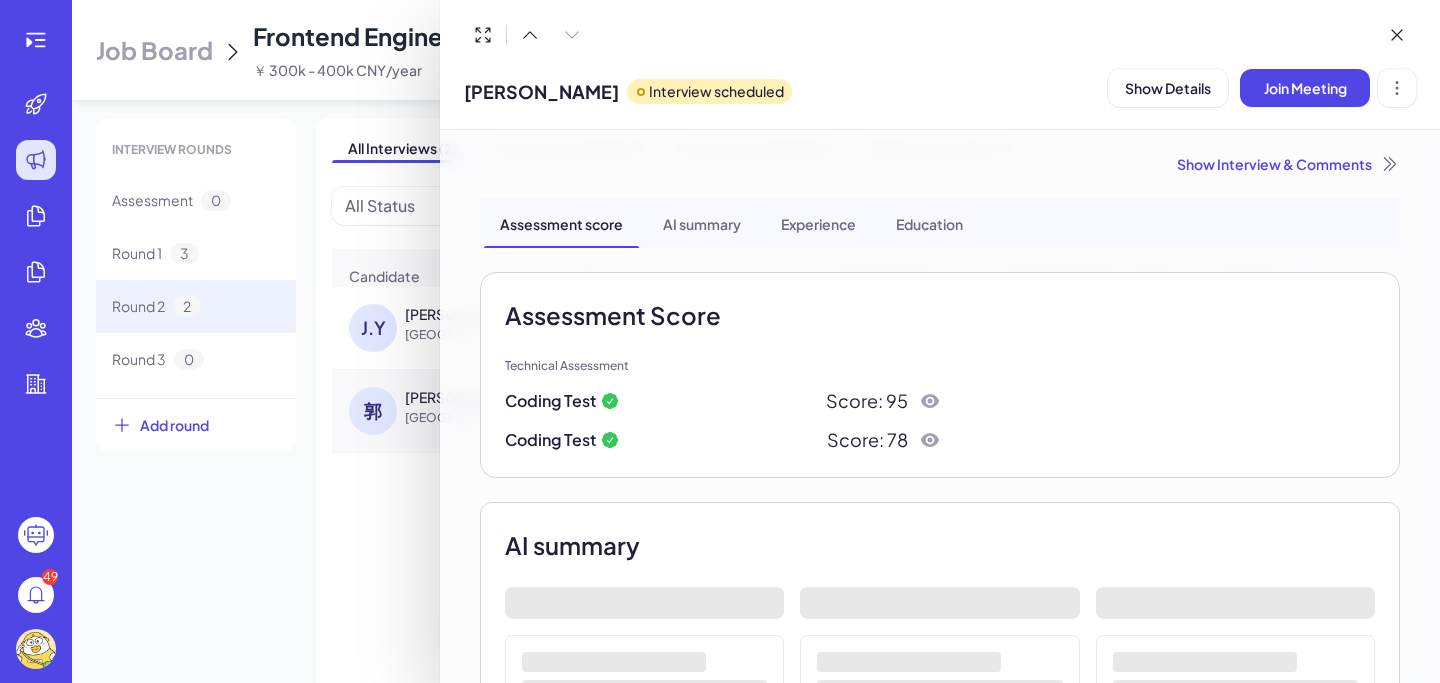 click on "Show Interview & Comments" at bounding box center (940, 164) 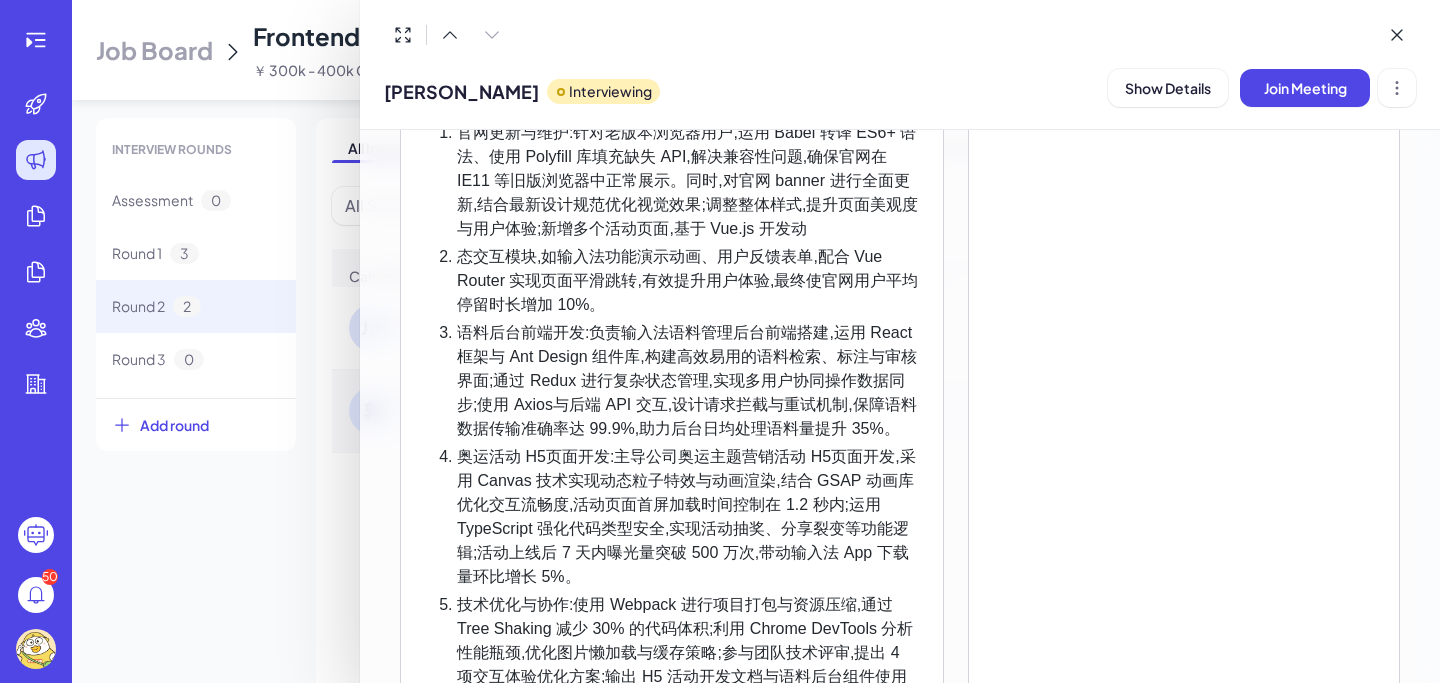 scroll, scrollTop: 1396, scrollLeft: 0, axis: vertical 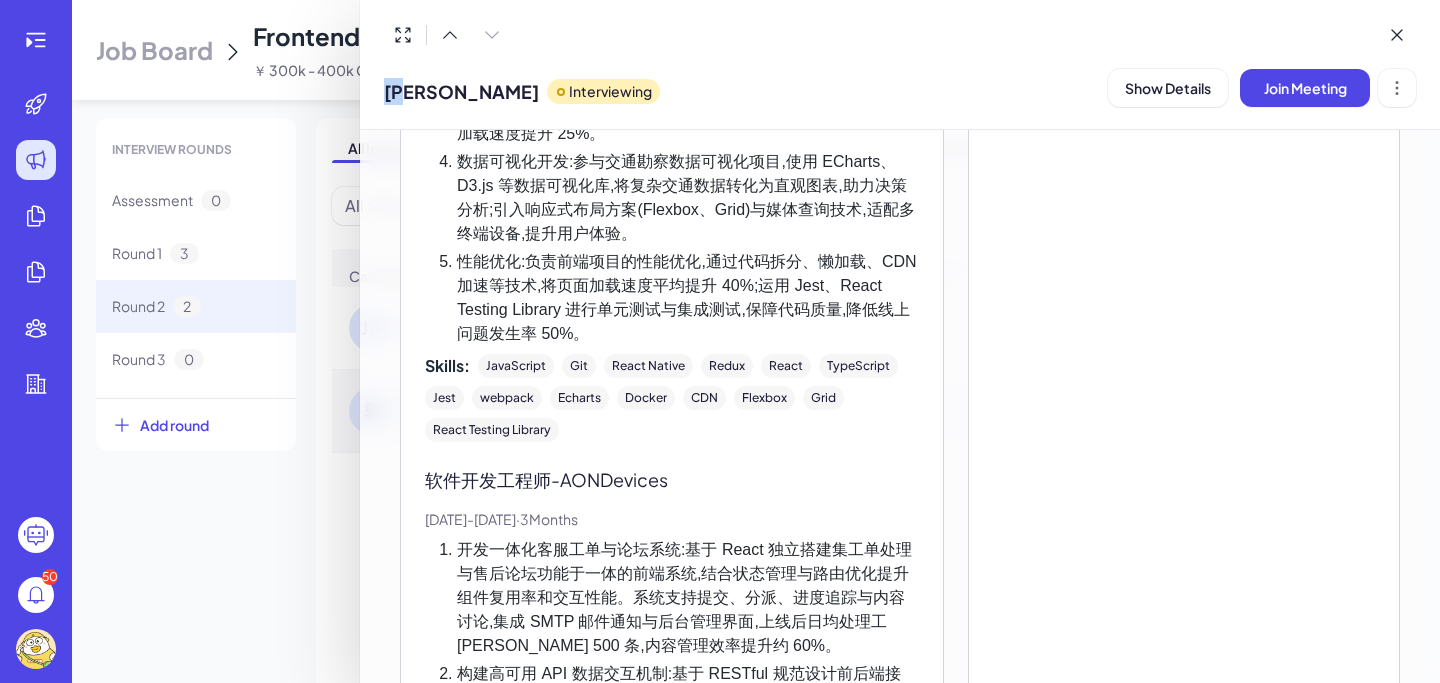 drag, startPoint x: 417, startPoint y: 94, endPoint x: 375, endPoint y: 93, distance: 42.0119 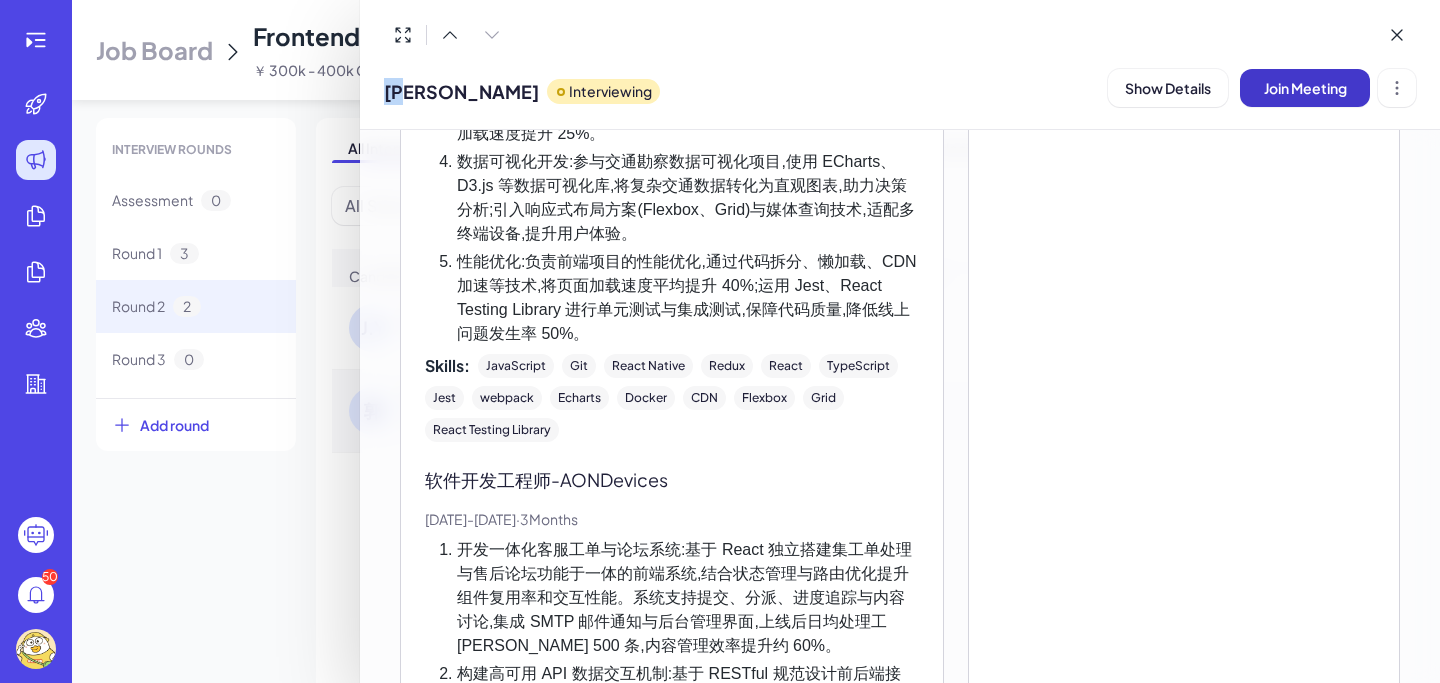 click on "Join Meeting" at bounding box center [1305, 88] 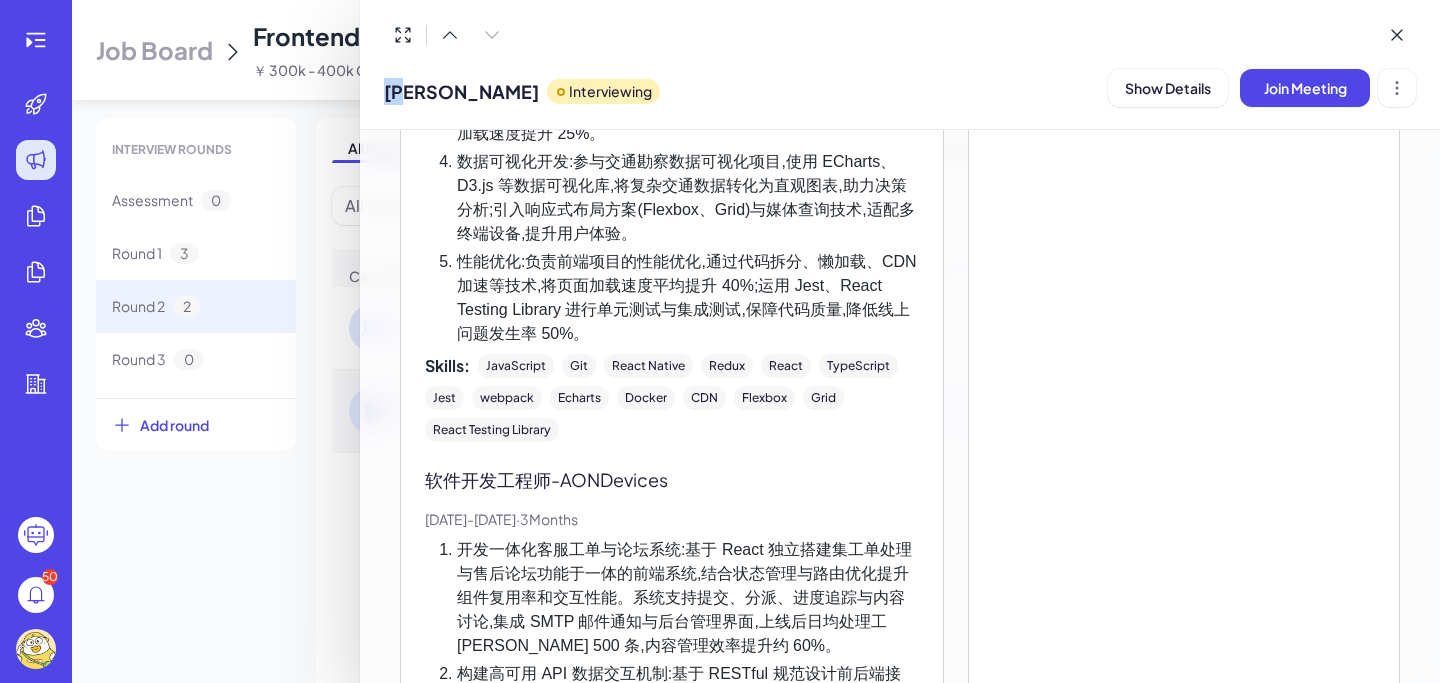 click at bounding box center [720, 341] 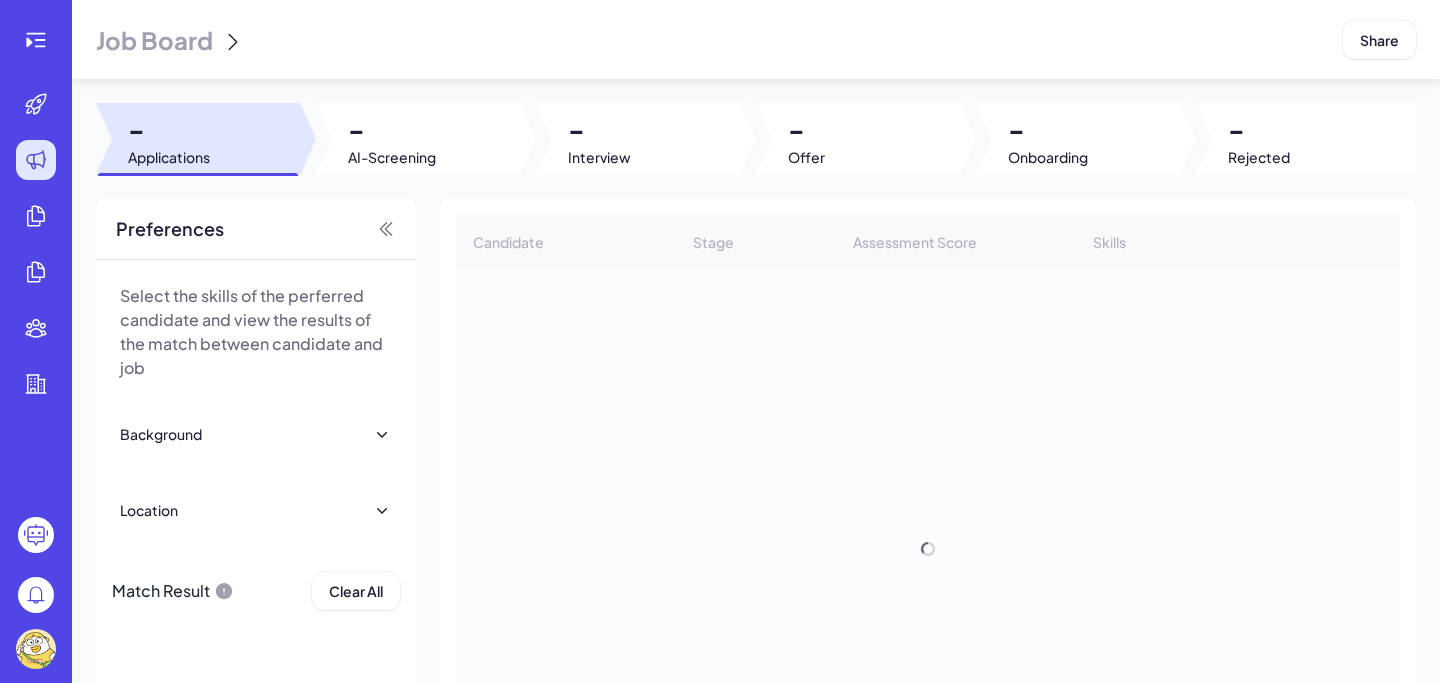 scroll, scrollTop: 0, scrollLeft: 0, axis: both 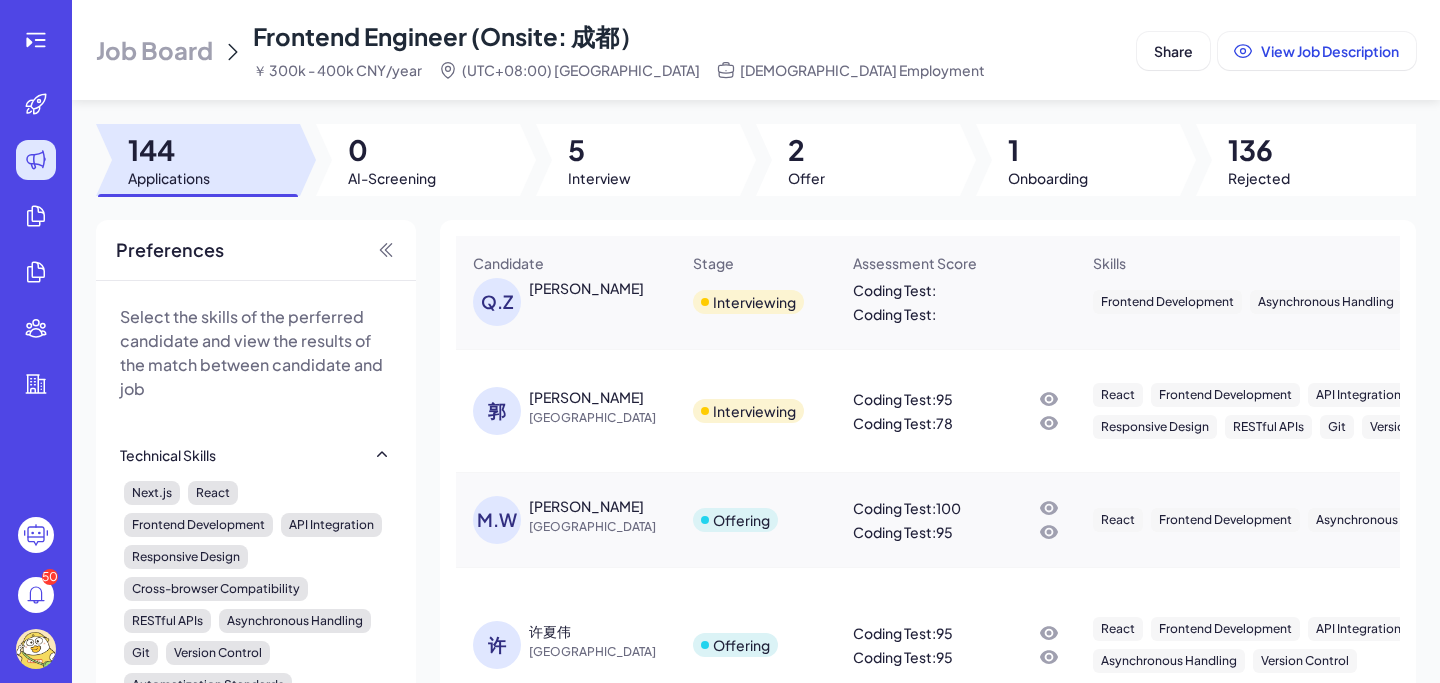 click on "[PERSON_NAME]" at bounding box center (586, 397) 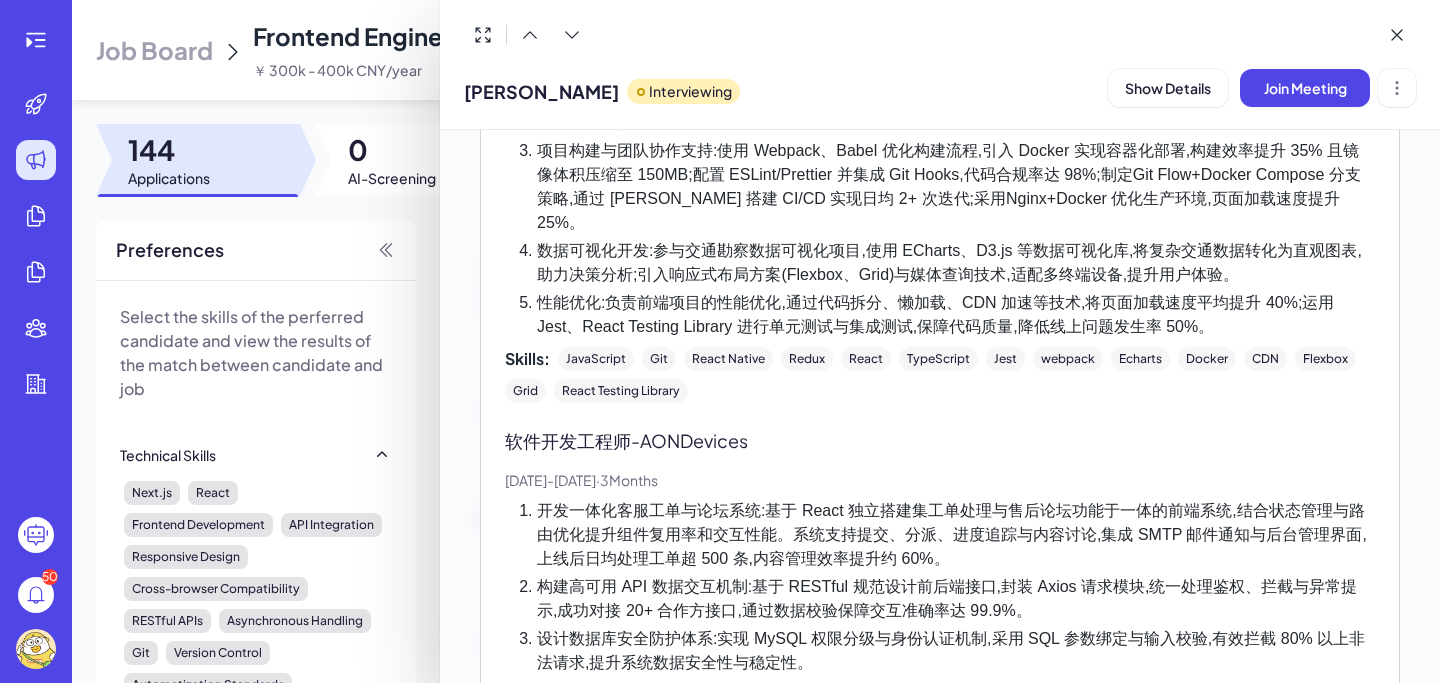 scroll, scrollTop: 1033, scrollLeft: 0, axis: vertical 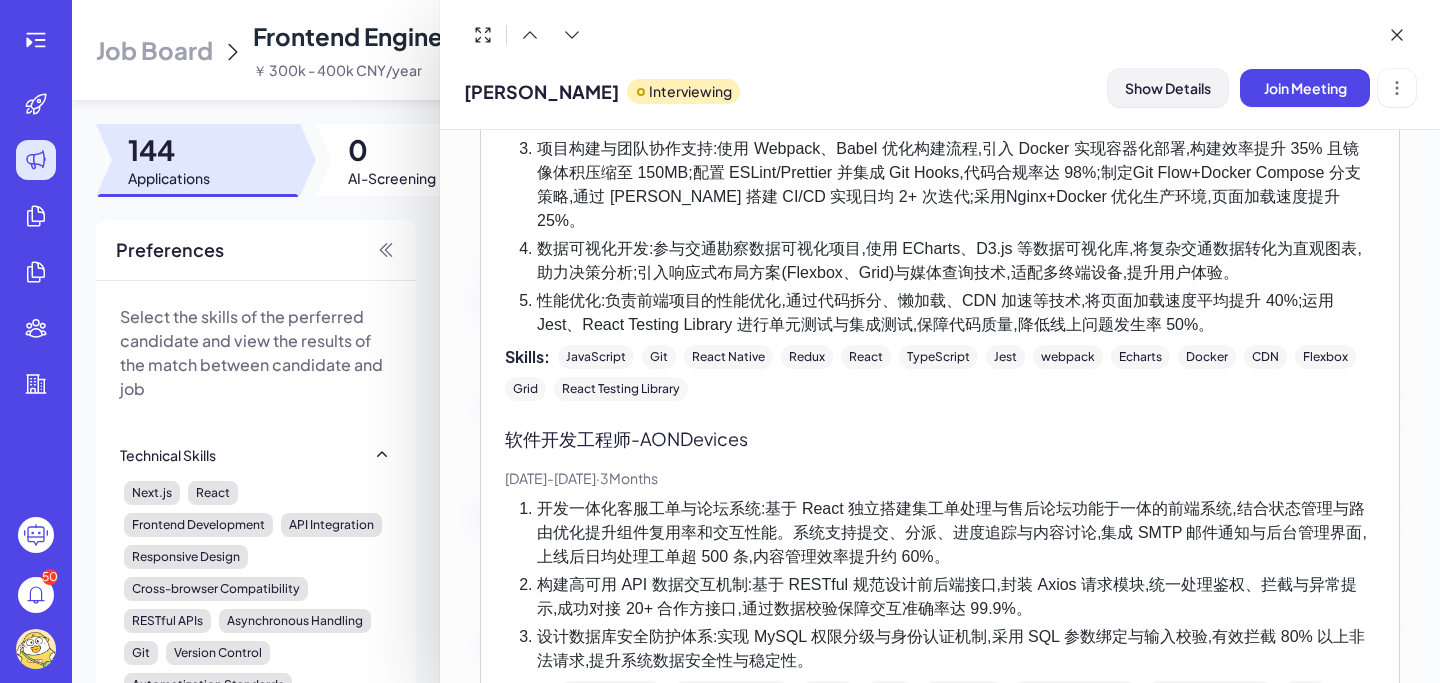 click on "Show Details" at bounding box center [1168, 88] 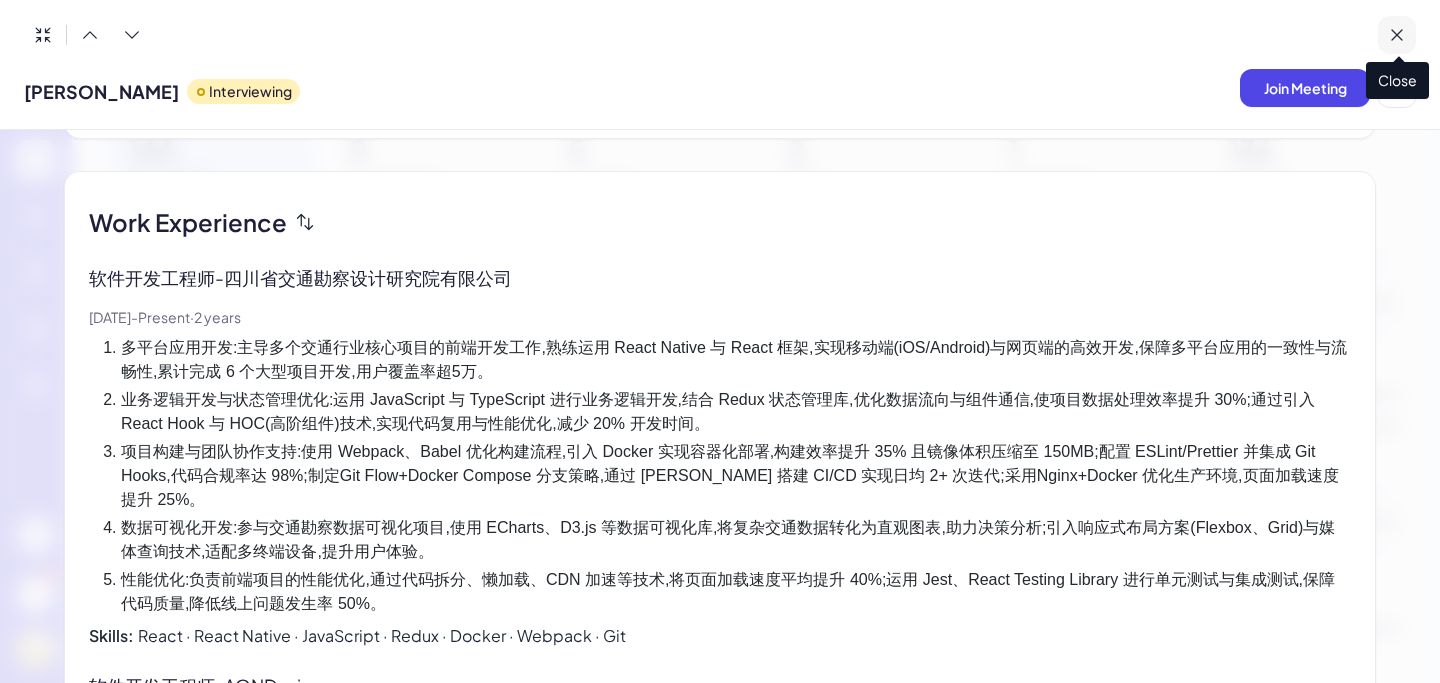 click 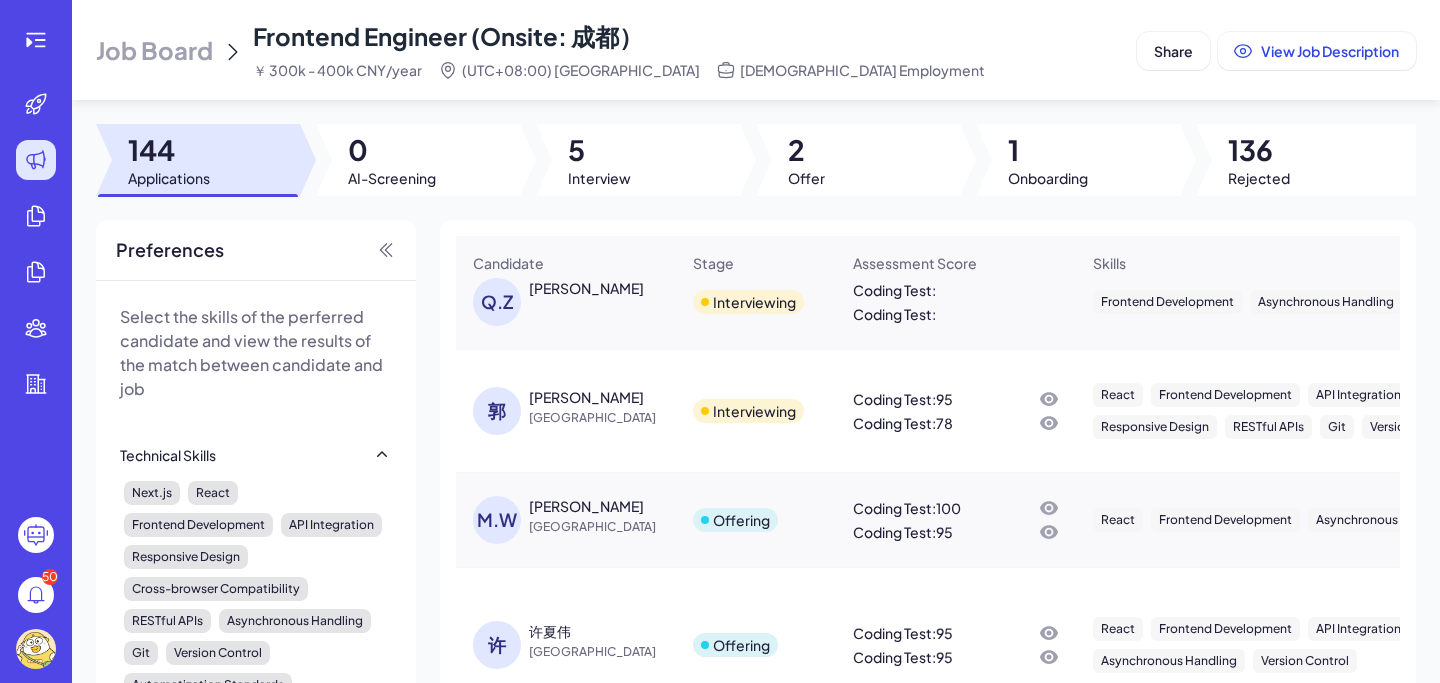 click on "[PERSON_NAME]" at bounding box center (586, 397) 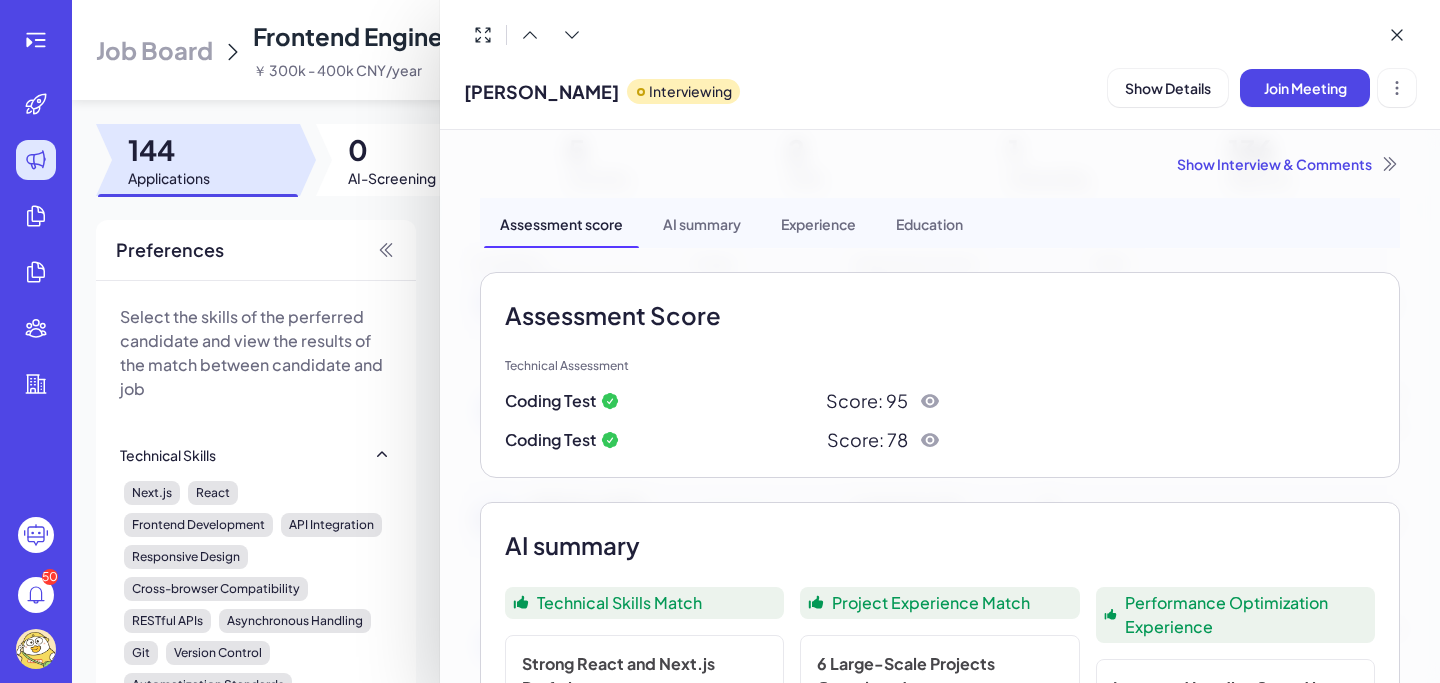 click on "Show Interview & Comments" at bounding box center (940, 164) 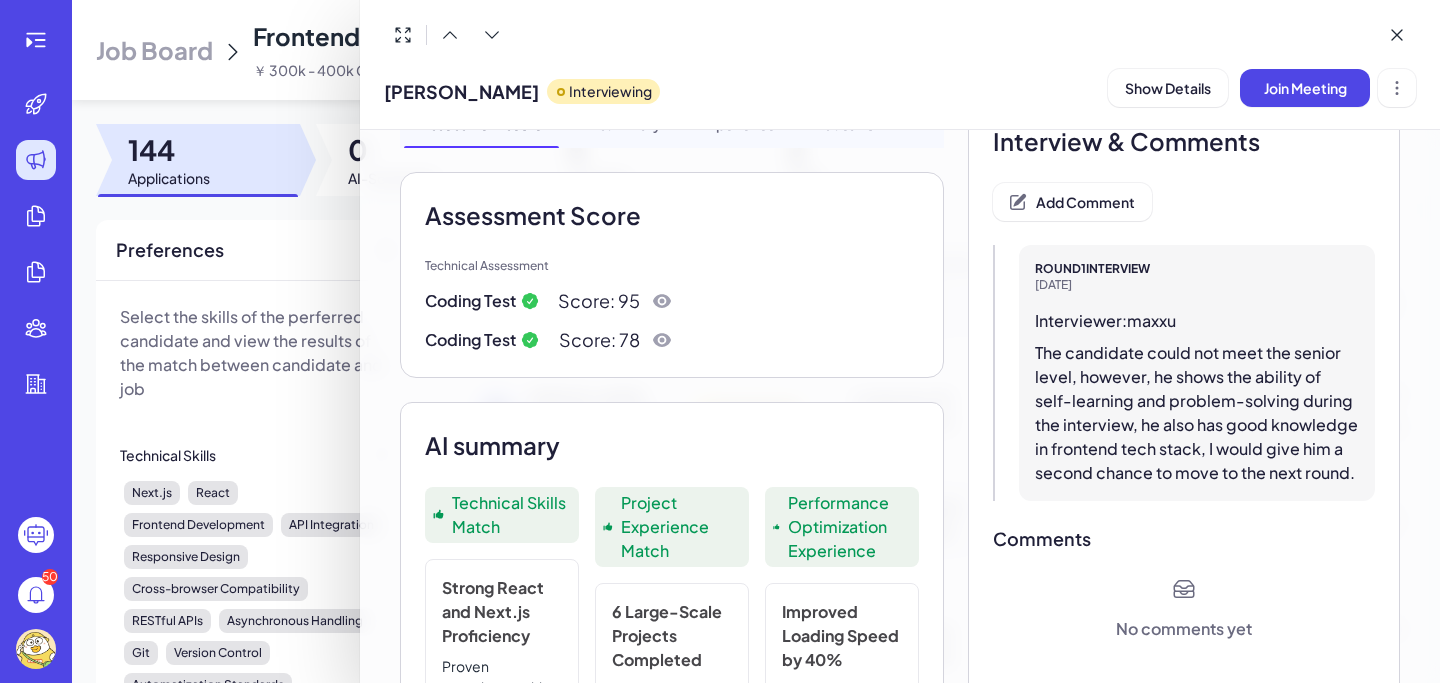 scroll, scrollTop: 113, scrollLeft: 0, axis: vertical 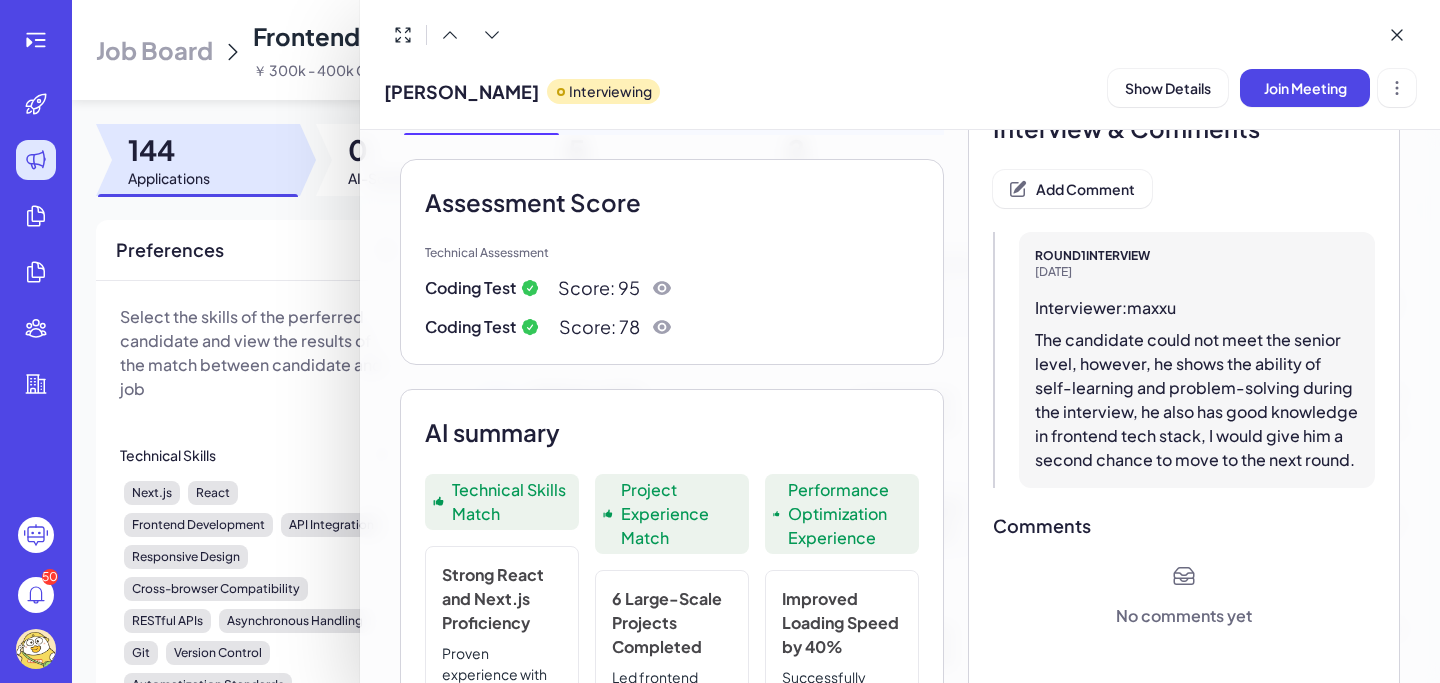click at bounding box center [720, 341] 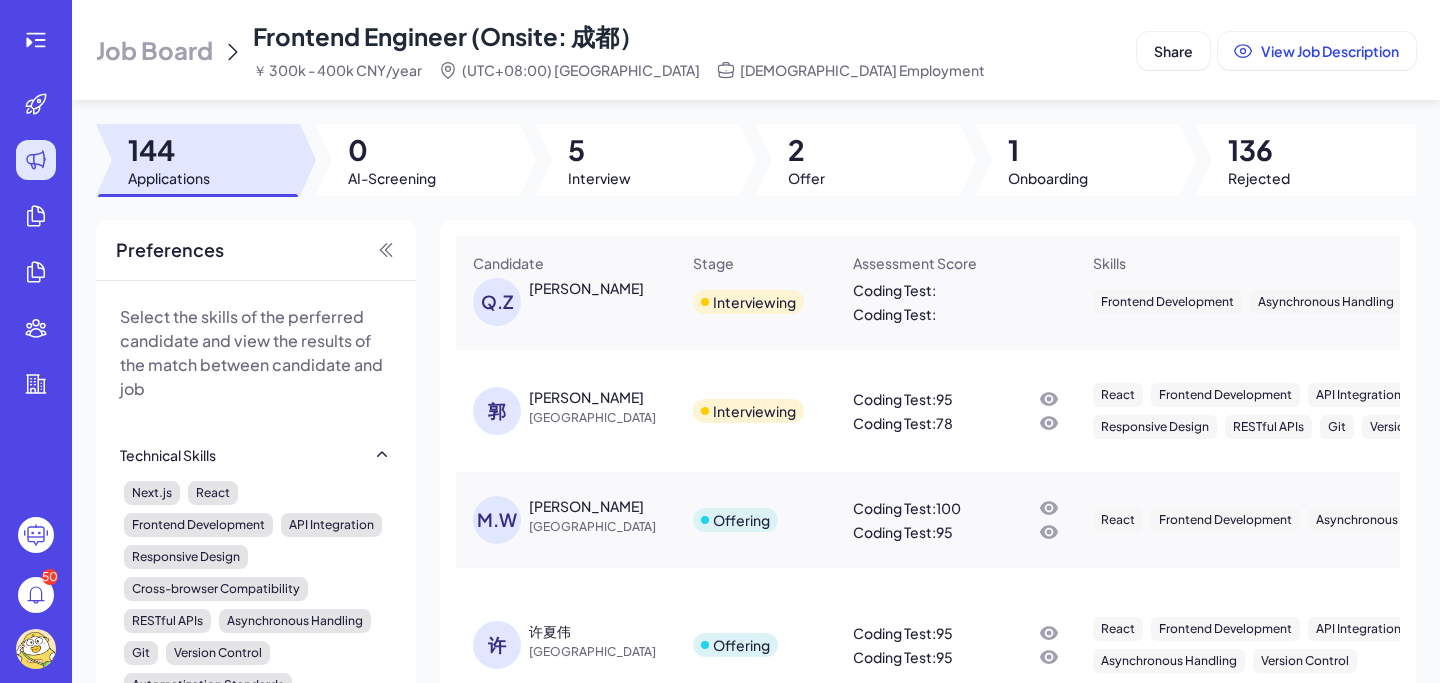 click on "[PERSON_NAME]" at bounding box center (586, 397) 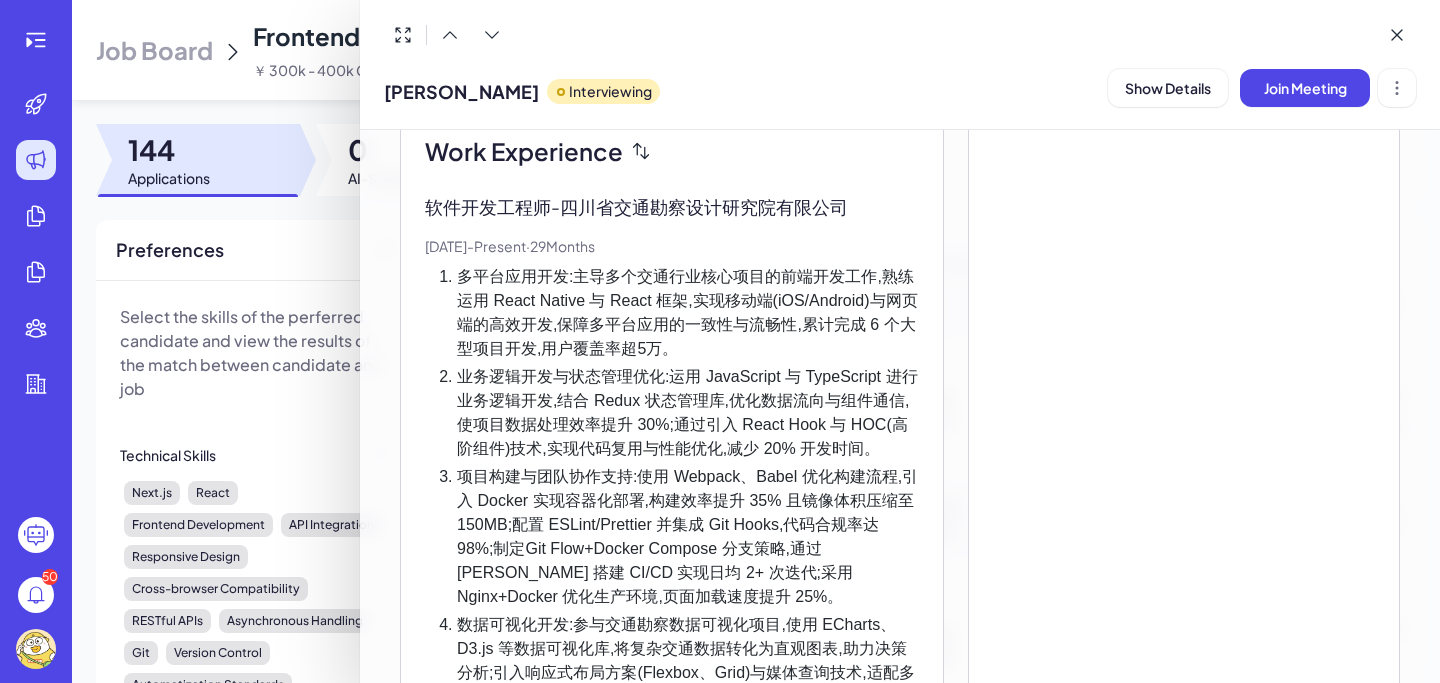 scroll, scrollTop: 926, scrollLeft: 0, axis: vertical 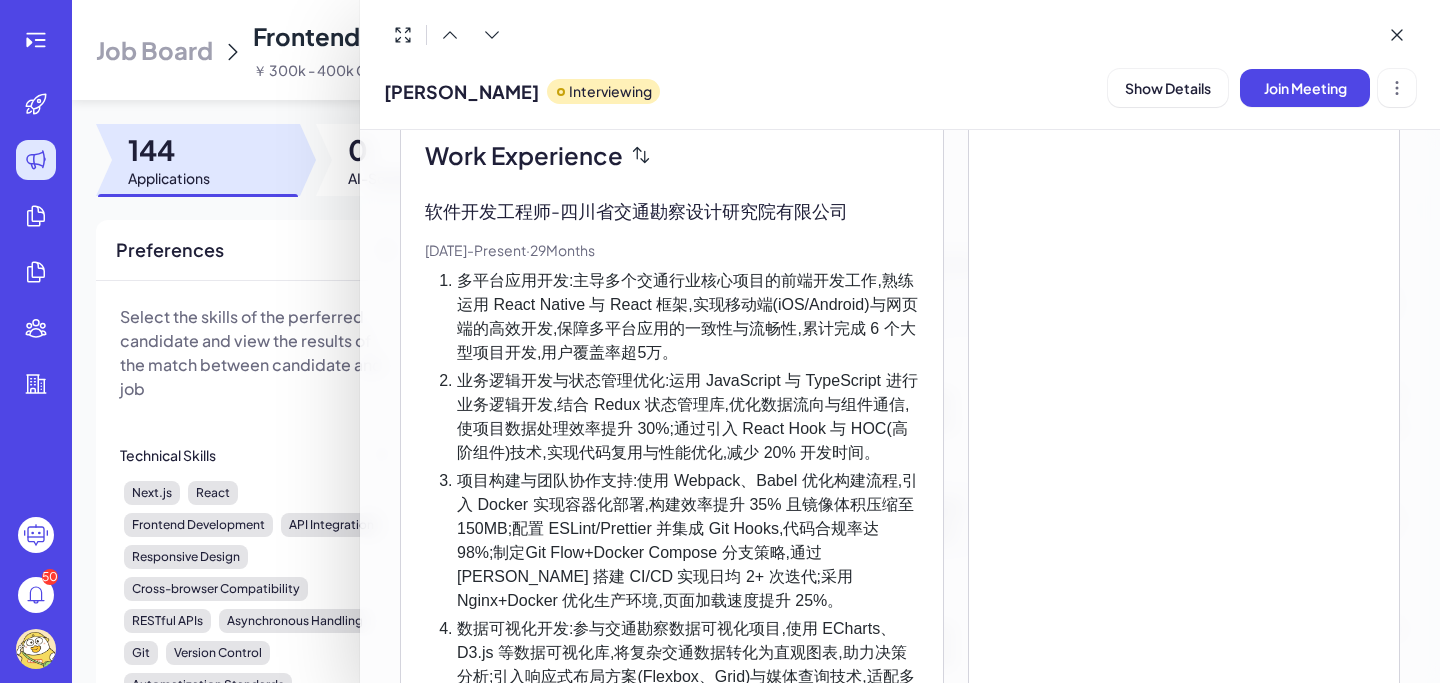 click at bounding box center (720, 341) 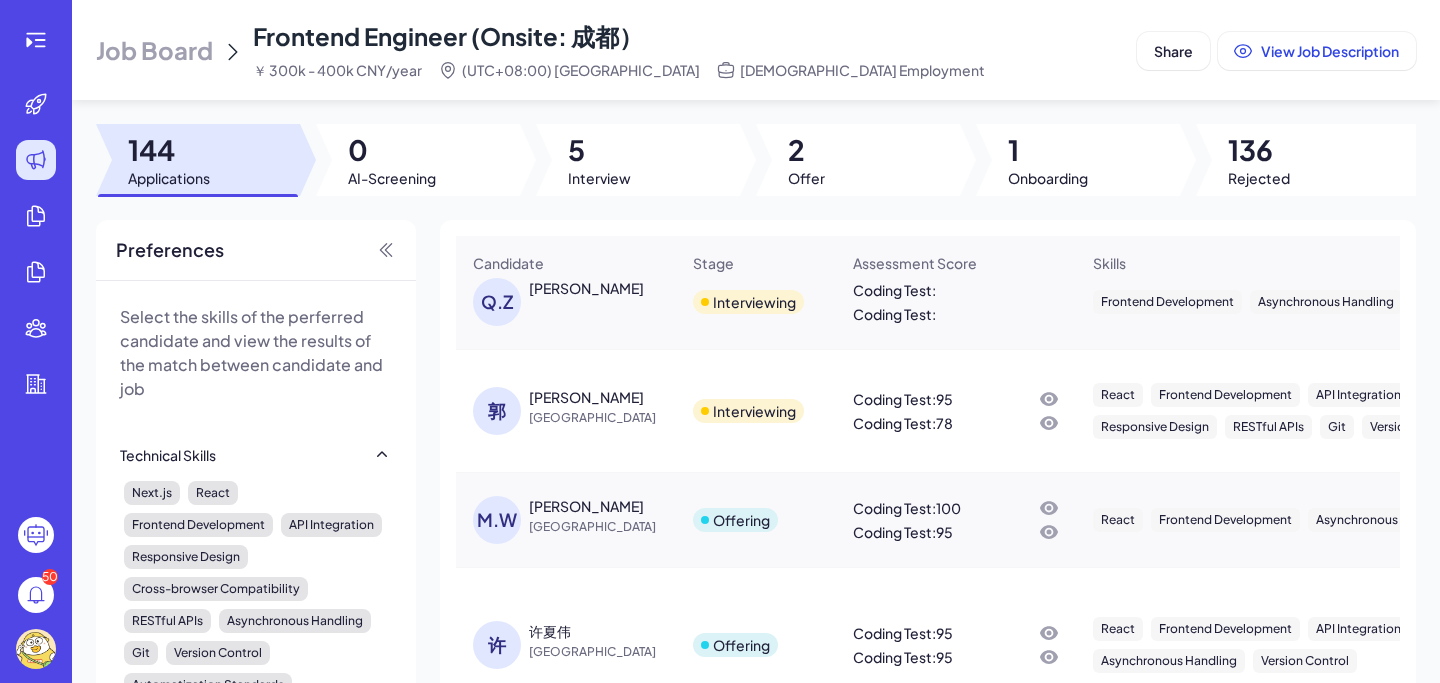 click on "[PERSON_NAME]" at bounding box center [586, 397] 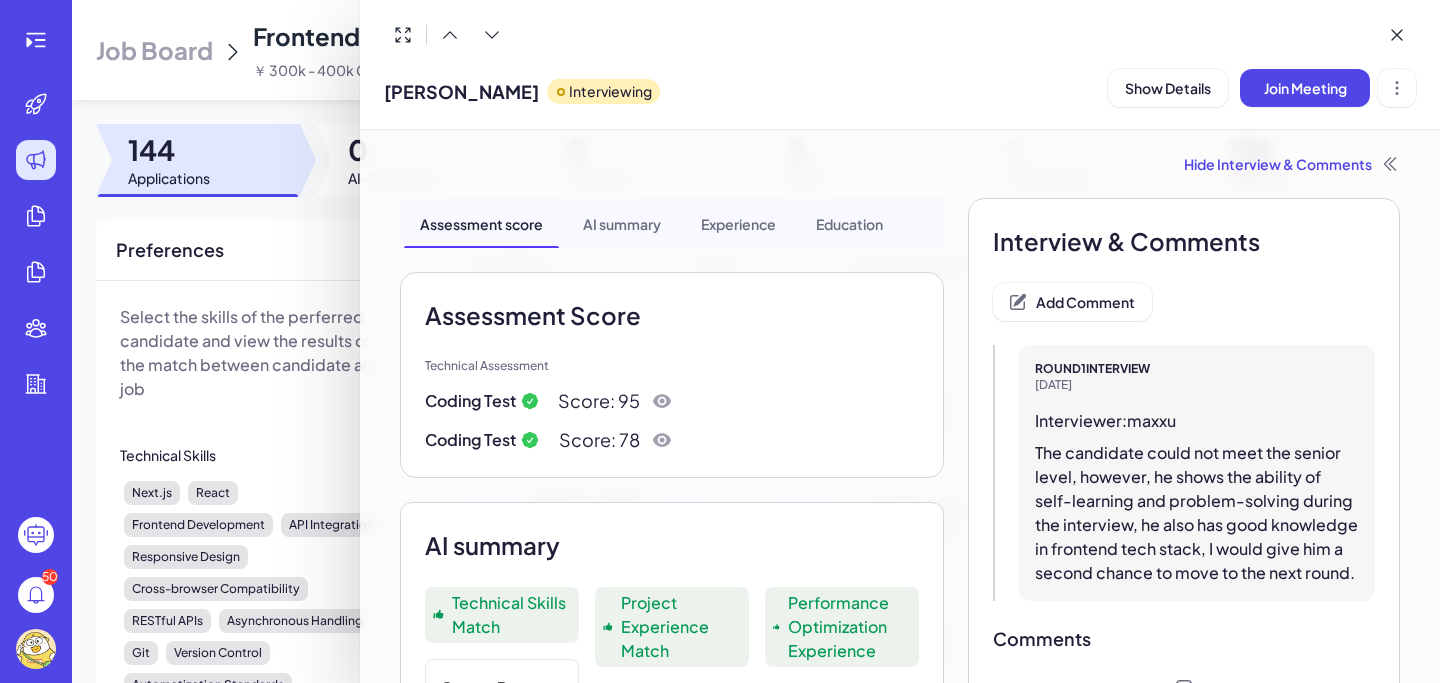 click on "Hide Interview & Comments" at bounding box center (900, 164) 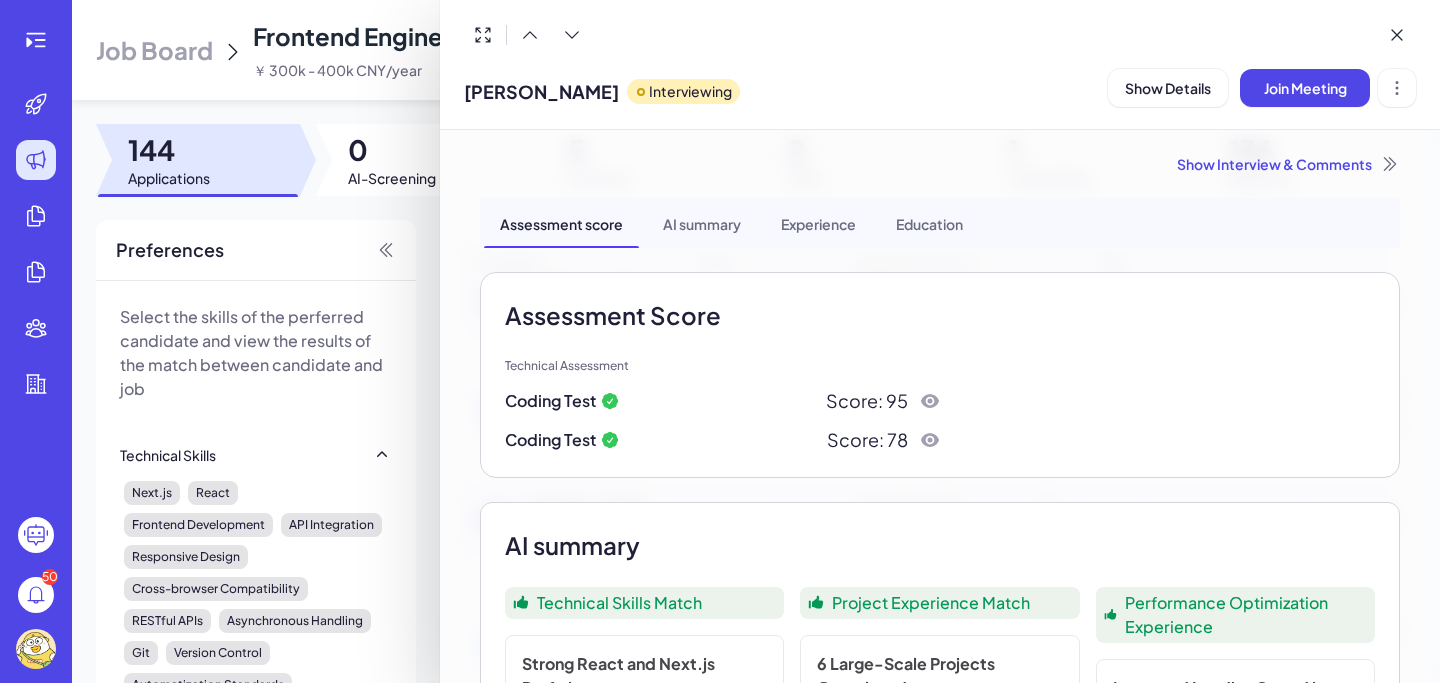 click on "Show Interview & Comments" at bounding box center (940, 164) 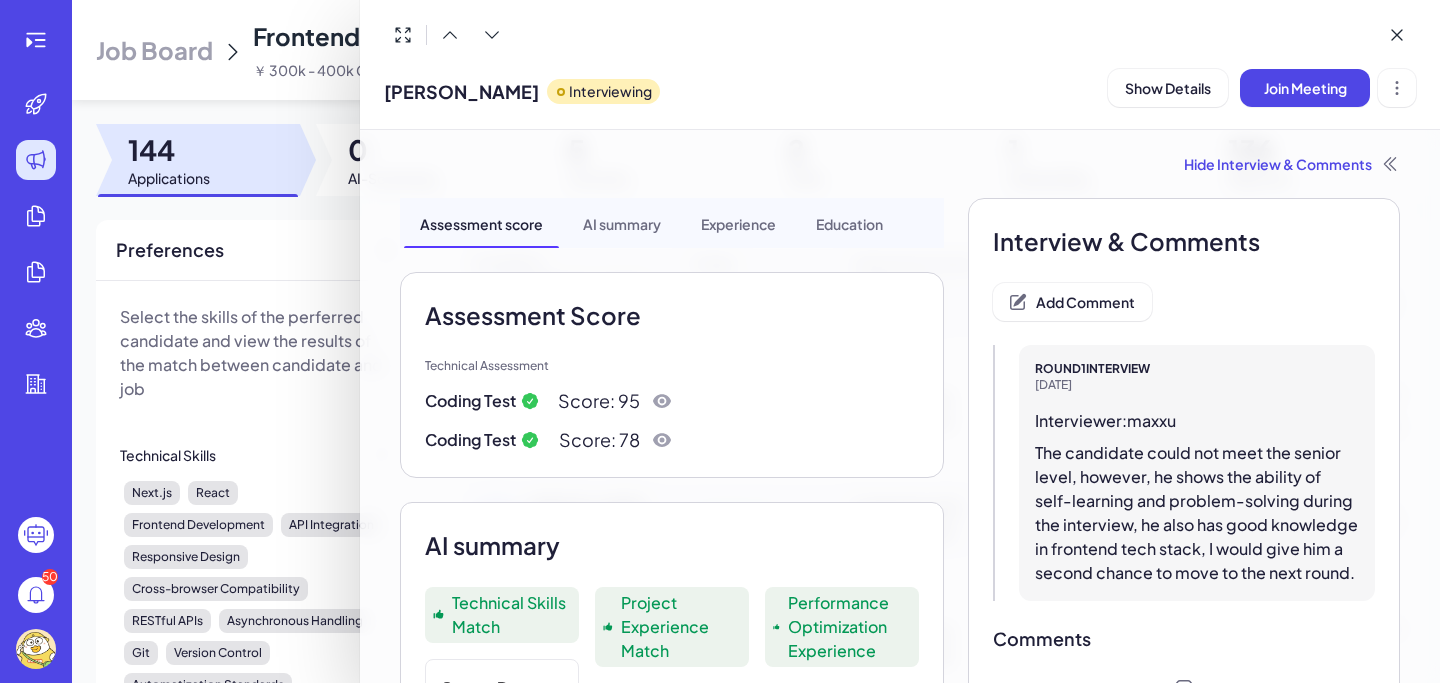 click at bounding box center [720, 341] 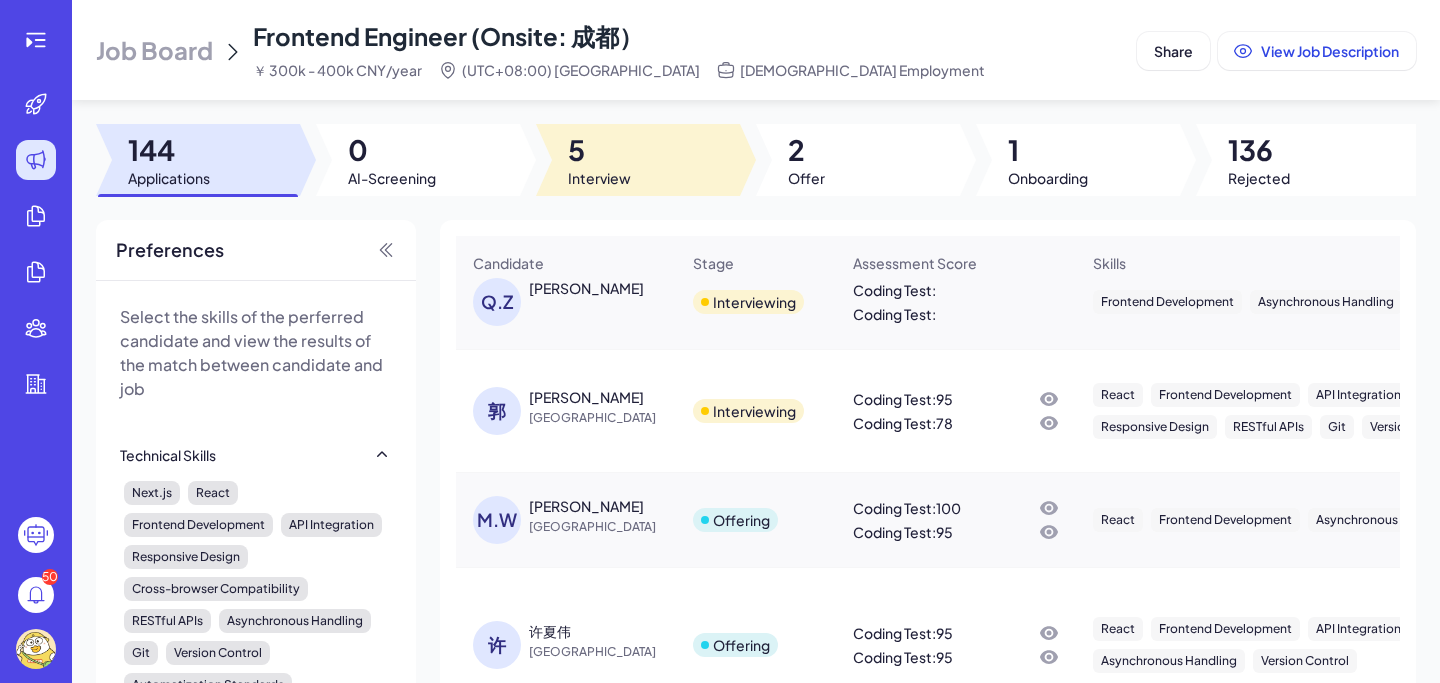 click at bounding box center [638, 160] 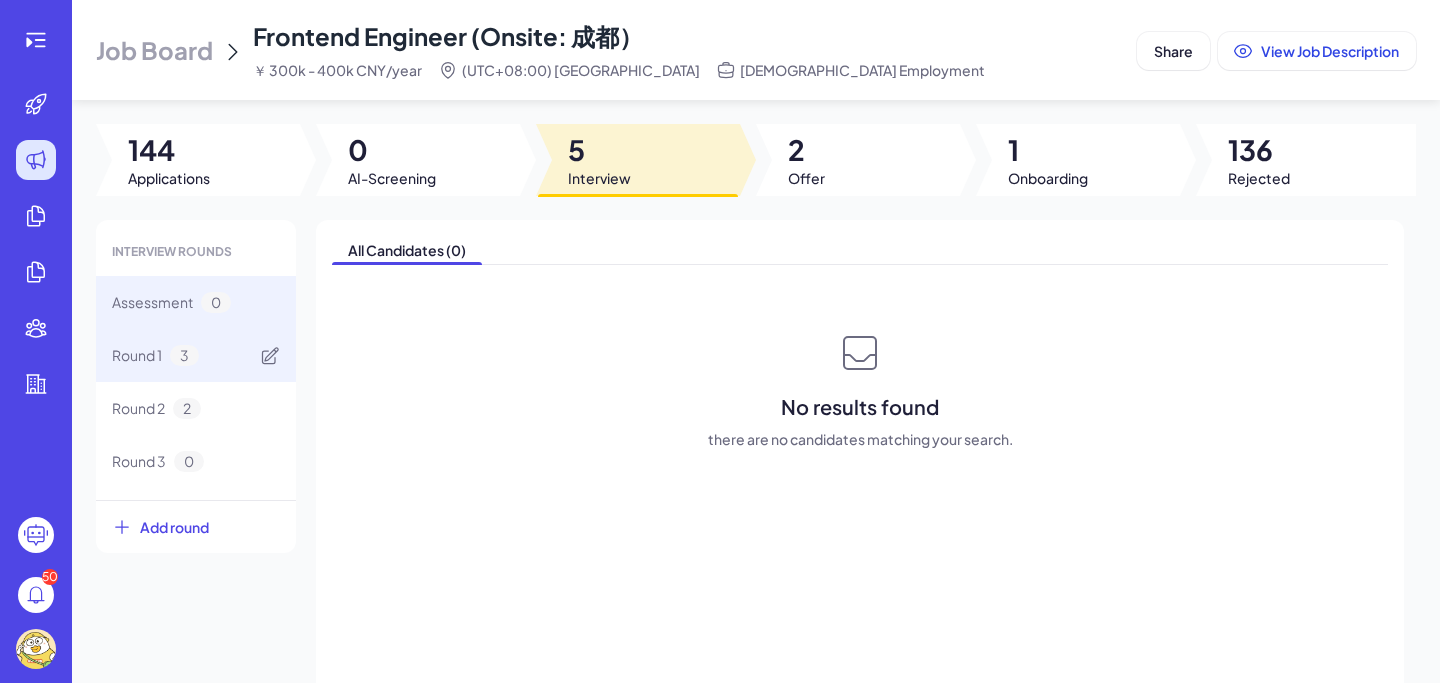 click on "Round 1 3" at bounding box center [196, 355] 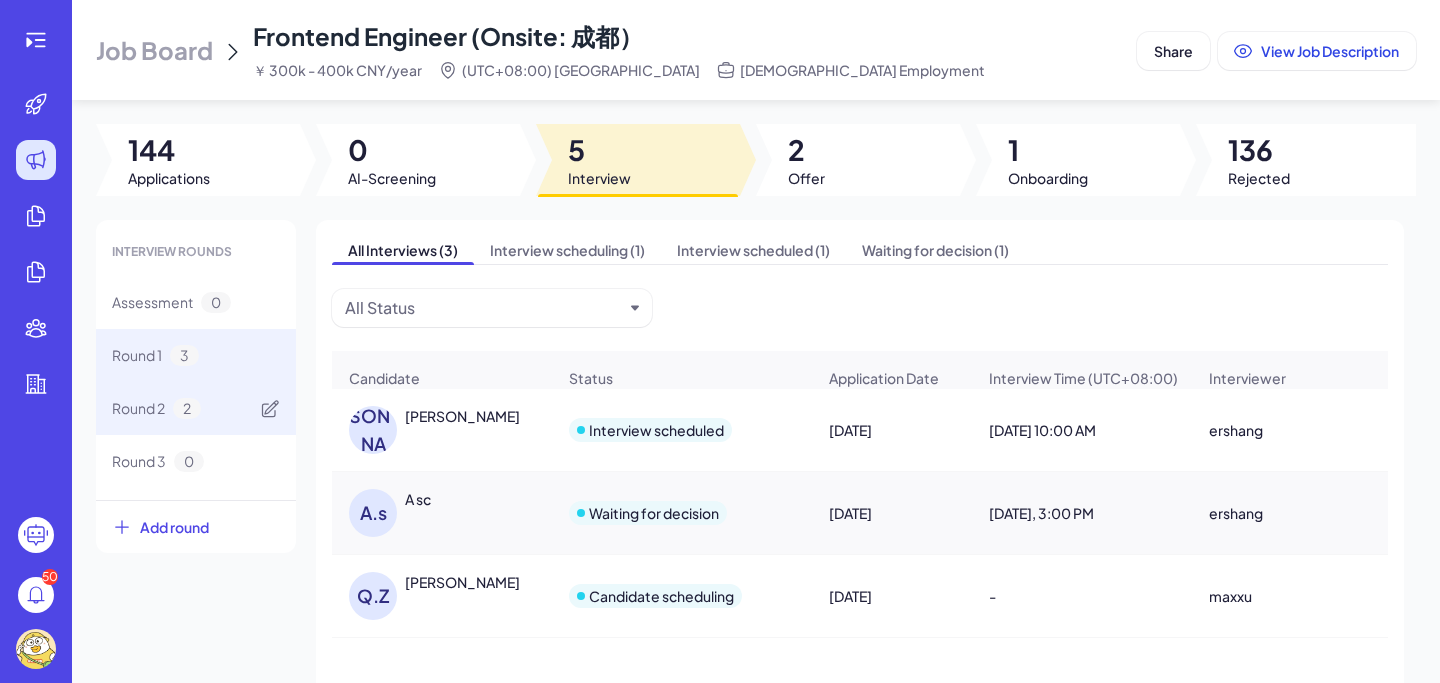click on "Round 2 2" at bounding box center [196, 408] 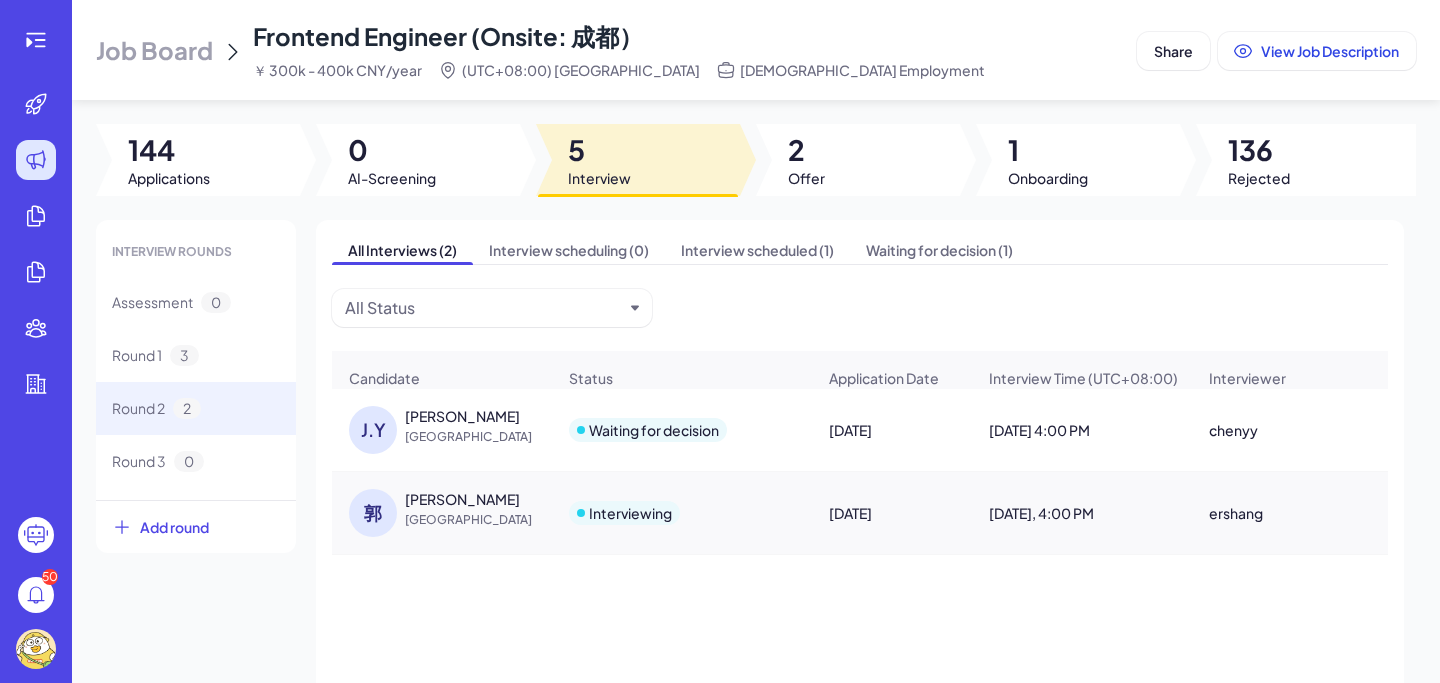 click on "郭" at bounding box center [377, 513] 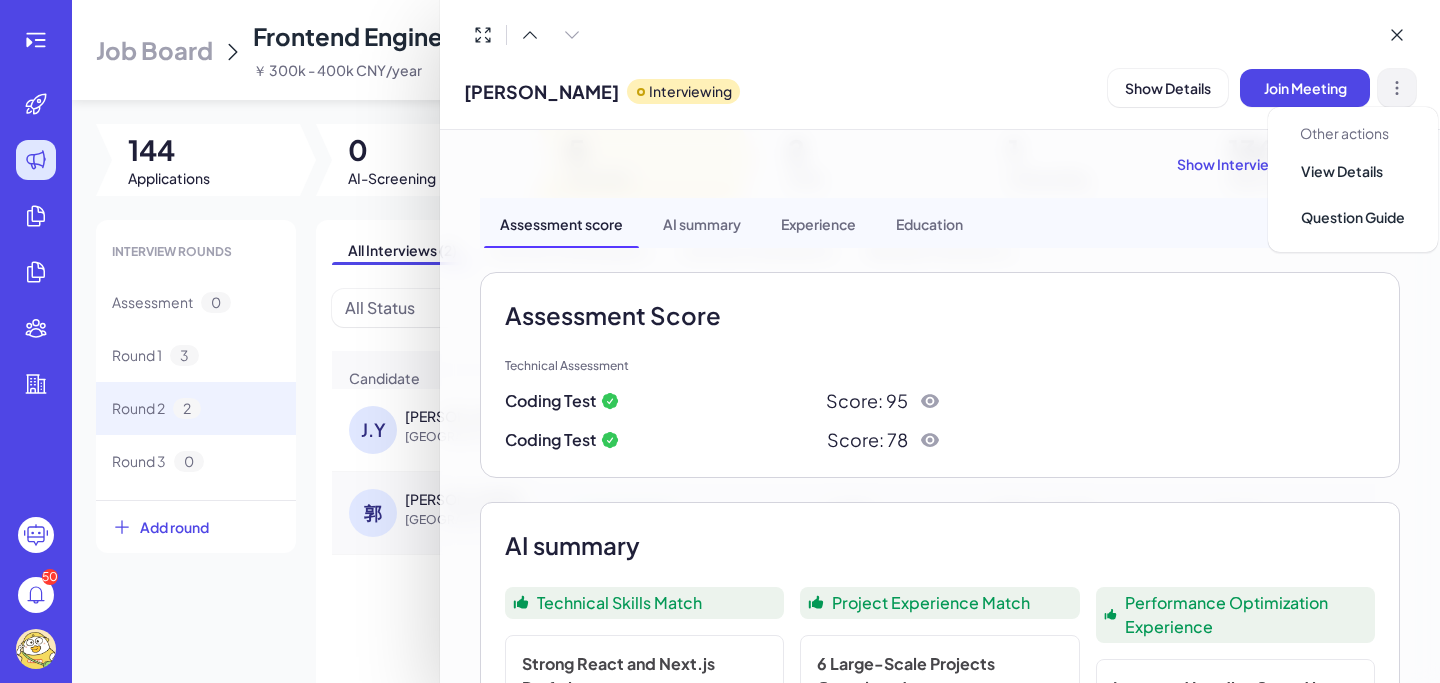 click 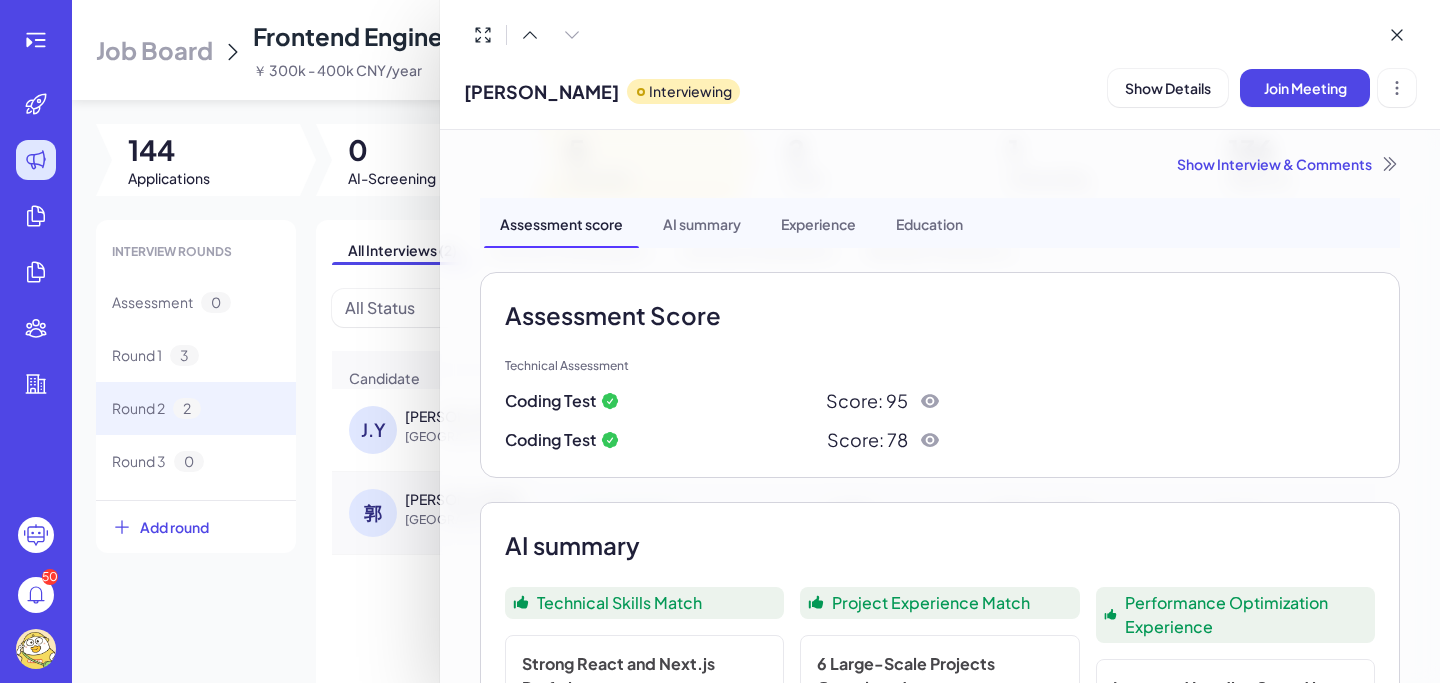 click on "[PERSON_NAME] Interviewing Show Details Join Meeting" at bounding box center (940, 87) 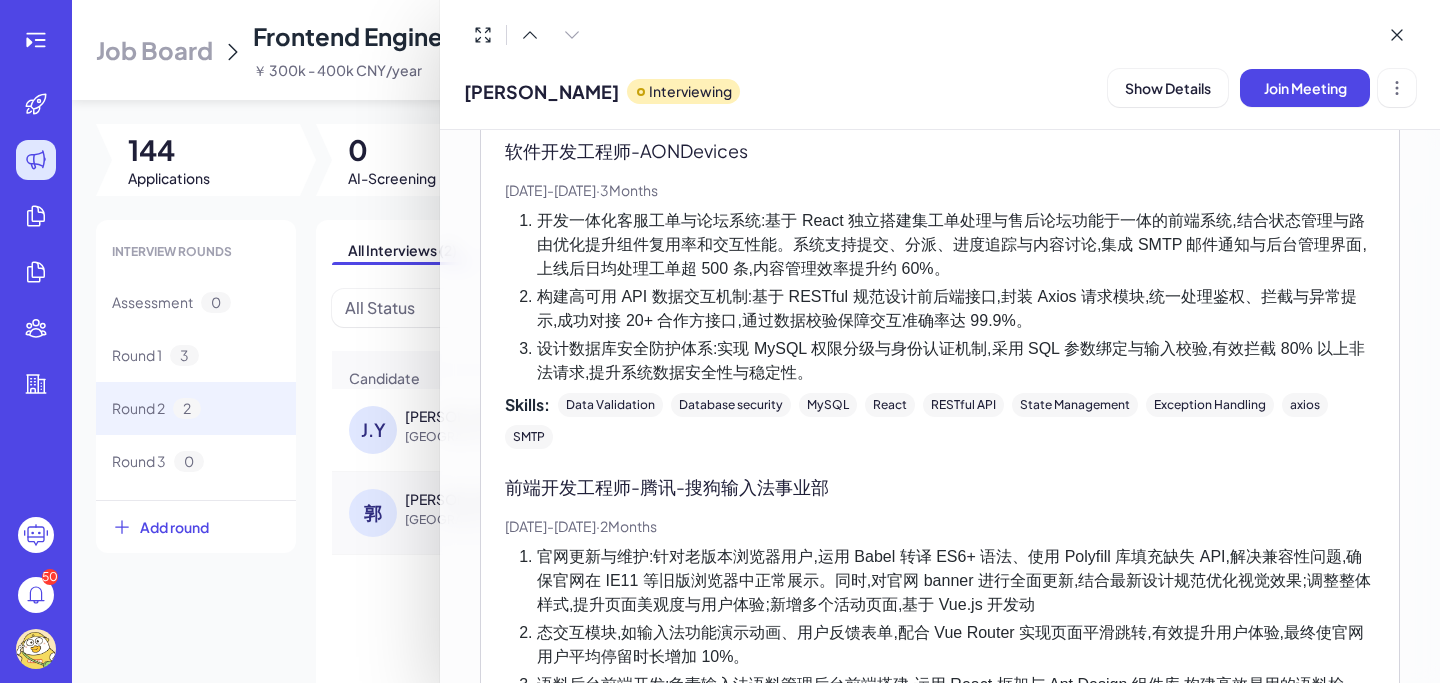 scroll, scrollTop: 1896, scrollLeft: 0, axis: vertical 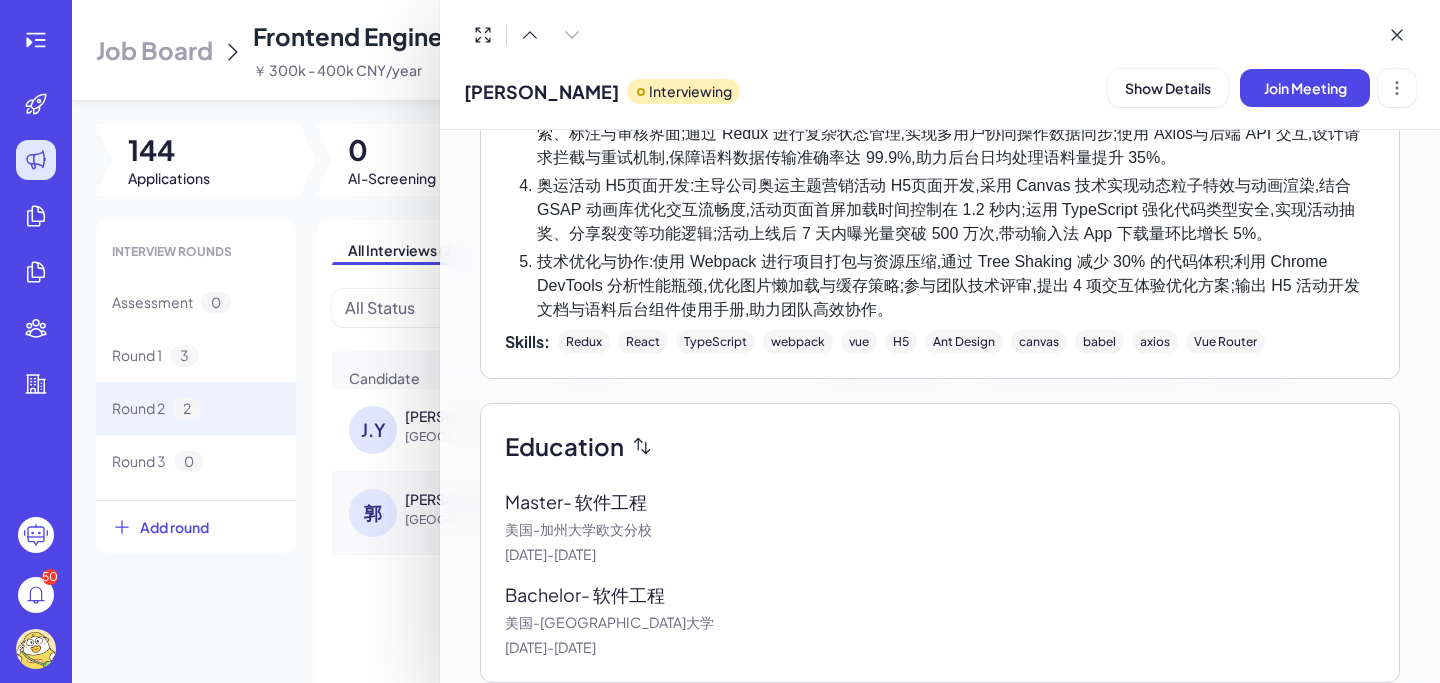 click at bounding box center (720, 341) 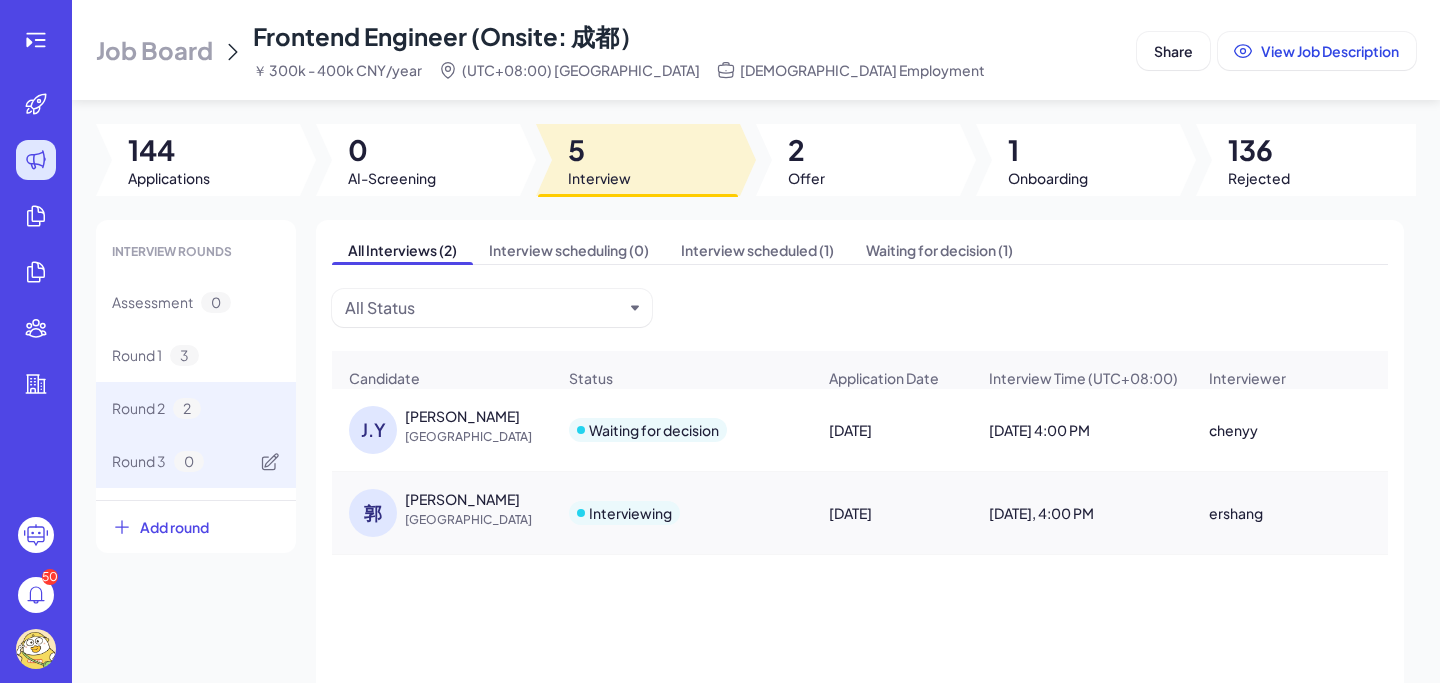 click on "0" at bounding box center [189, 461] 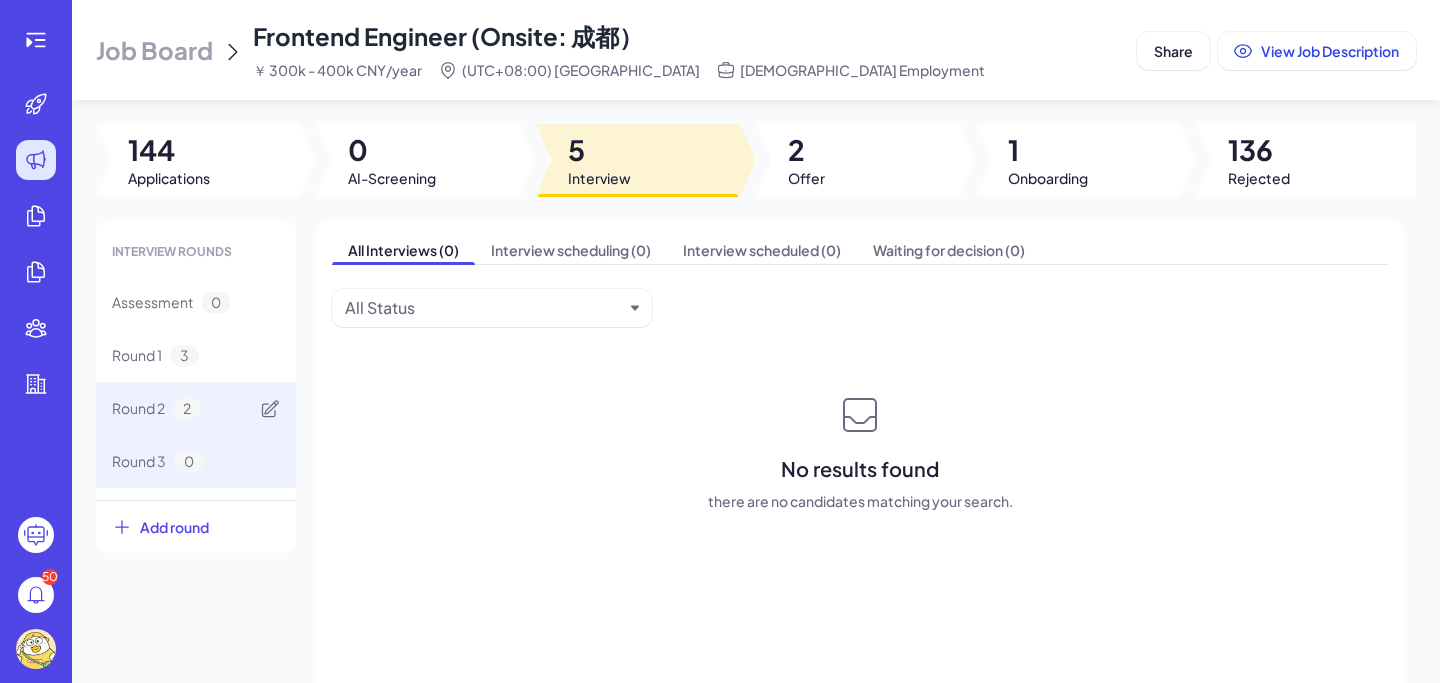 click on "Round 2 2" at bounding box center [196, 408] 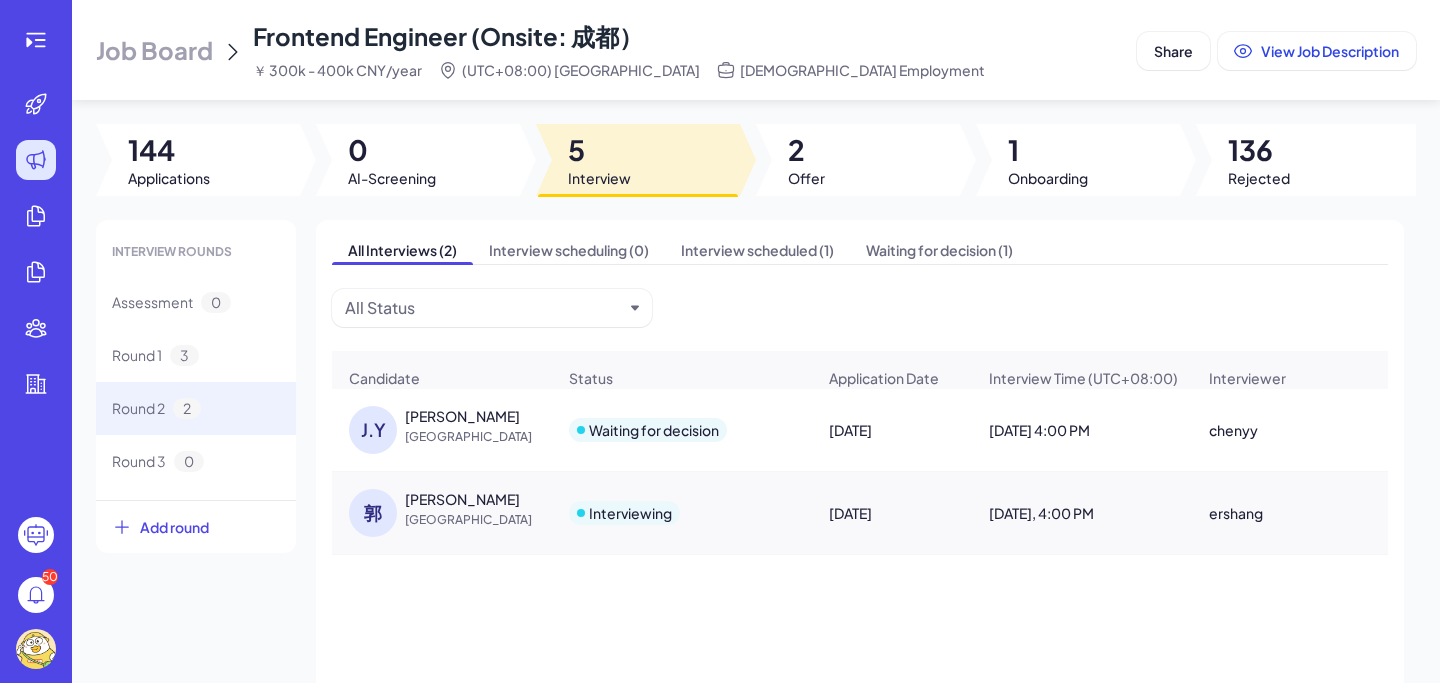 click on "[PERSON_NAME]" at bounding box center (462, 499) 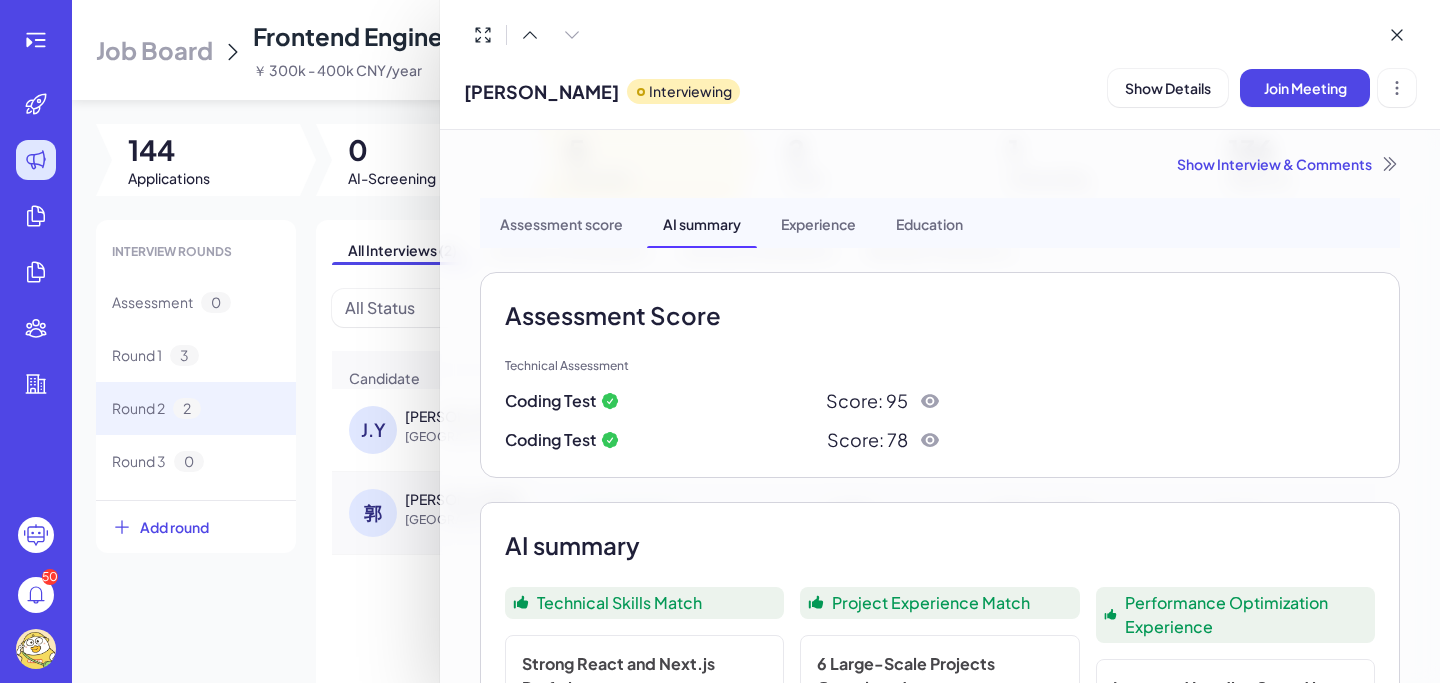 click at bounding box center [720, 341] 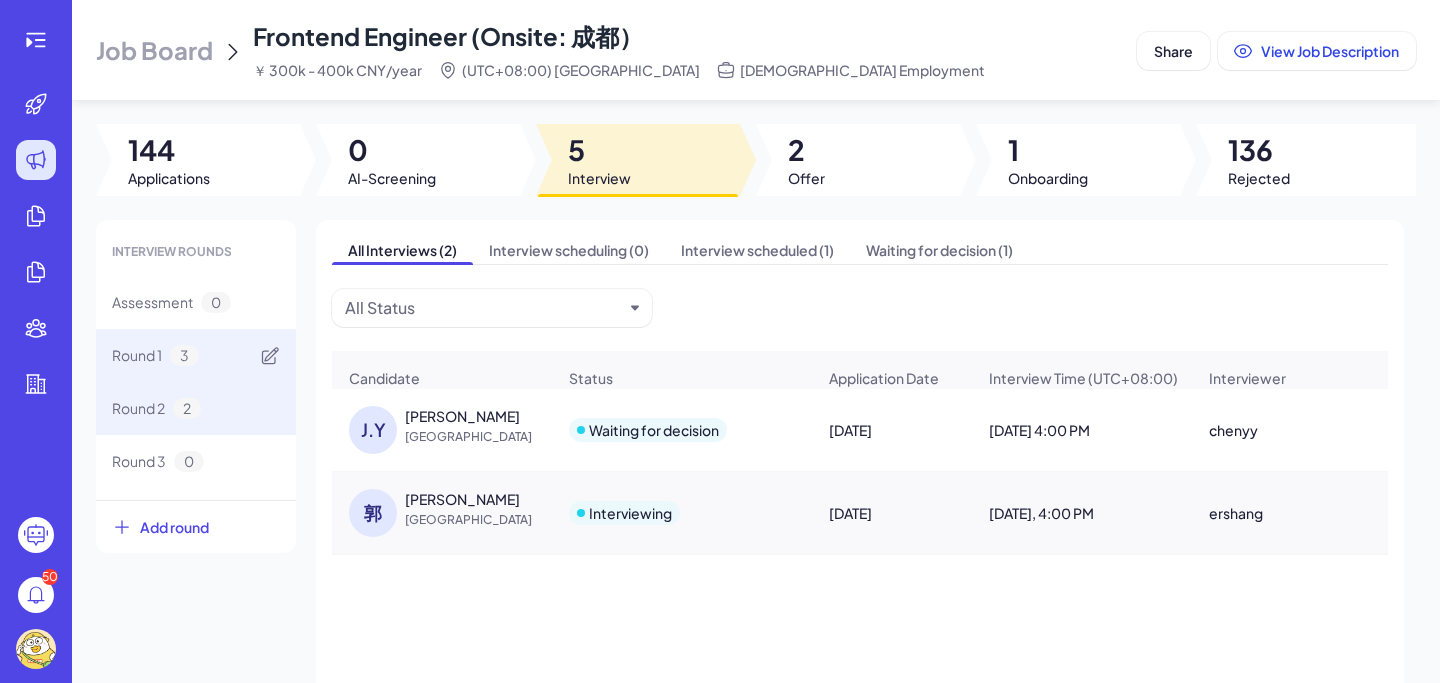 click on "Round 1" at bounding box center (137, 355) 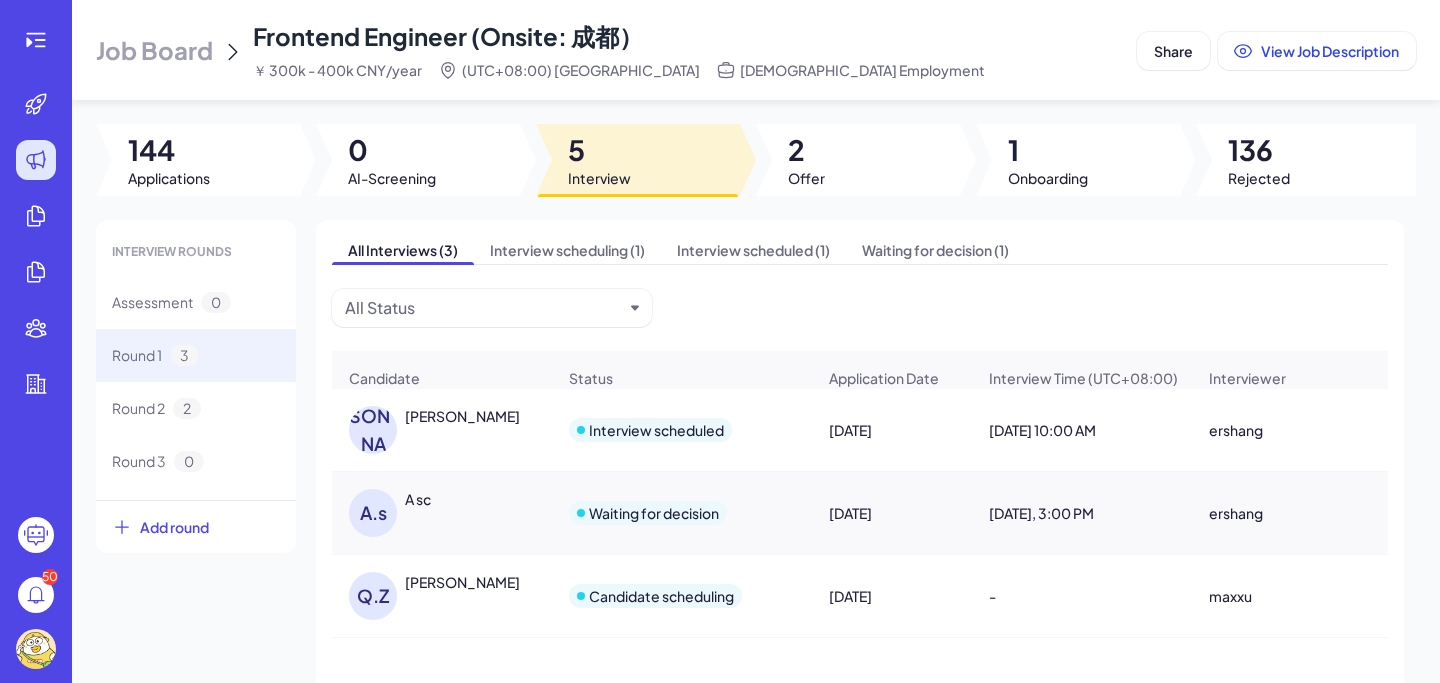 click on "A sc" at bounding box center [418, 499] 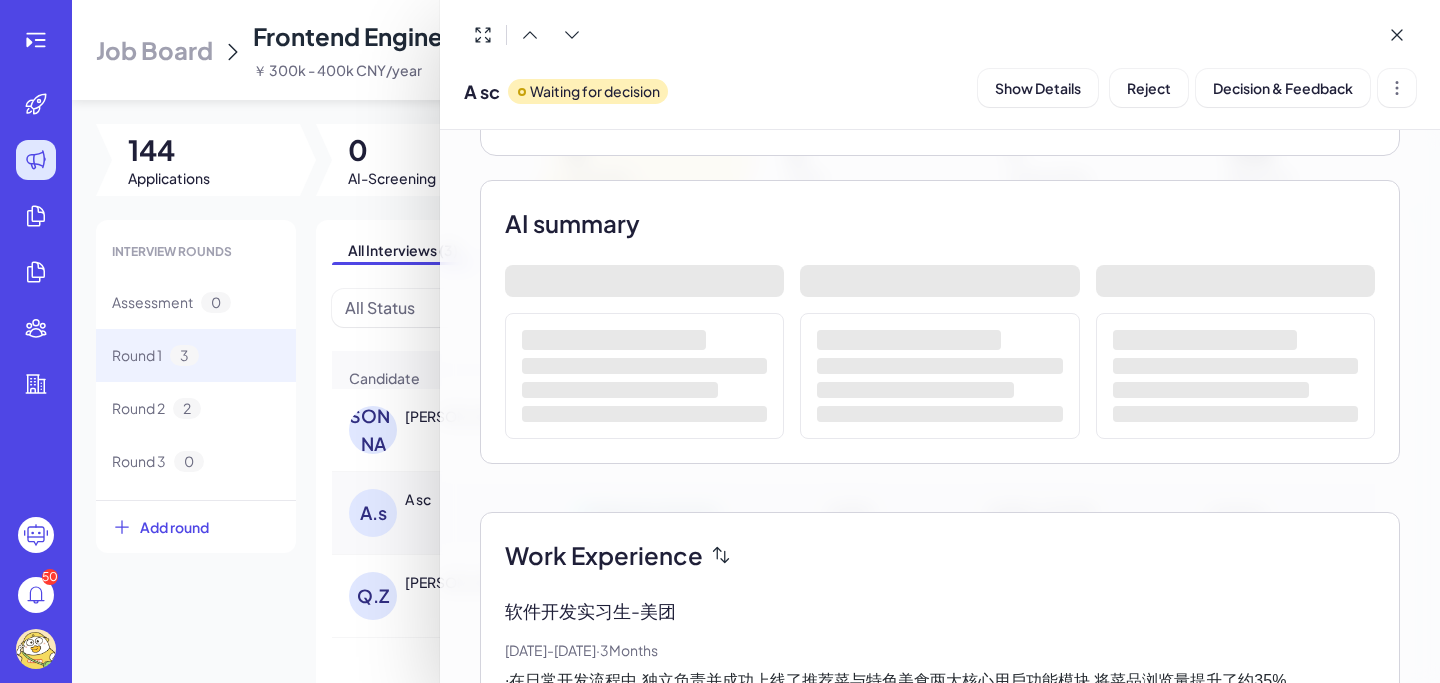 scroll, scrollTop: 0, scrollLeft: 0, axis: both 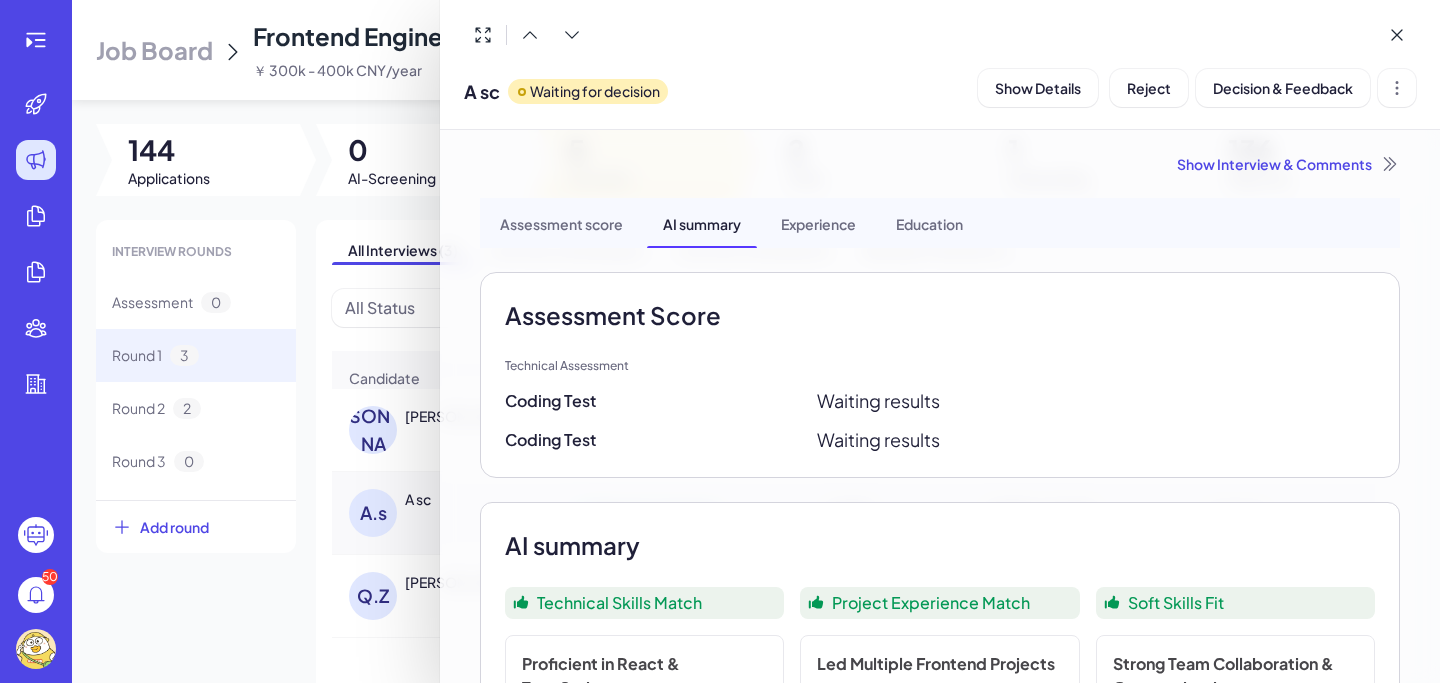 click on "Show Interview & Comments" at bounding box center (940, 164) 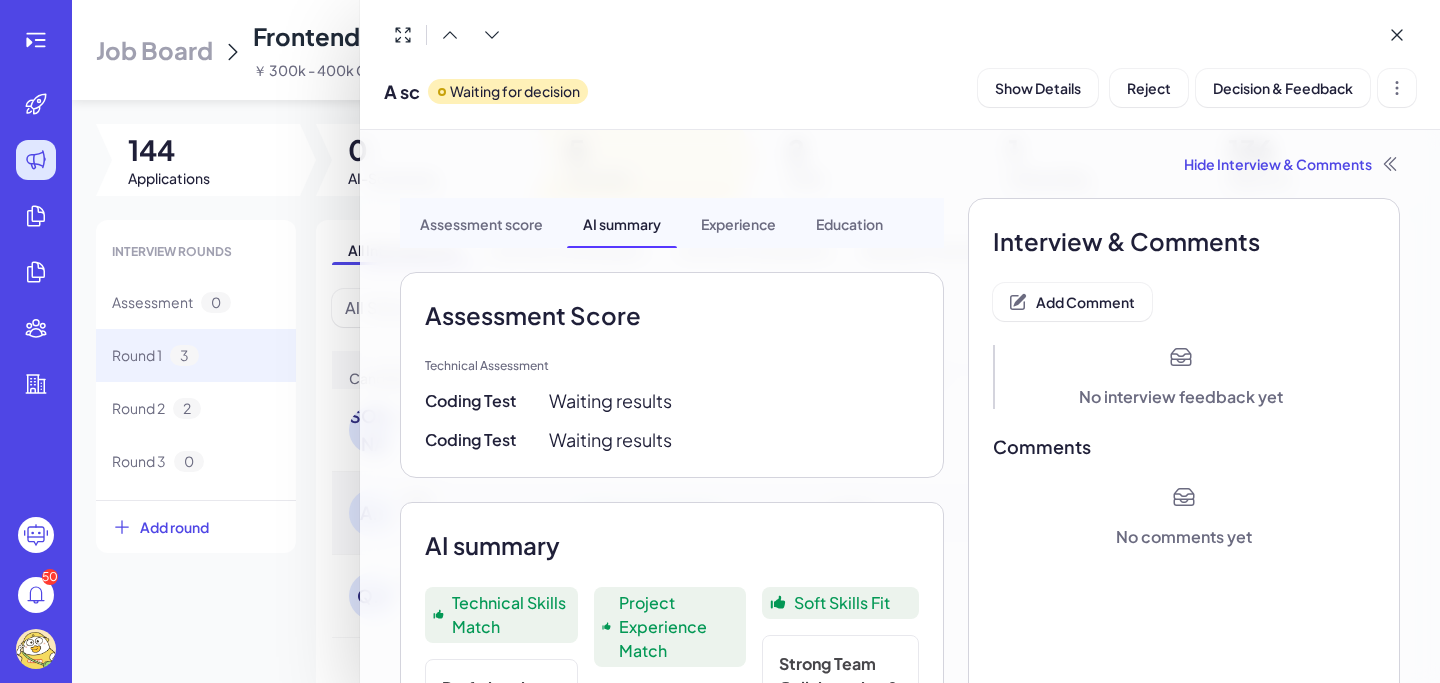 click on "Hide Interview & Comments Assessment score AI summary Experience Education Assessment Score Technical Assessment Coding Test Waiting results Coding Test Waiting results AI summary Technical Skills Match Proficient in React & TypeScript Extensive experience with React, TypeScript, and modern frontend tools aligning with job requirements. Project Experience Match Led Multiple Frontend Projects Successfully implemented key user features and performance optimizations, enhancing user experience and load times. Soft Skills Fit Strong Team Collaboration & Communication Demonstrated ability to work effectively with backend engineers, ensuring smooth development processes and feature integrations. Work Experience 软件开发实习生  -  美团 [DATE]  -  [DATE]  ·  3  Months Skills: Software Development Debugging Feature Enhancement 前端开发人员  -  武汉智识无垠科技有限公司 [DATE]  -  [DATE]  ·  2  Months Skills: Collaboration communication teamwork Software Testing  -  2" at bounding box center (900, 1451) 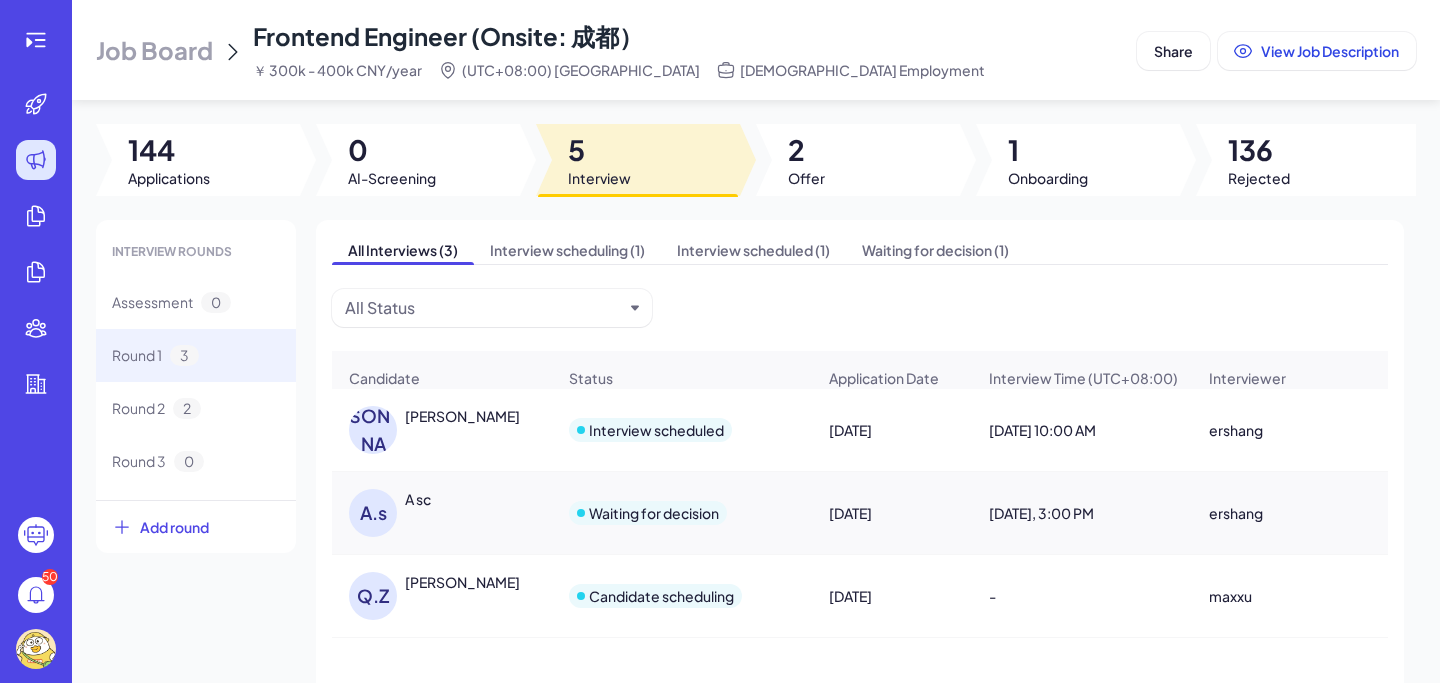 click on "A sc" at bounding box center [418, 499] 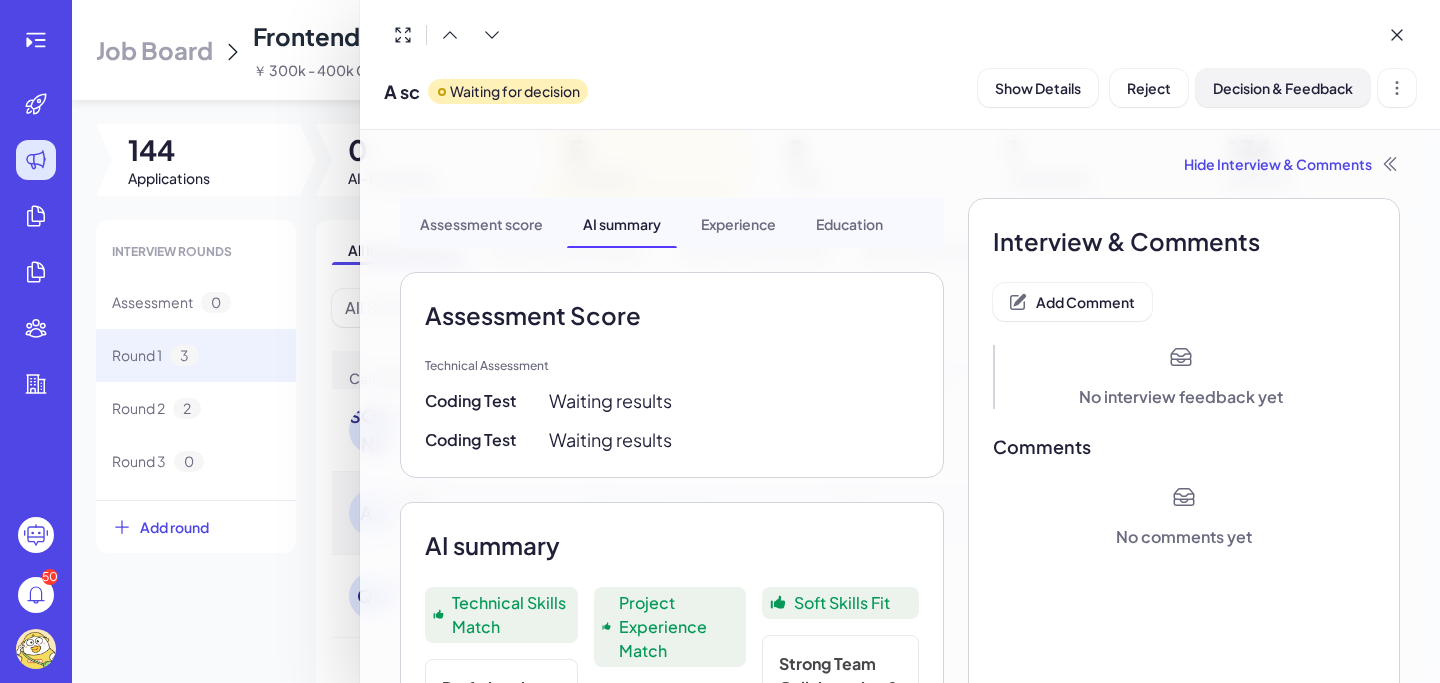 click on "Decision & Feedback" at bounding box center (1283, 88) 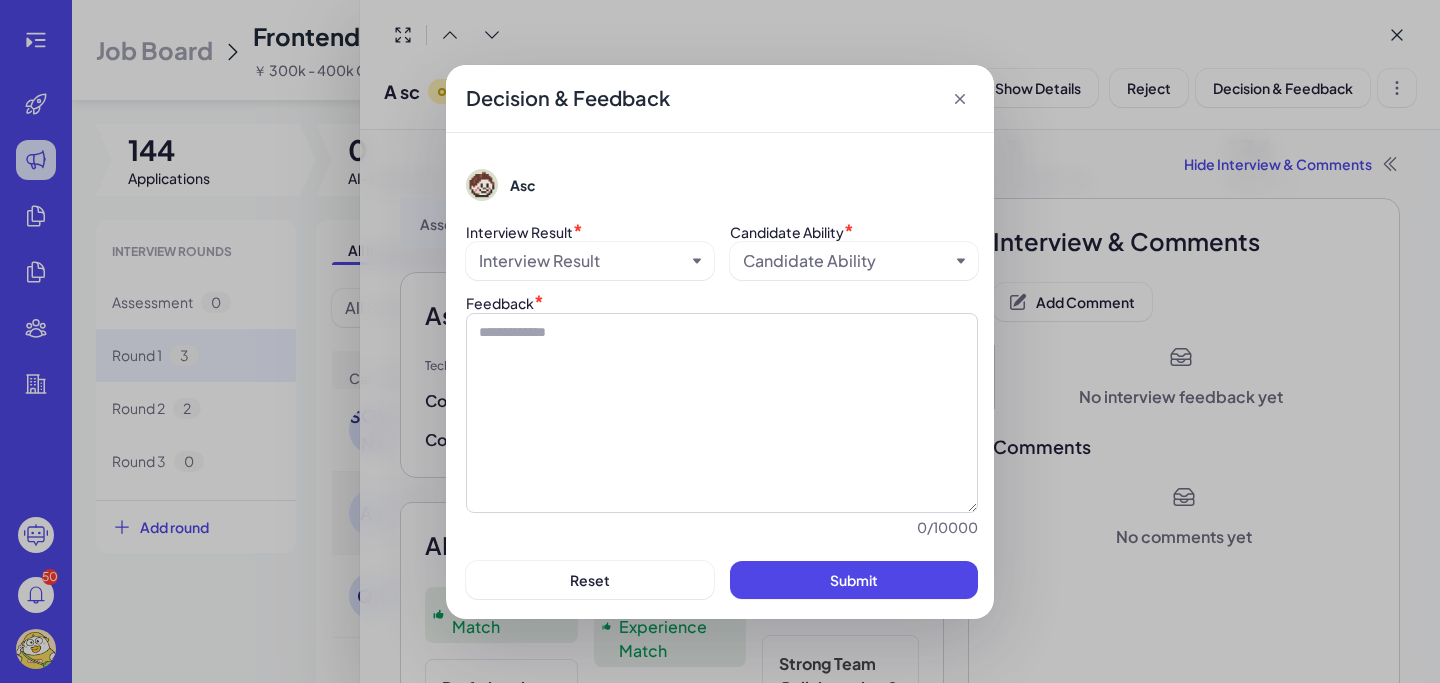 click on "Interview Result" at bounding box center [582, 261] 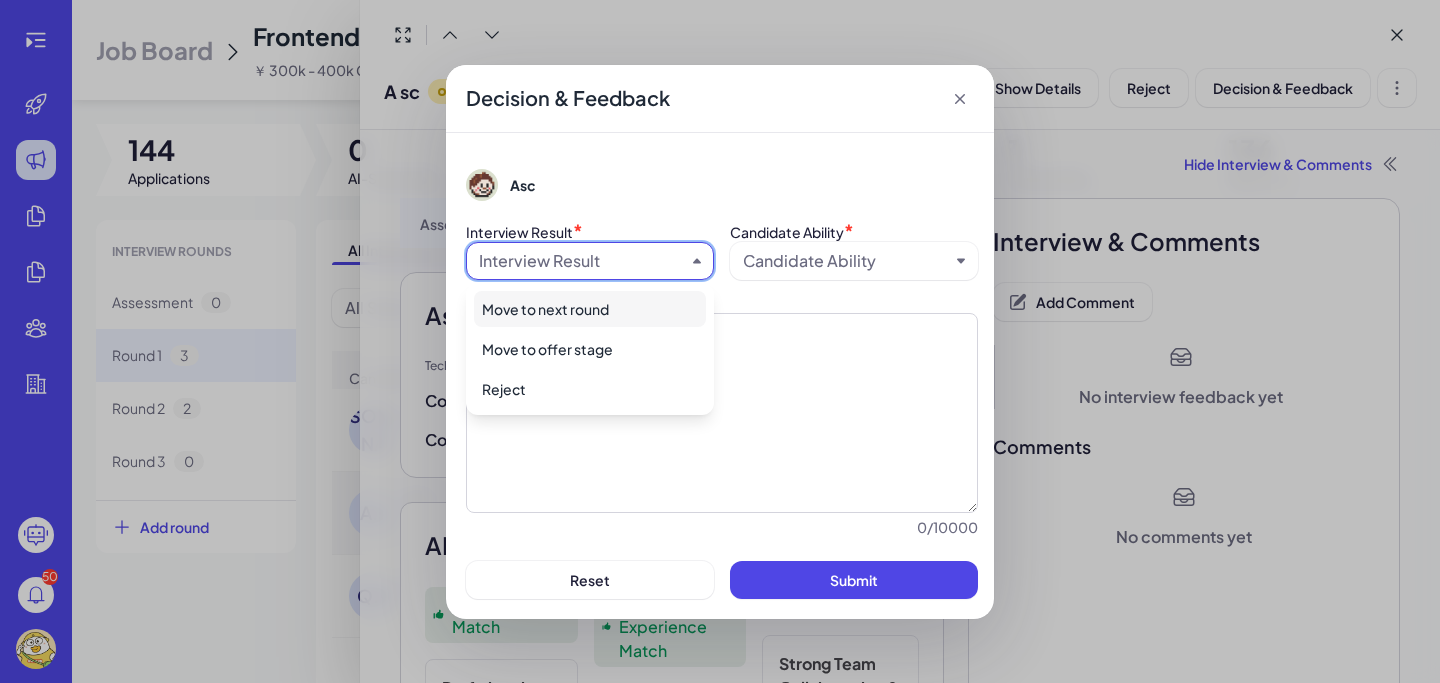 click on "Move to next round" at bounding box center (590, 309) 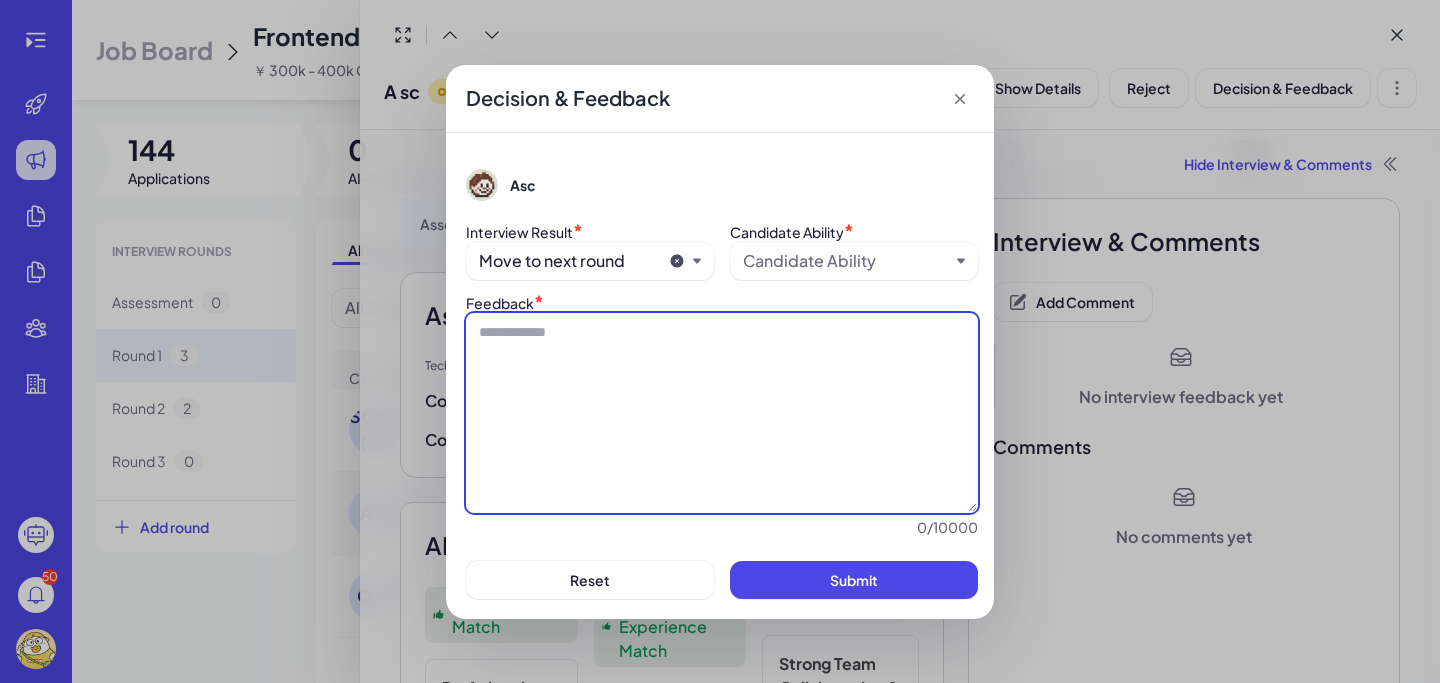 click at bounding box center [722, 413] 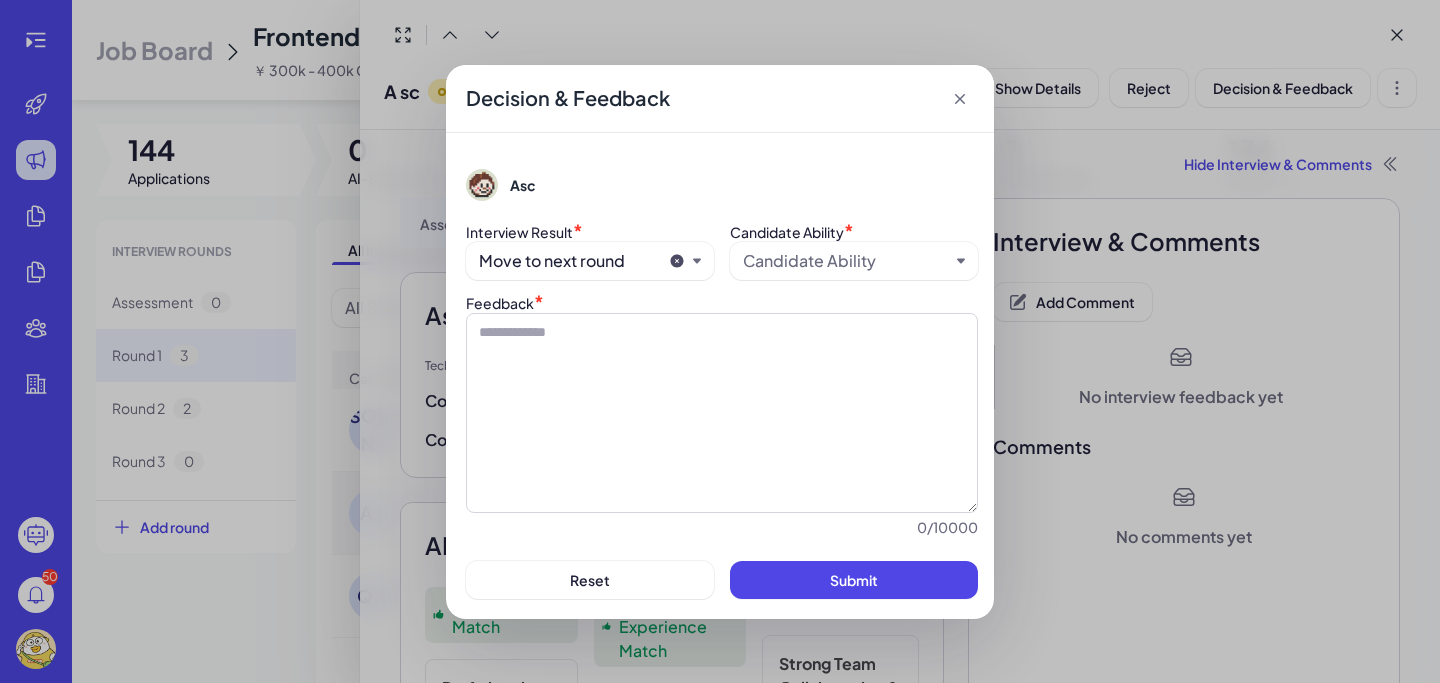 click on "Candidate Ability" at bounding box center [809, 261] 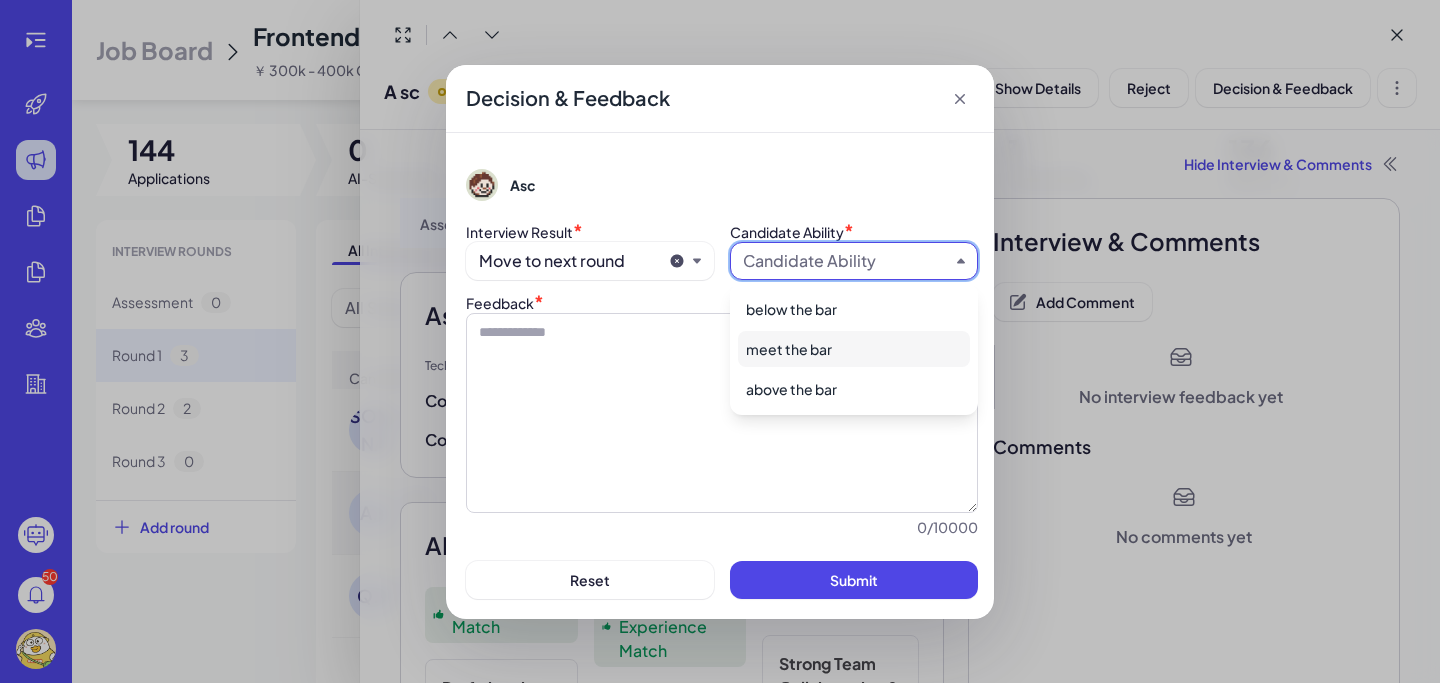 click on "meet the bar" at bounding box center [854, 349] 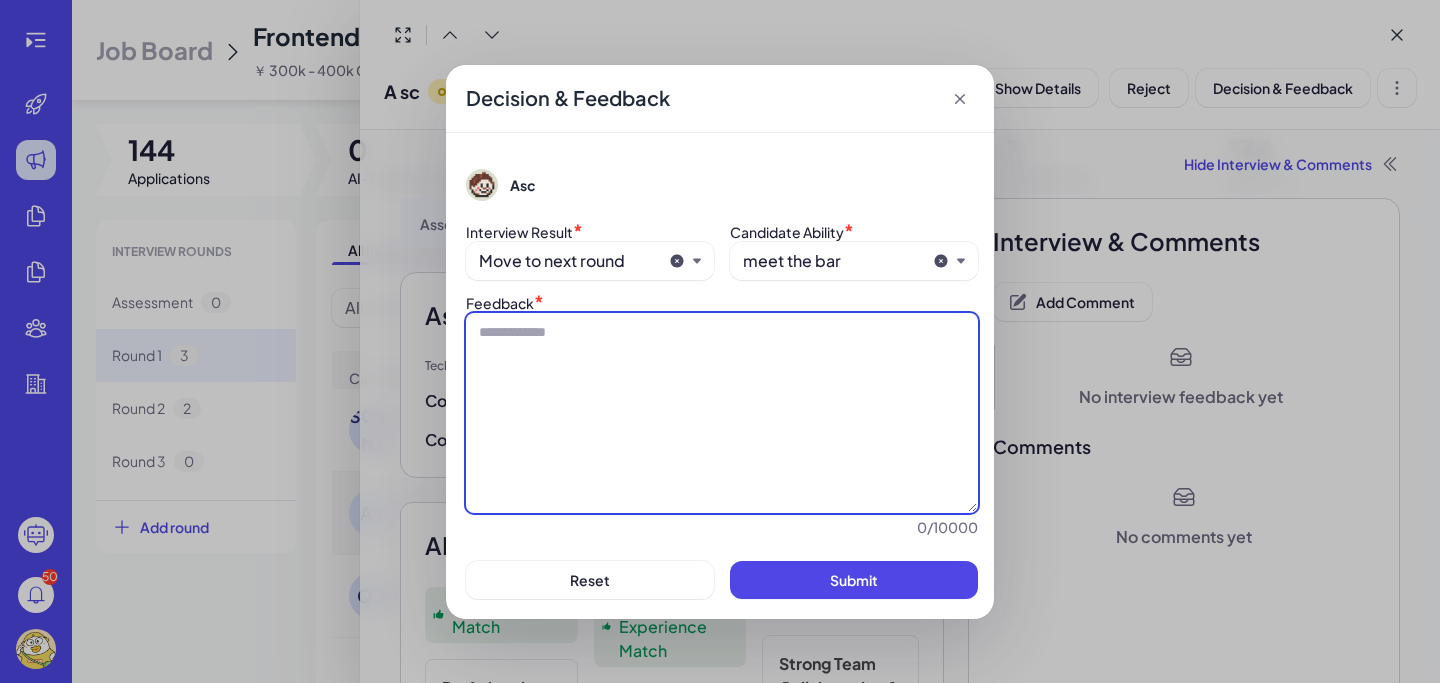 click at bounding box center (722, 413) 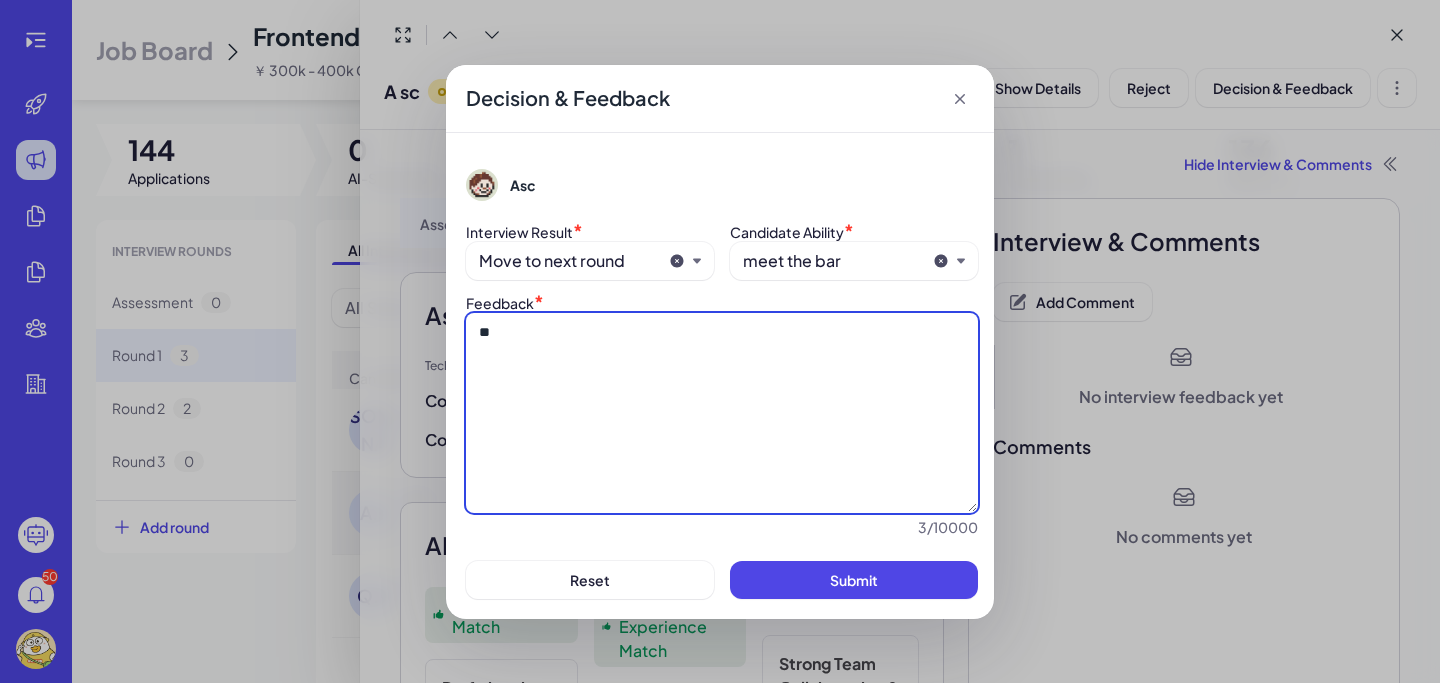 type on "*" 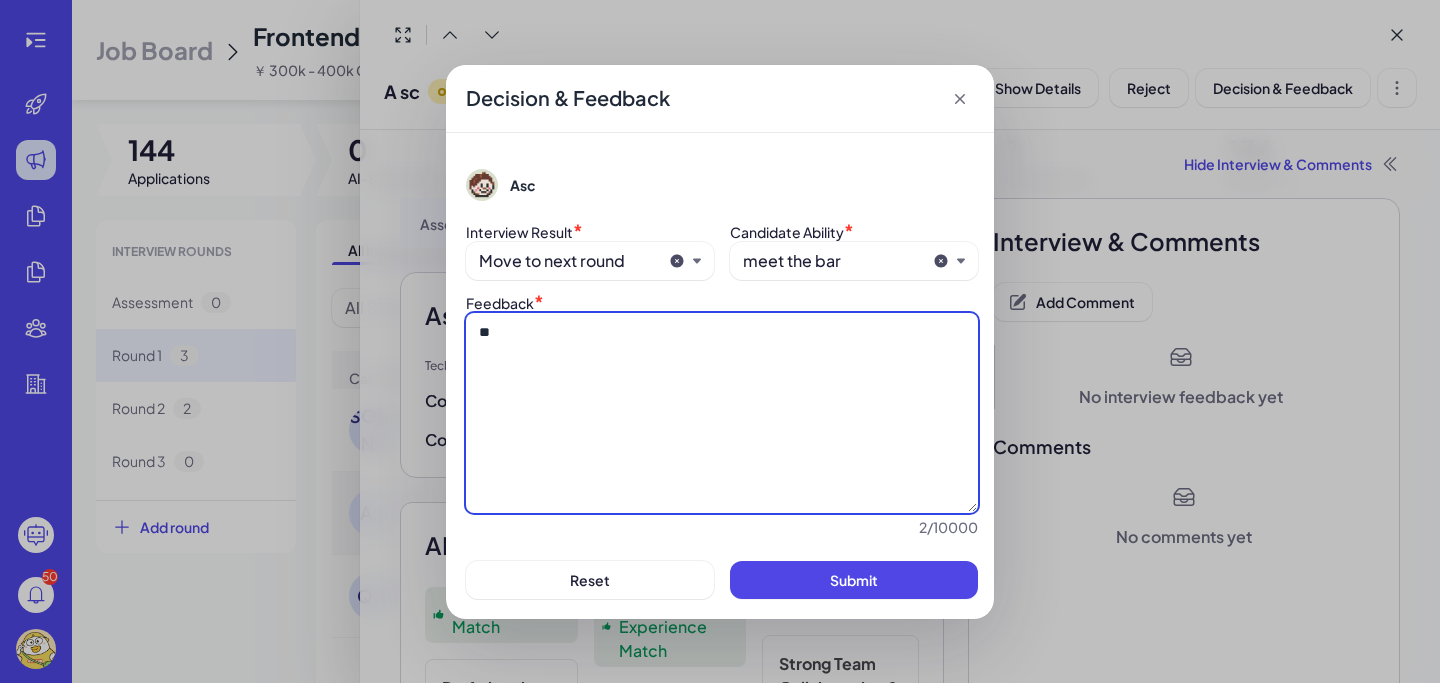 type on "*" 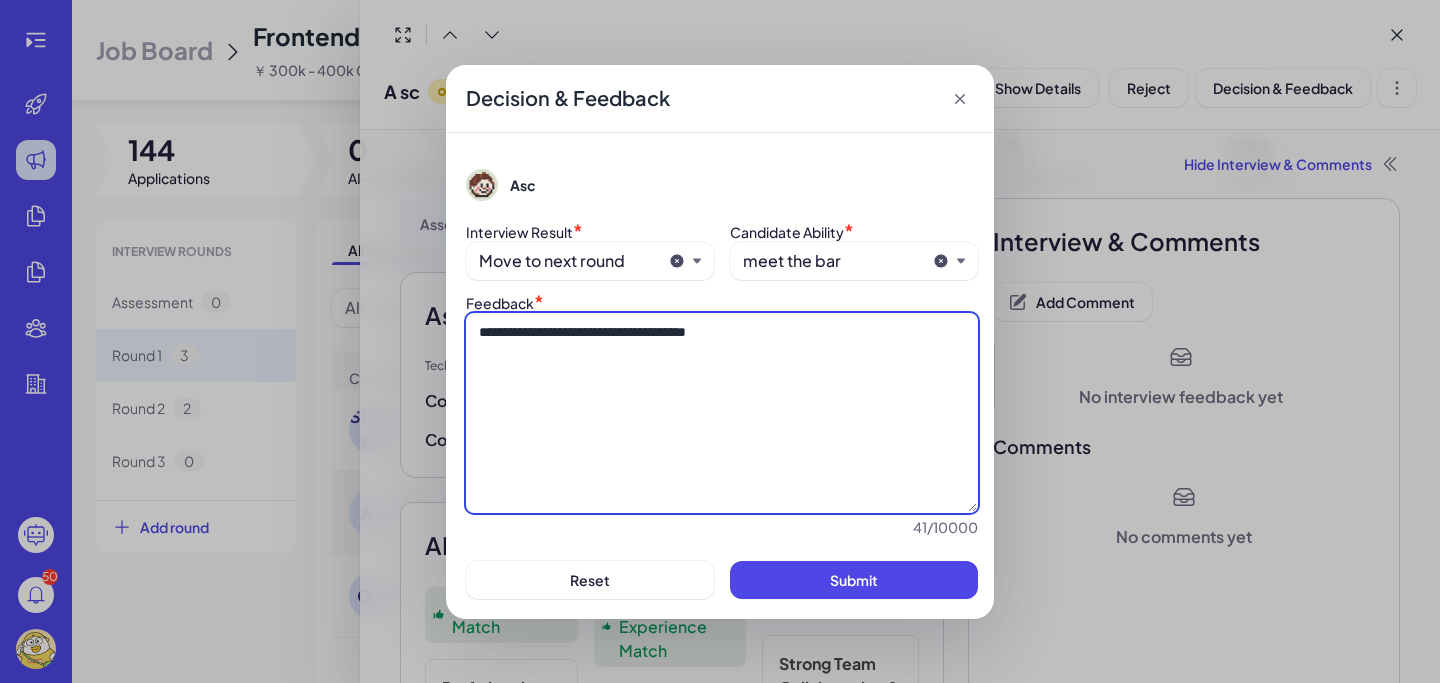 click on "**********" at bounding box center (722, 413) 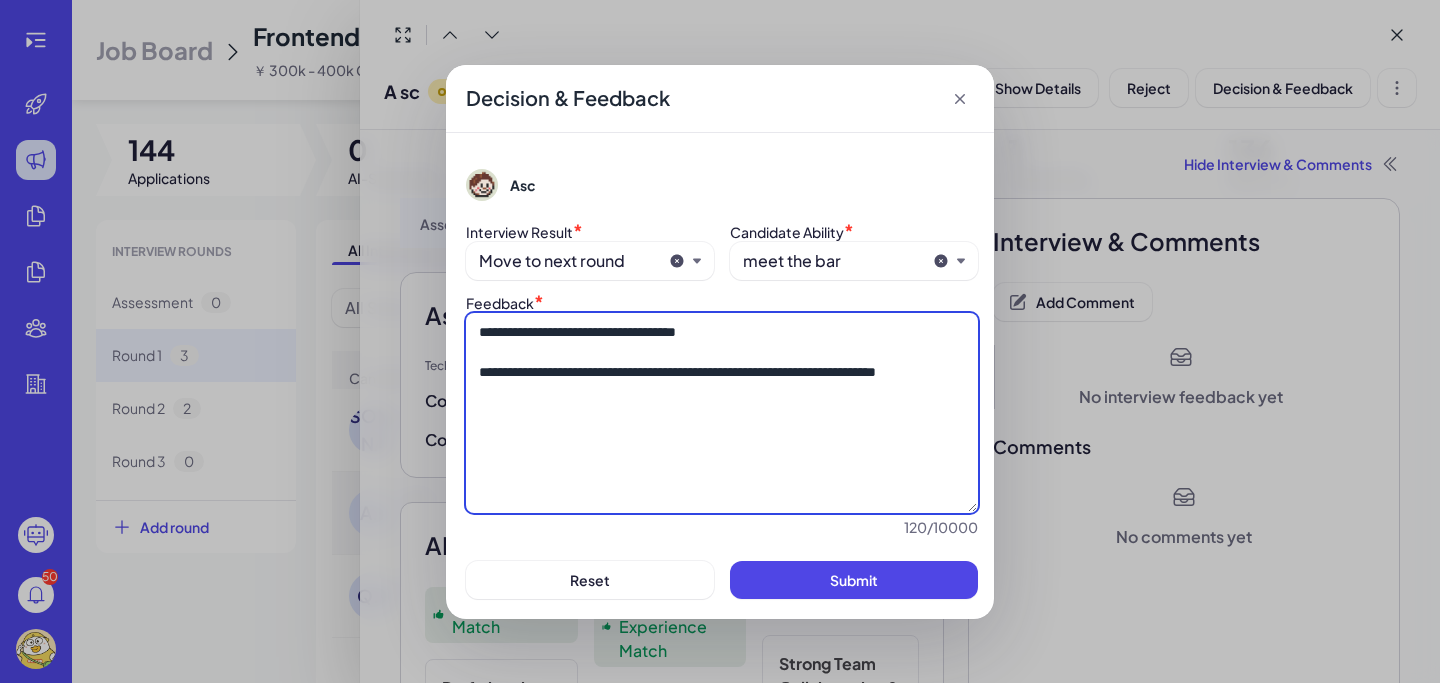 click on "**********" at bounding box center (722, 413) 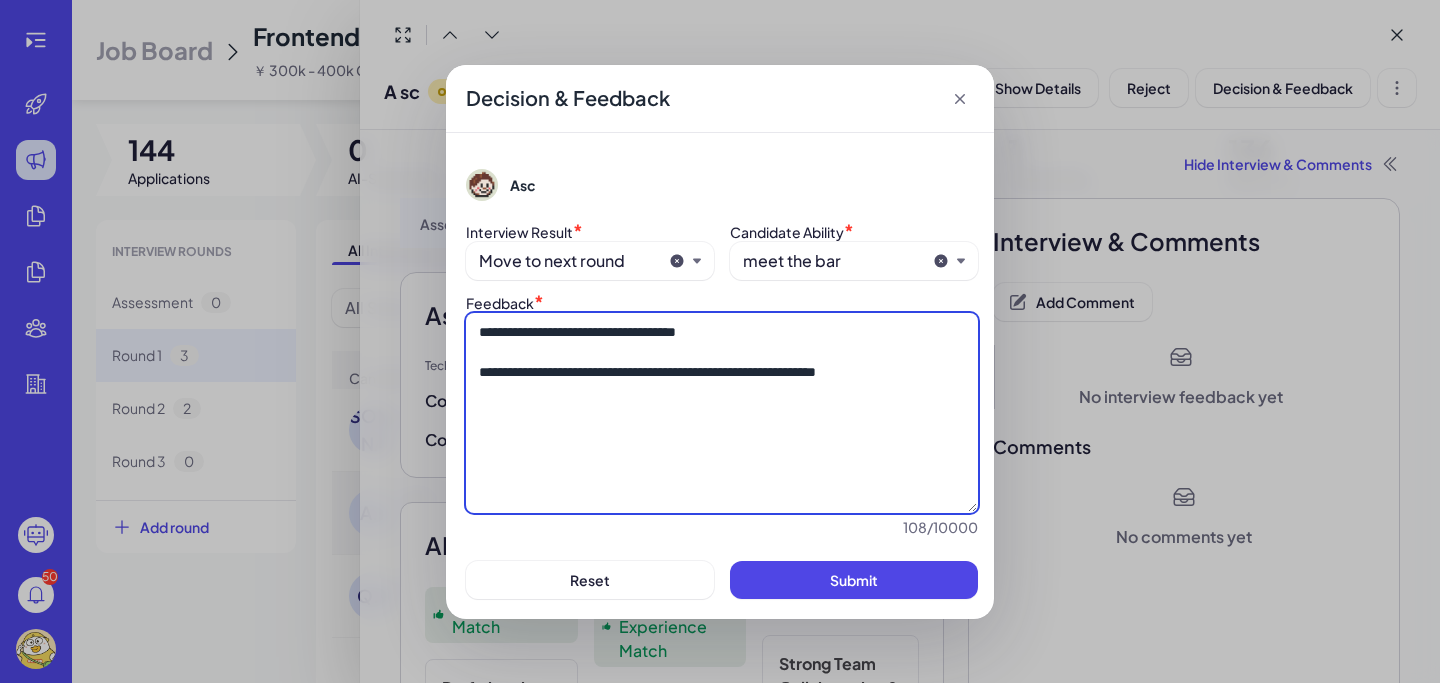 click on "**********" at bounding box center [722, 413] 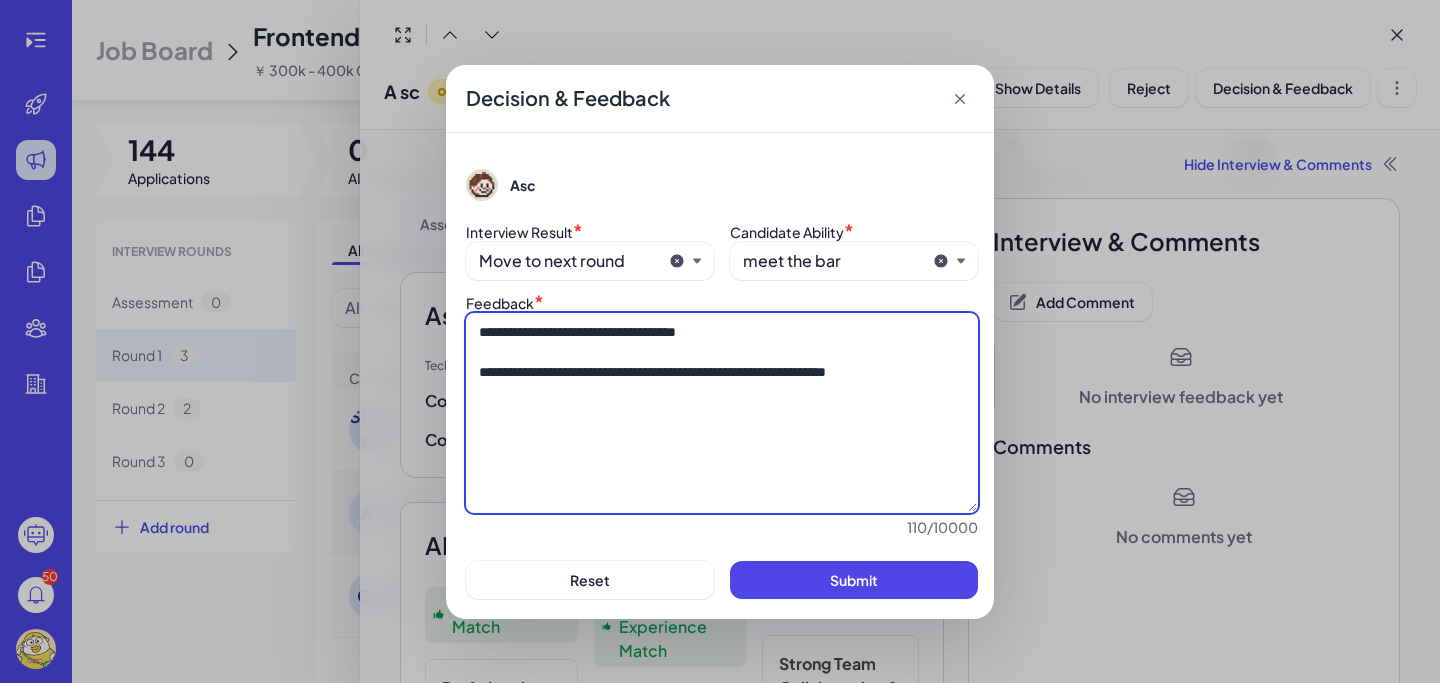click on "**********" at bounding box center (722, 413) 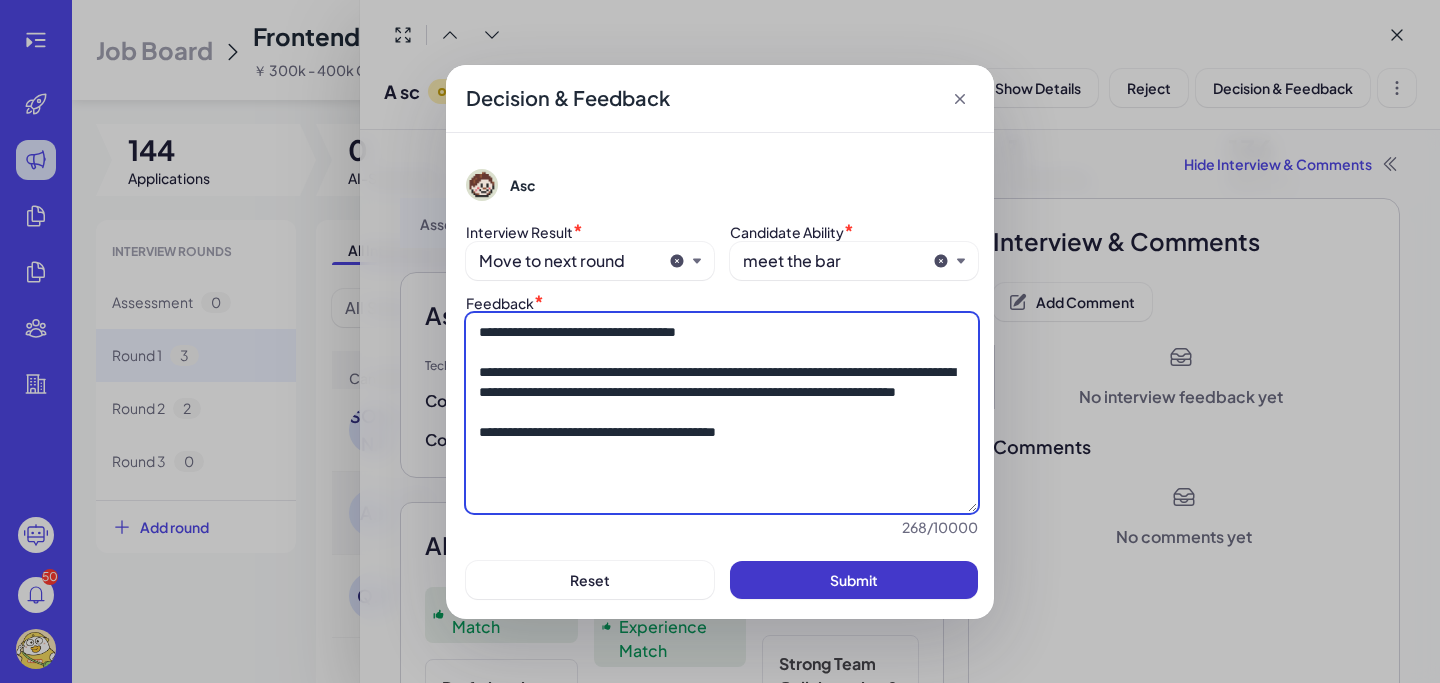 type on "**********" 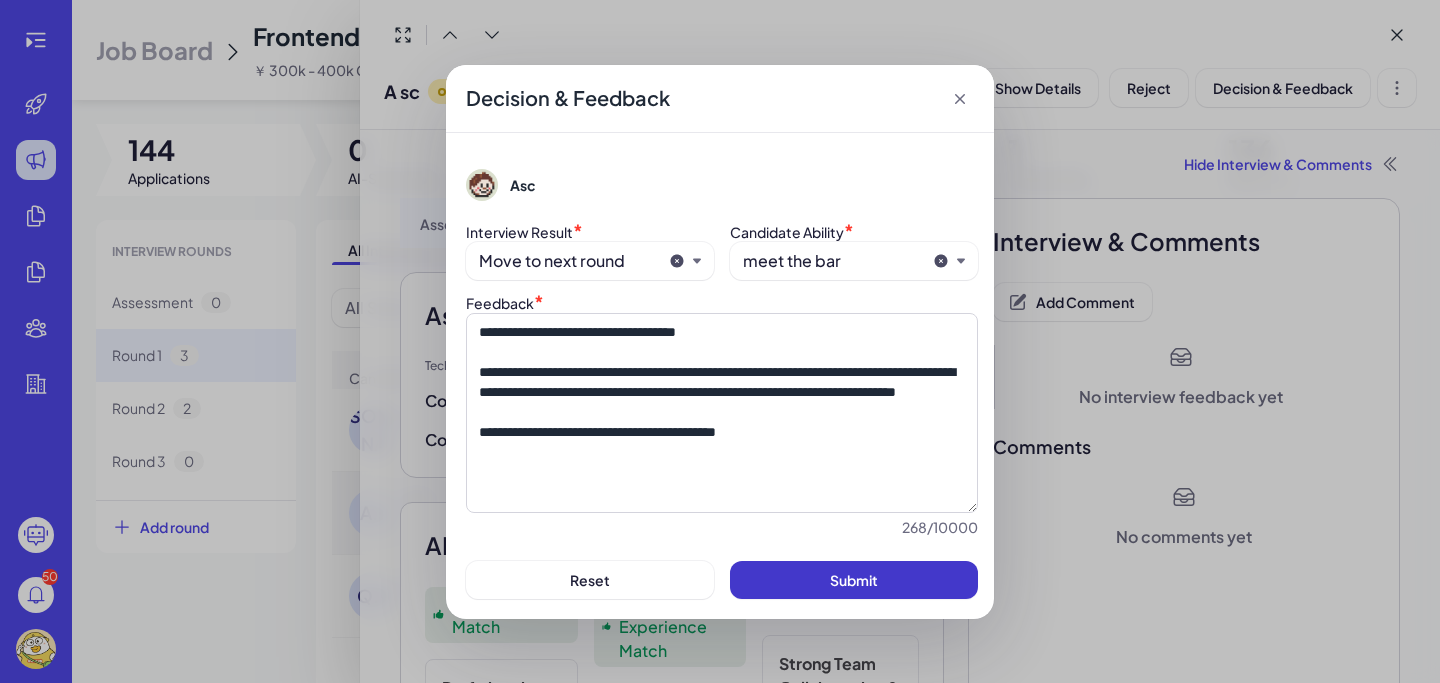 click on "Submit" at bounding box center [854, 580] 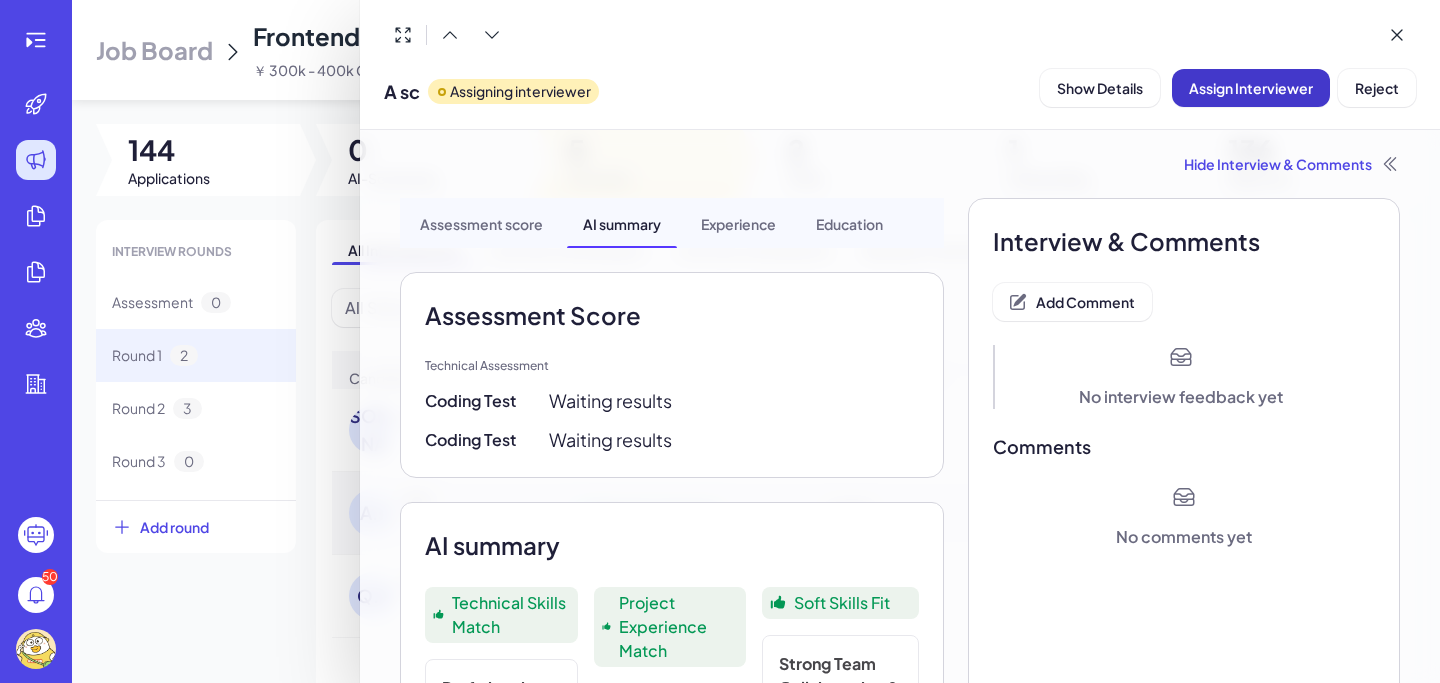click on "Assign Interviewer" at bounding box center [1251, 88] 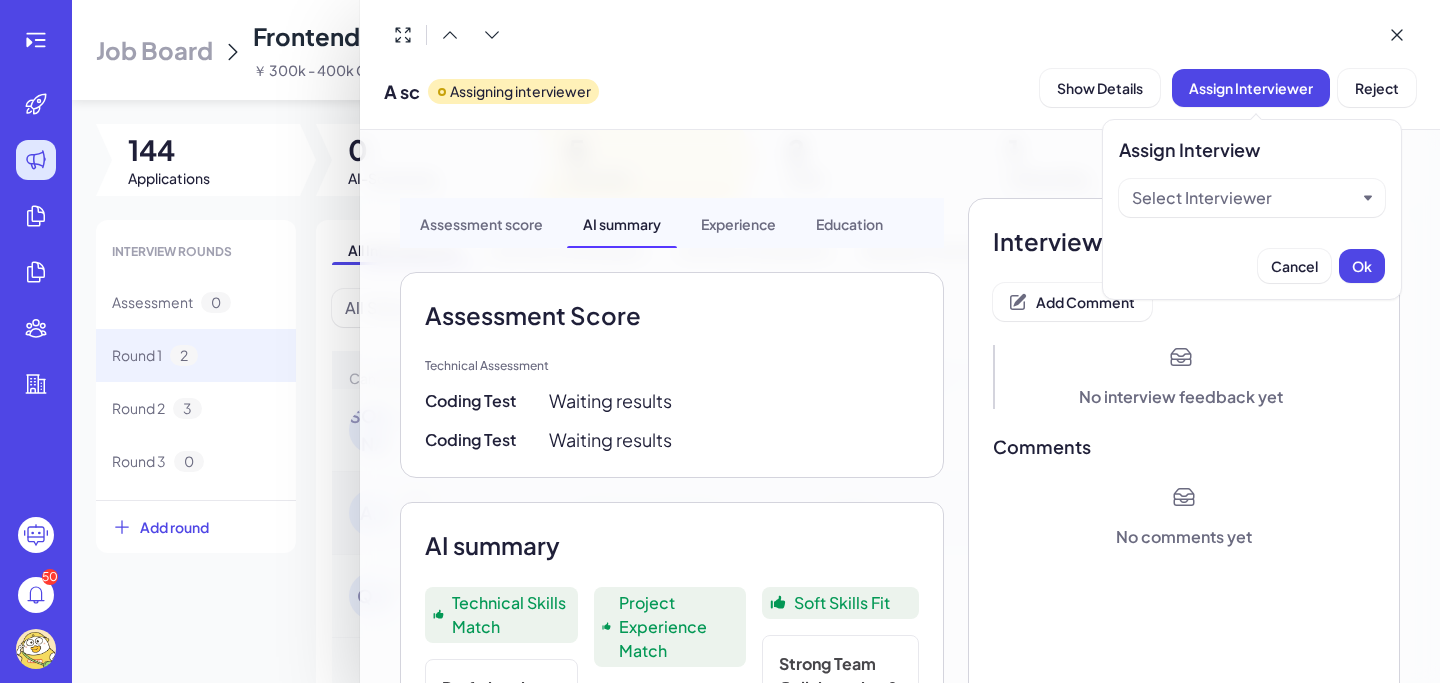 click on "Select Interviewer" at bounding box center [1202, 198] 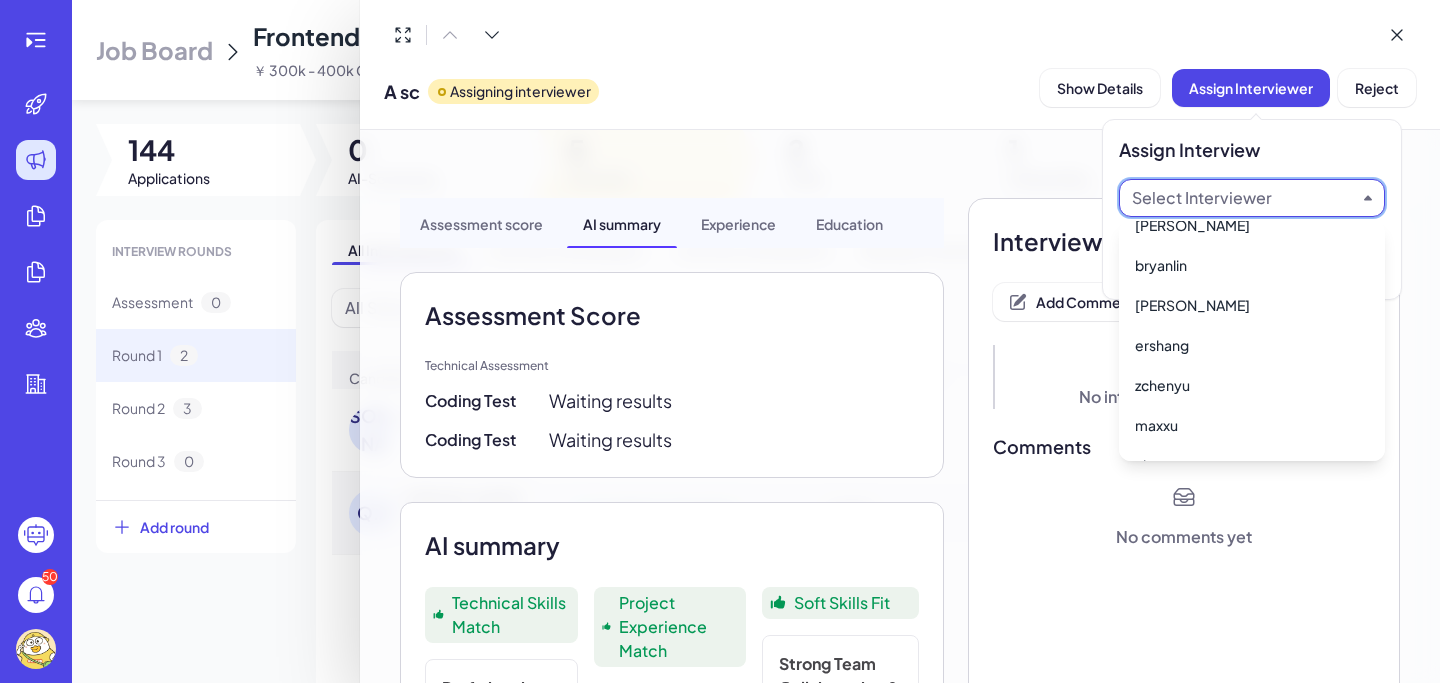 scroll, scrollTop: 158, scrollLeft: 0, axis: vertical 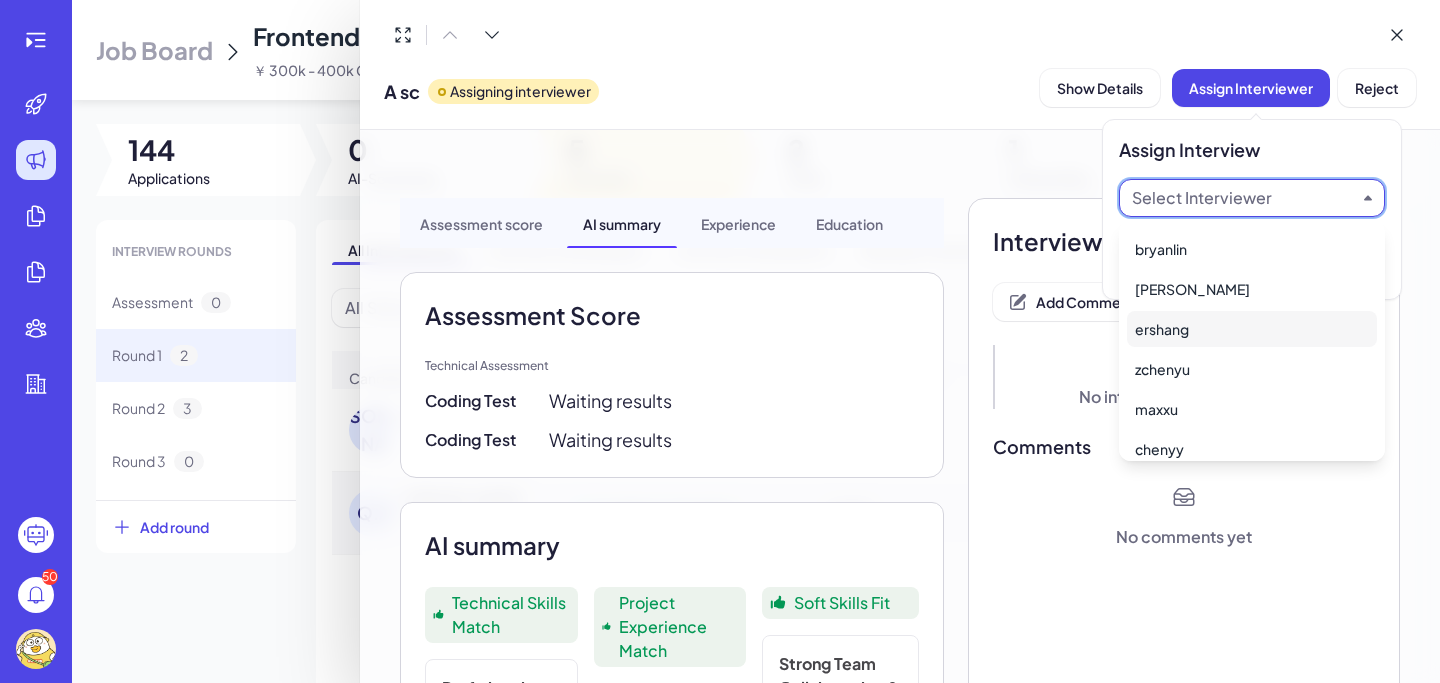 click on "ershang" at bounding box center [1252, 329] 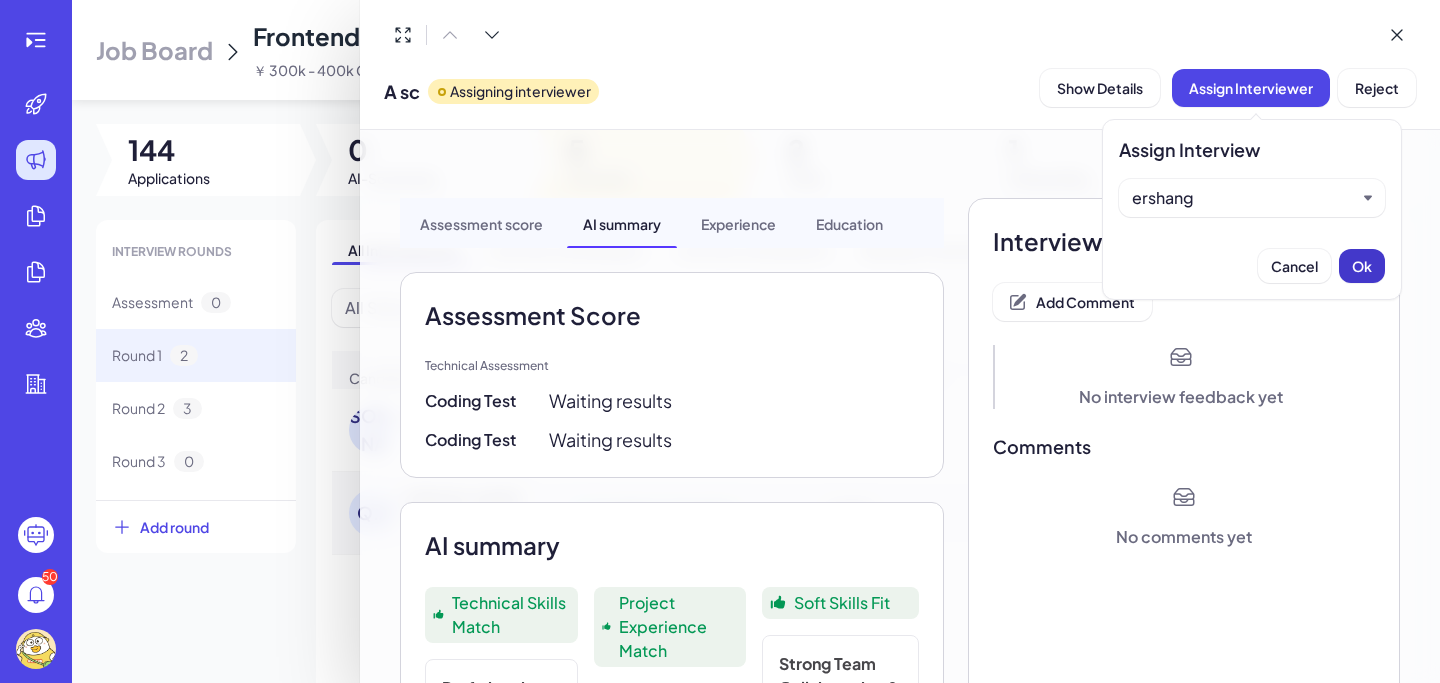 click on "Ok" at bounding box center [1362, 266] 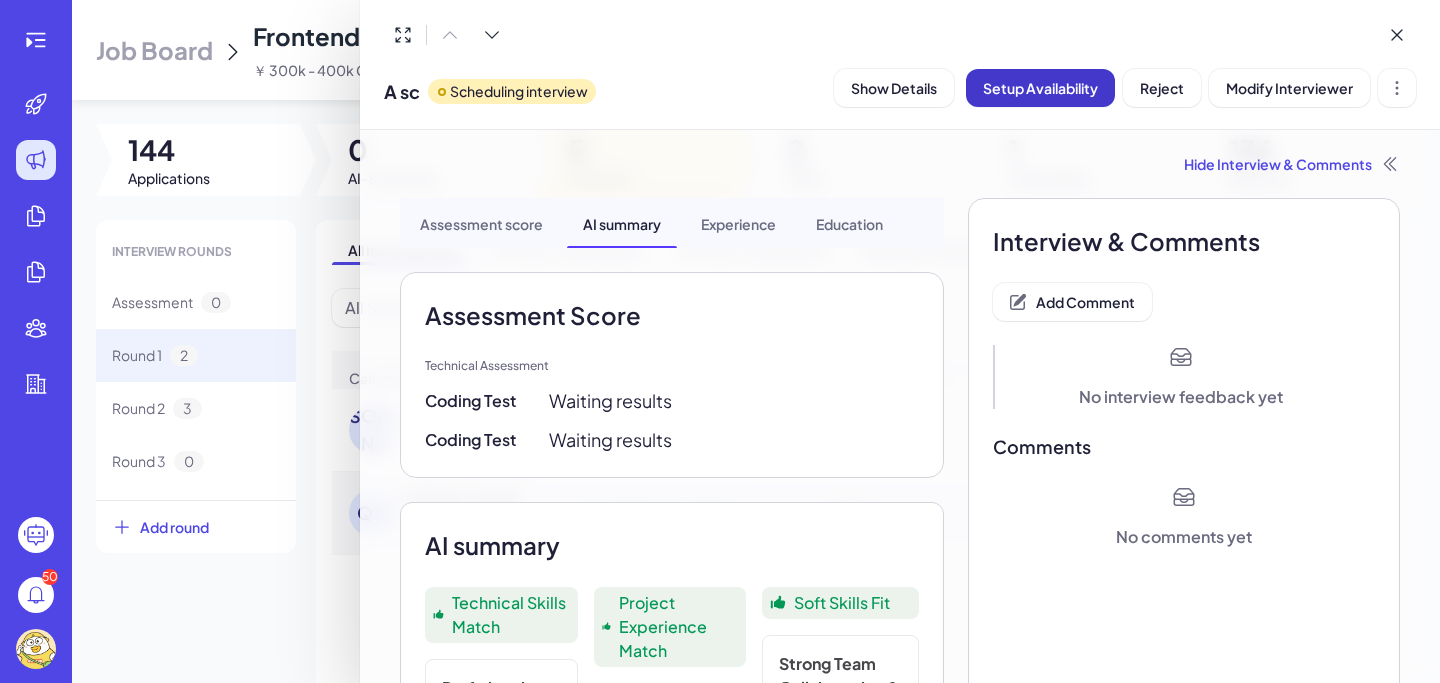 click on "Setup Availability" at bounding box center (1040, 88) 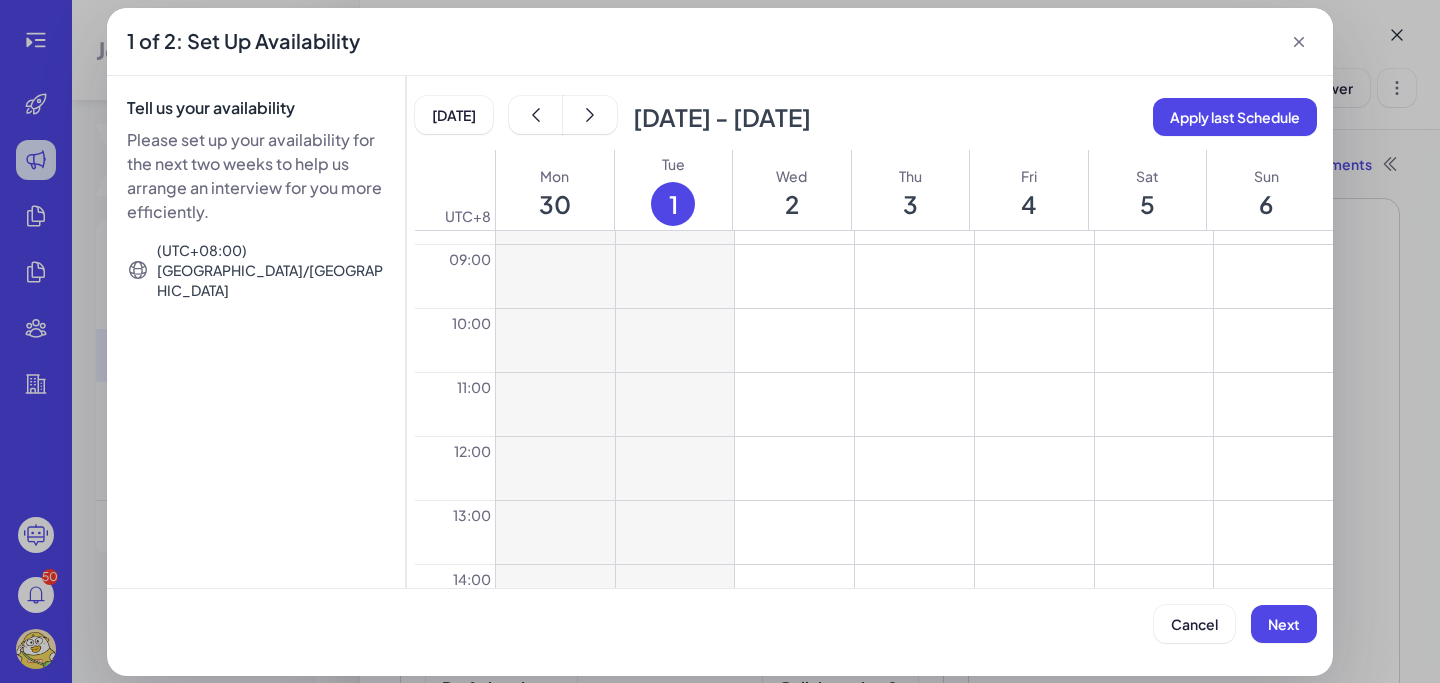 scroll, scrollTop: 604, scrollLeft: 0, axis: vertical 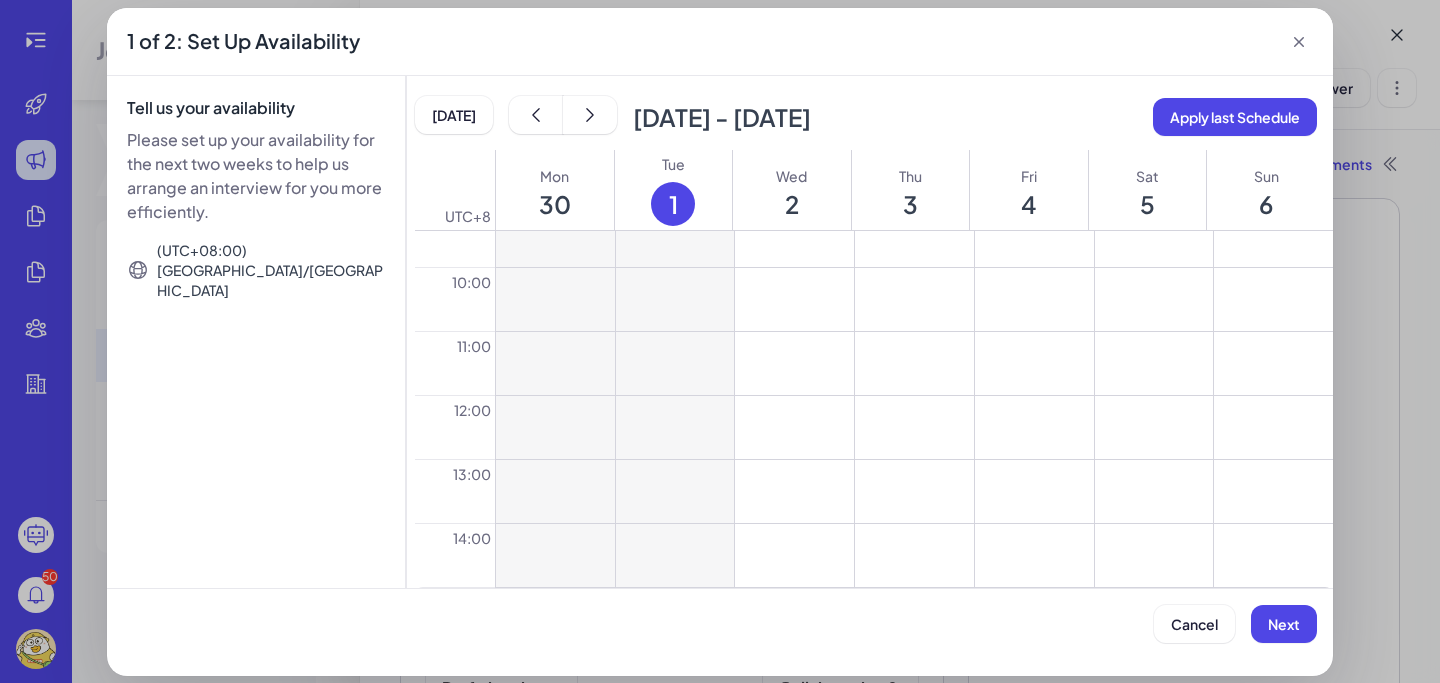 click at bounding box center [914, 299] 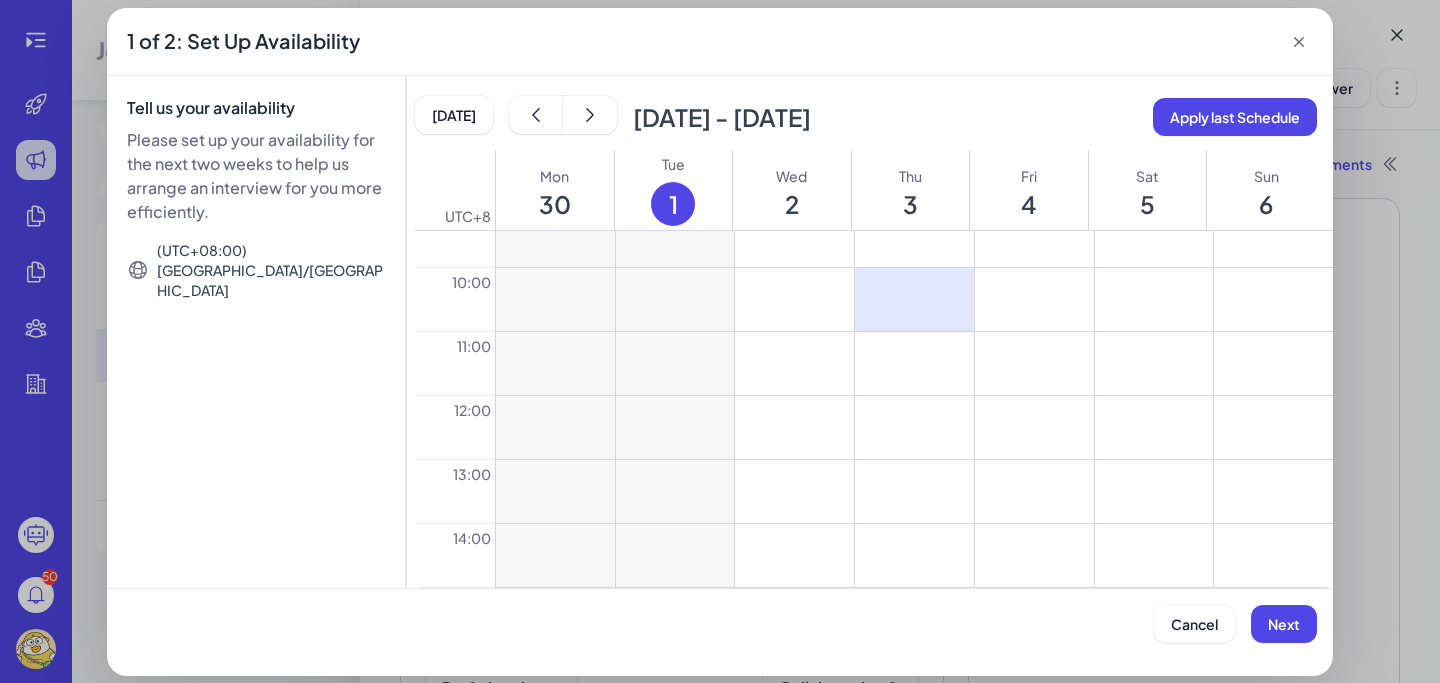 click at bounding box center [914, 363] 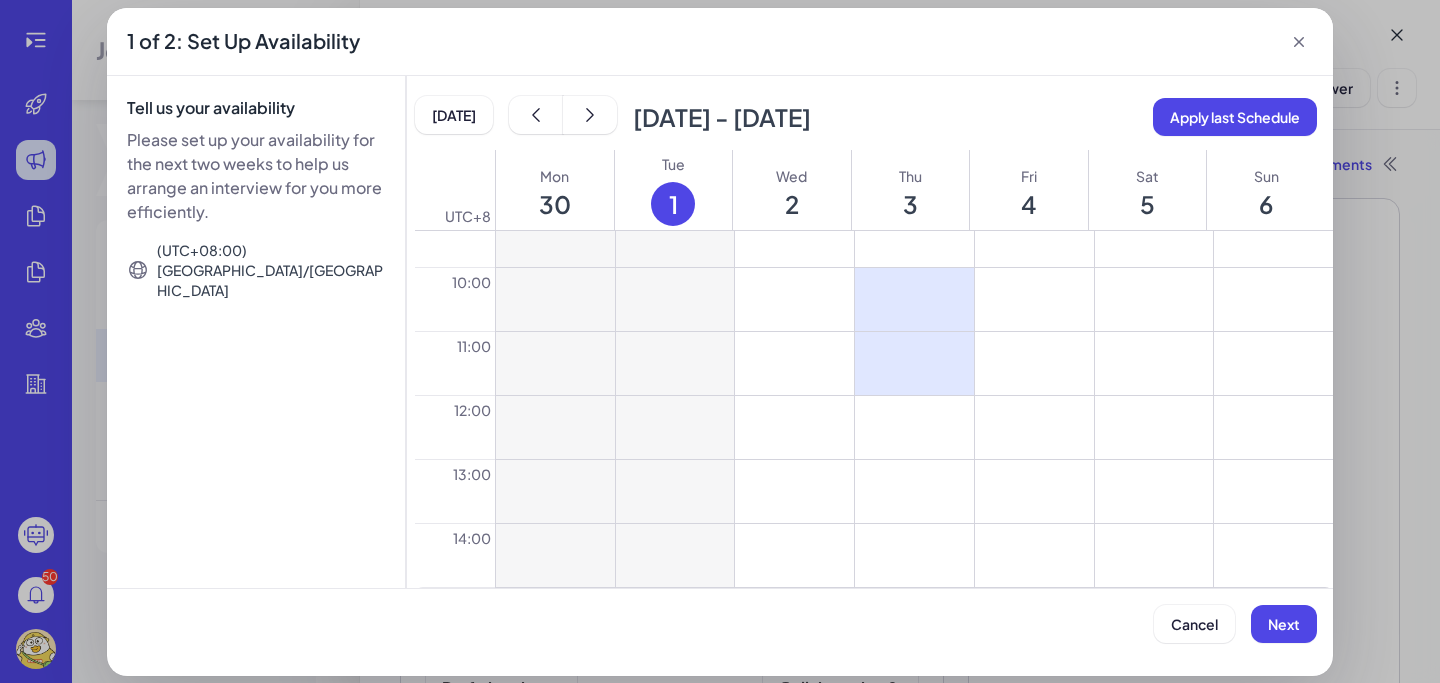 click at bounding box center [914, 427] 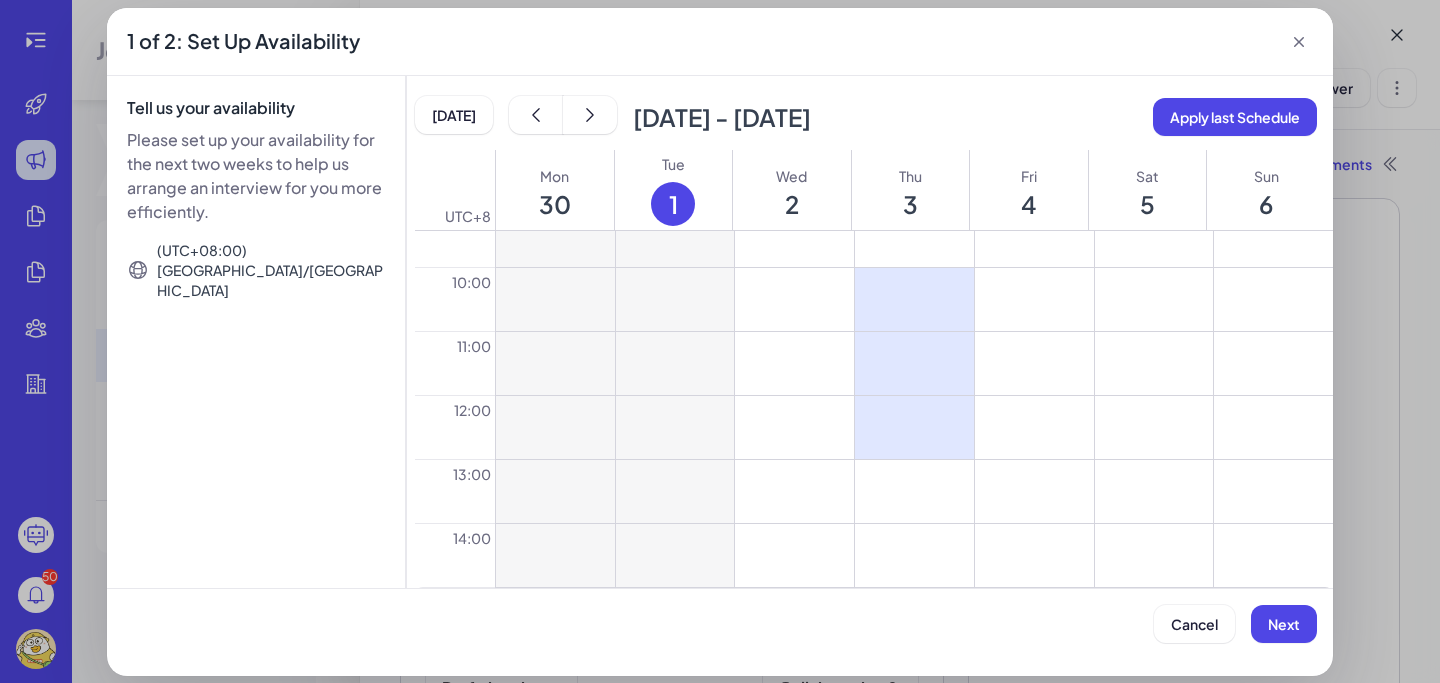 click at bounding box center (914, 491) 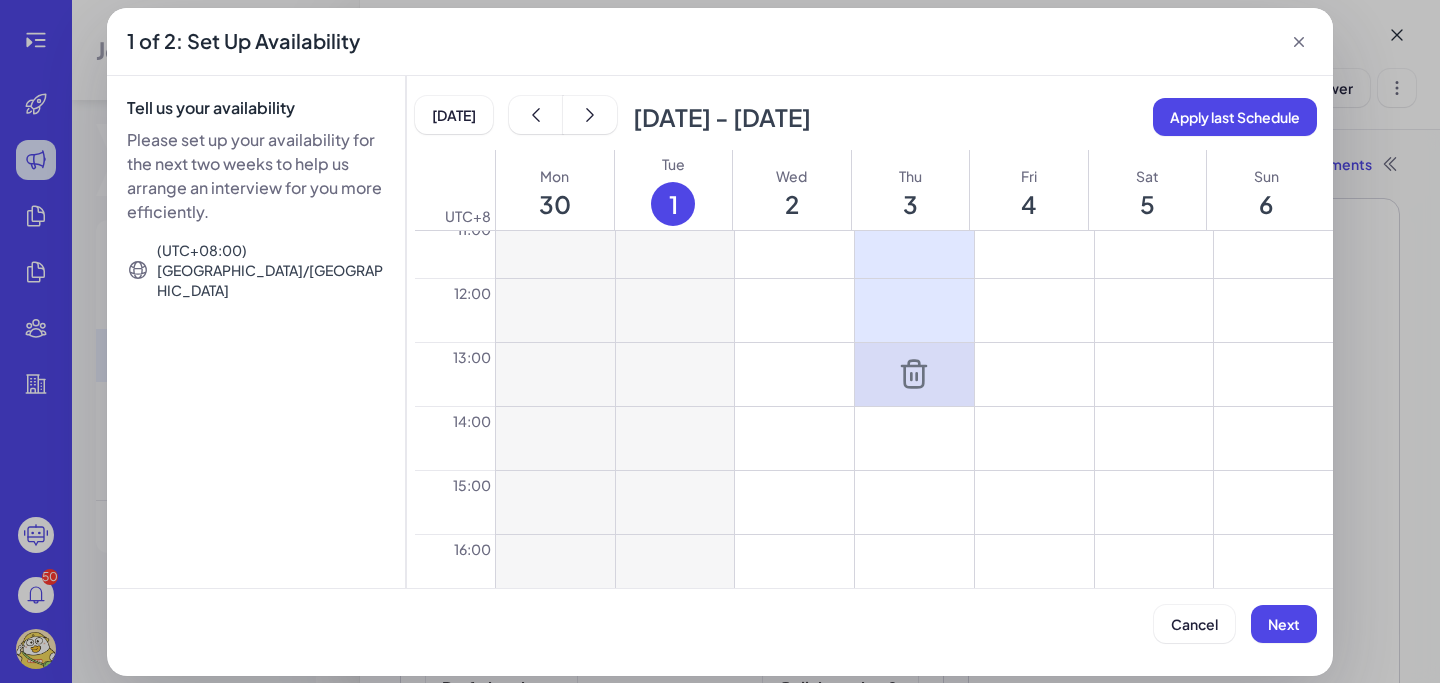 scroll, scrollTop: 728, scrollLeft: 0, axis: vertical 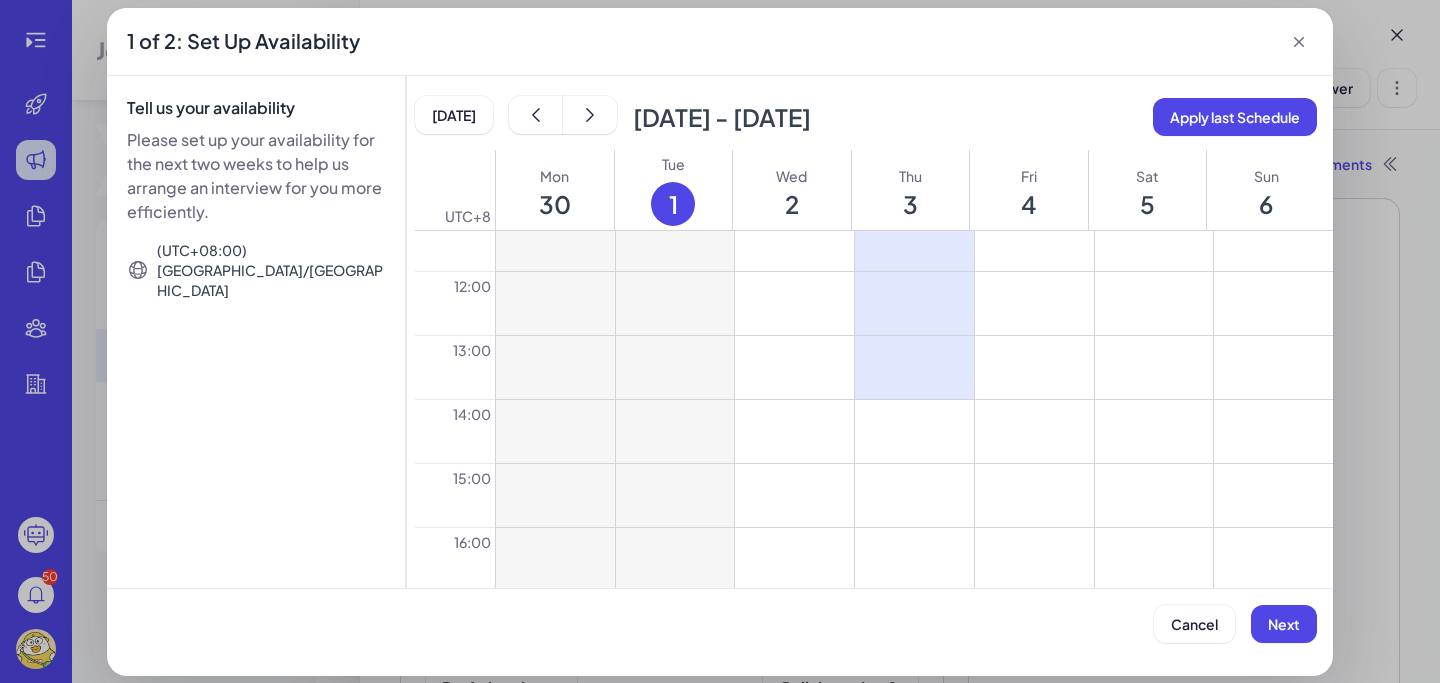 click at bounding box center [914, 431] 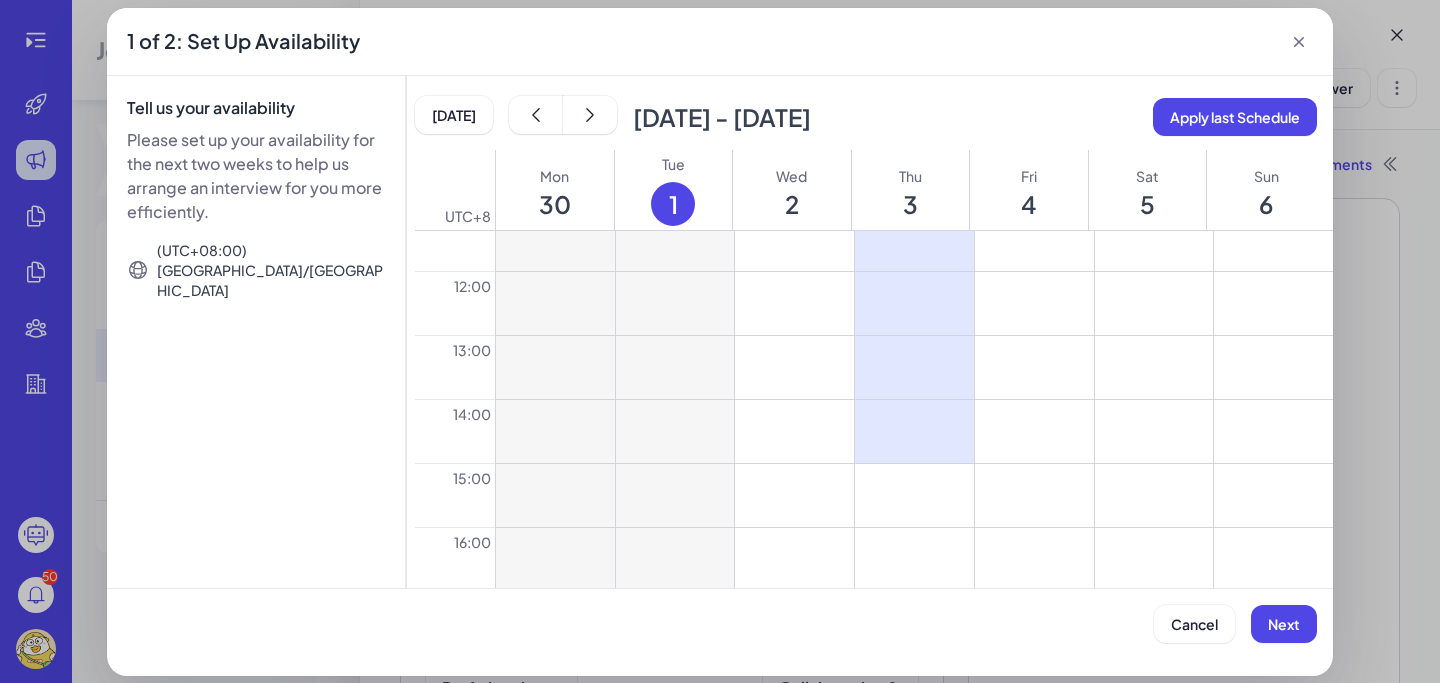 click at bounding box center (914, 495) 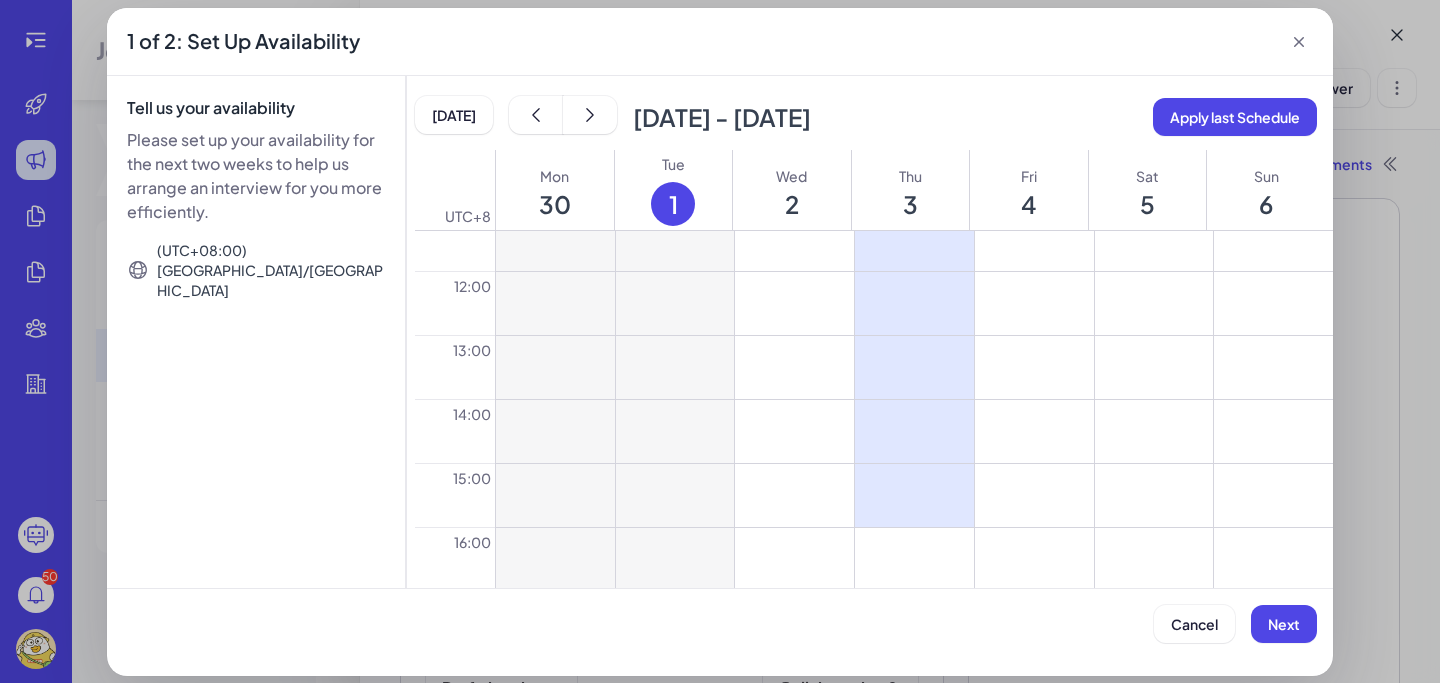 click at bounding box center [914, 559] 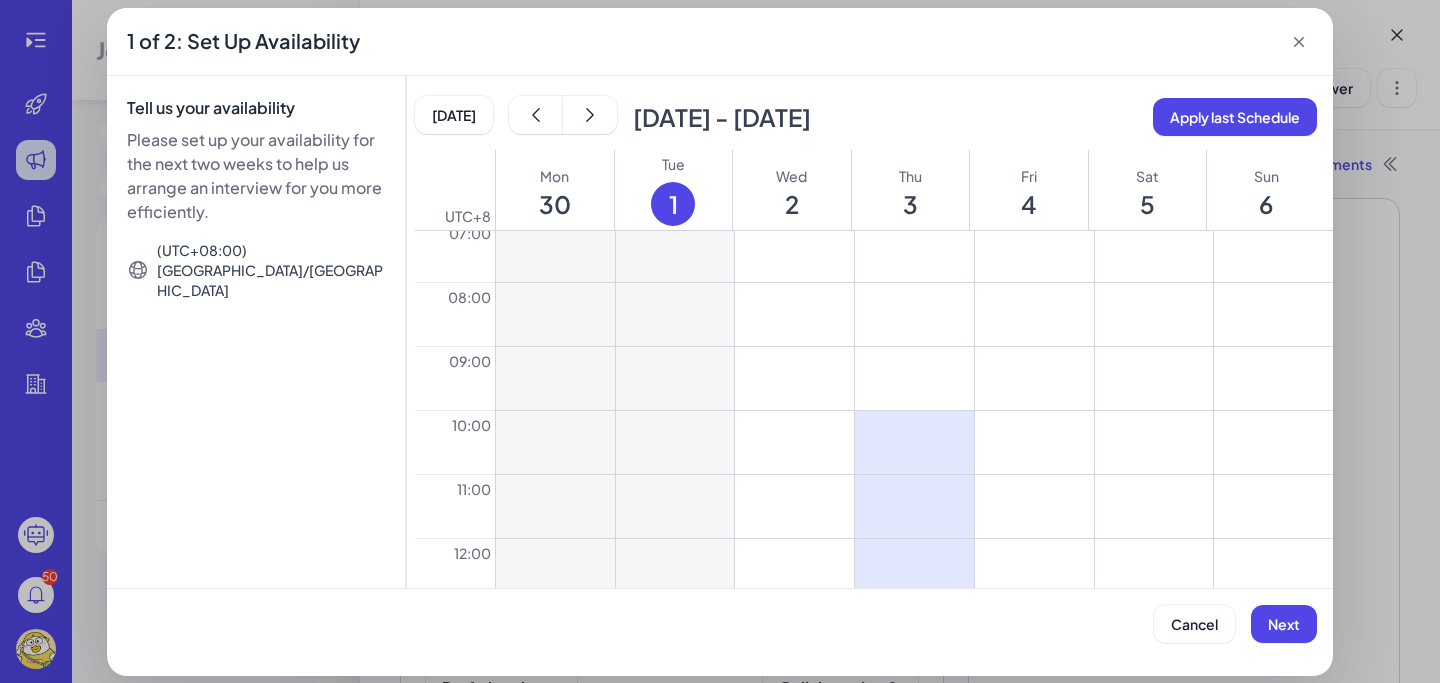 scroll, scrollTop: 421, scrollLeft: 0, axis: vertical 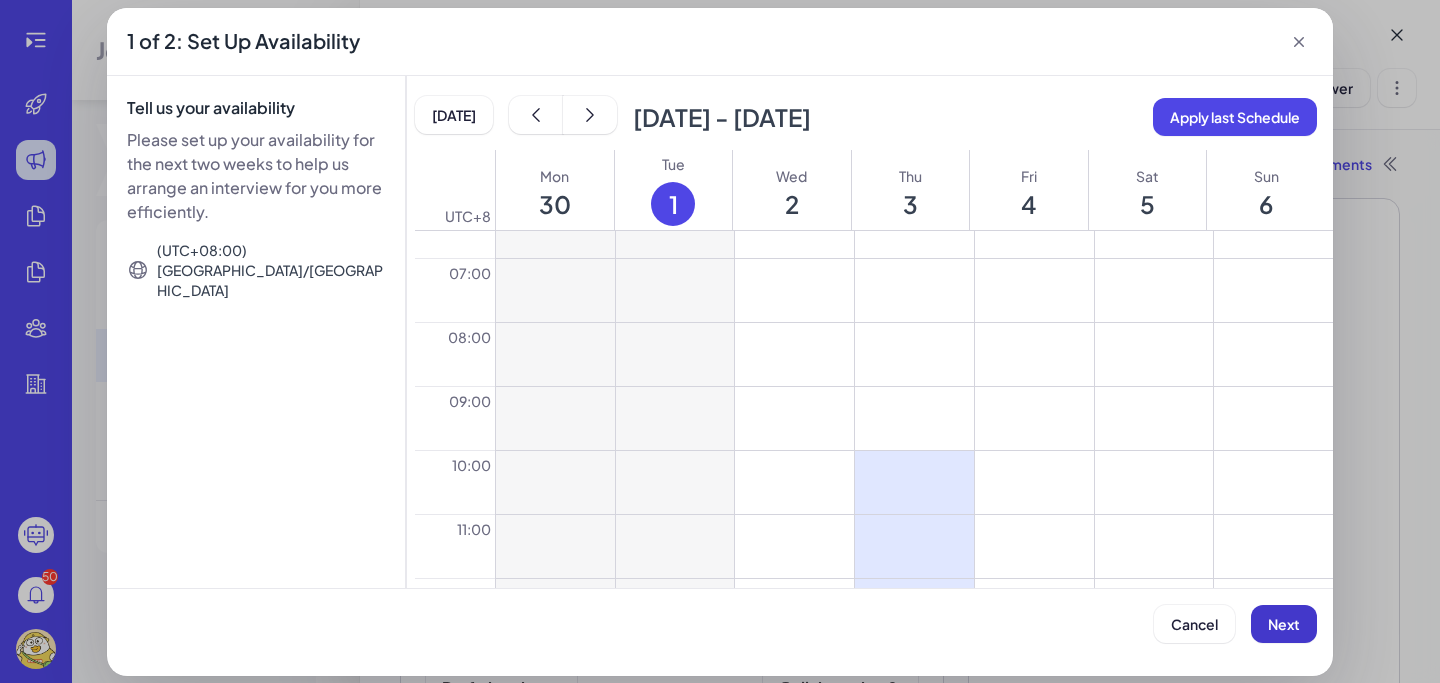 click on "Next" at bounding box center [1284, 624] 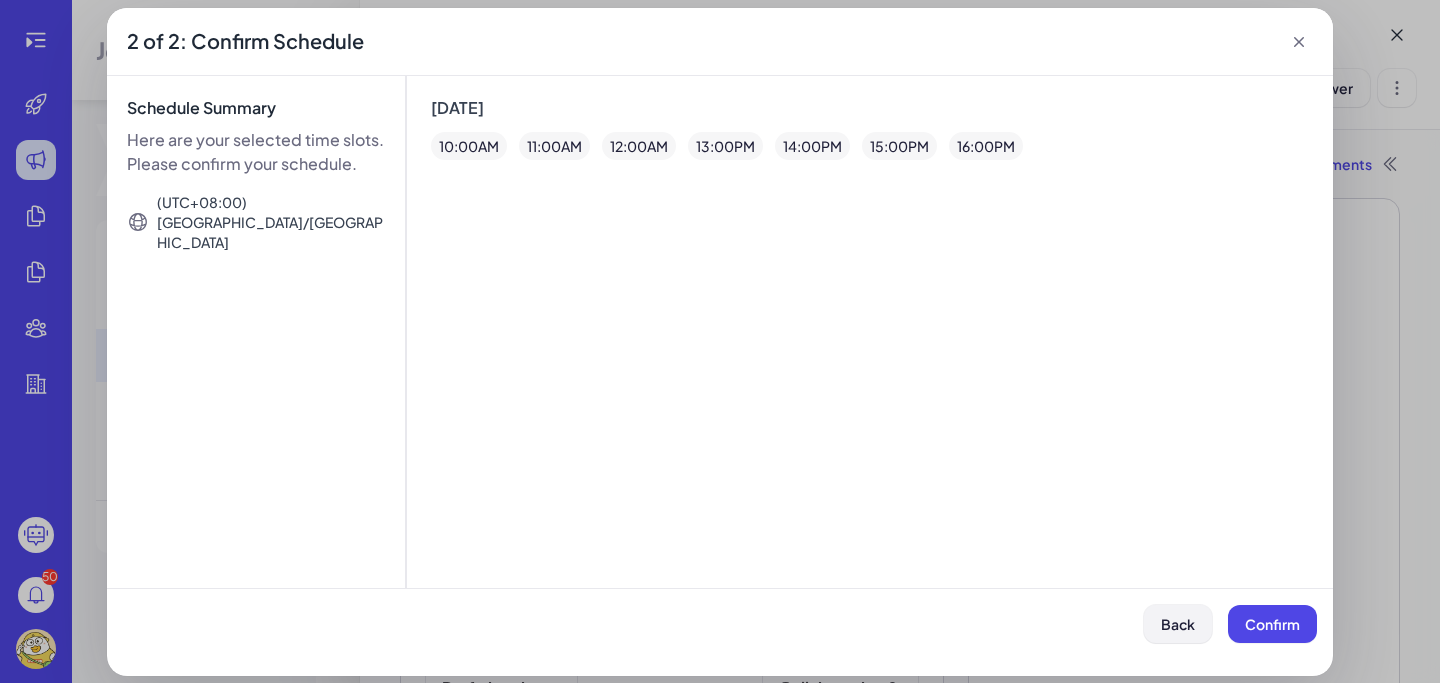 click on "Back" at bounding box center (1178, 624) 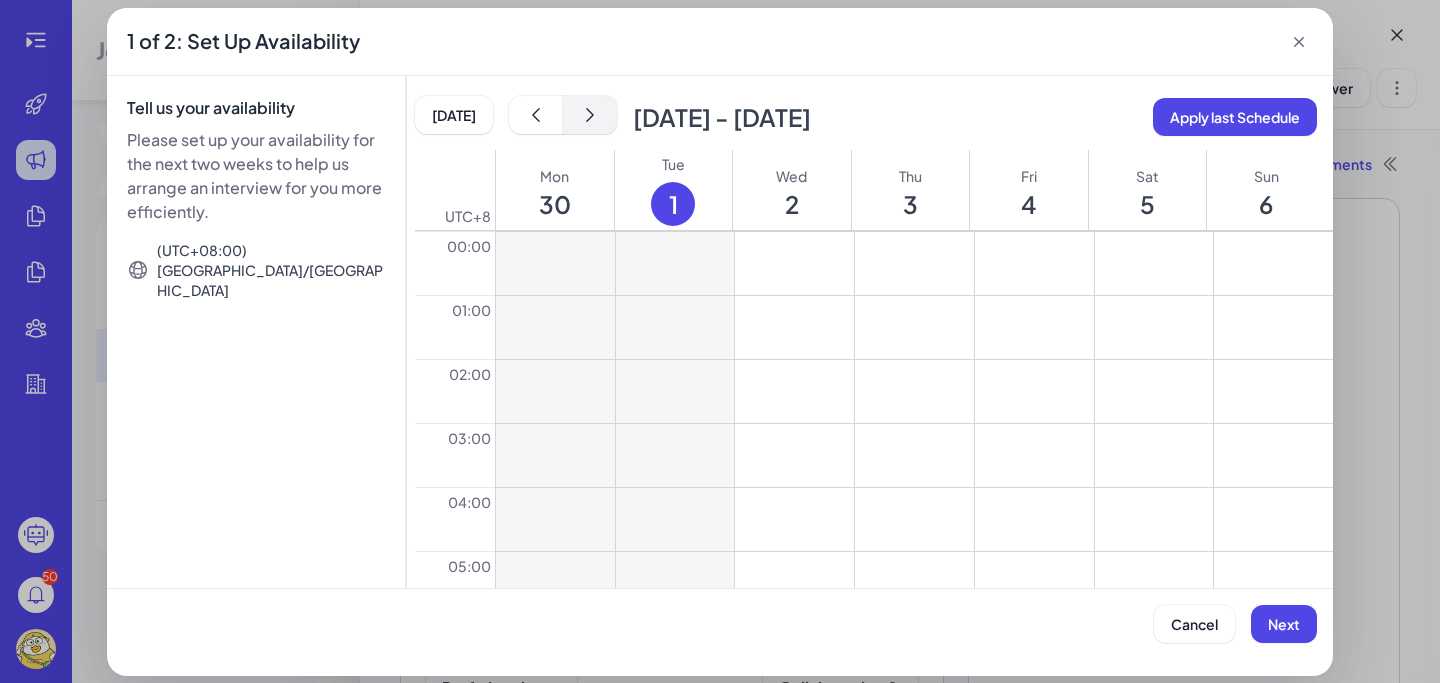 click 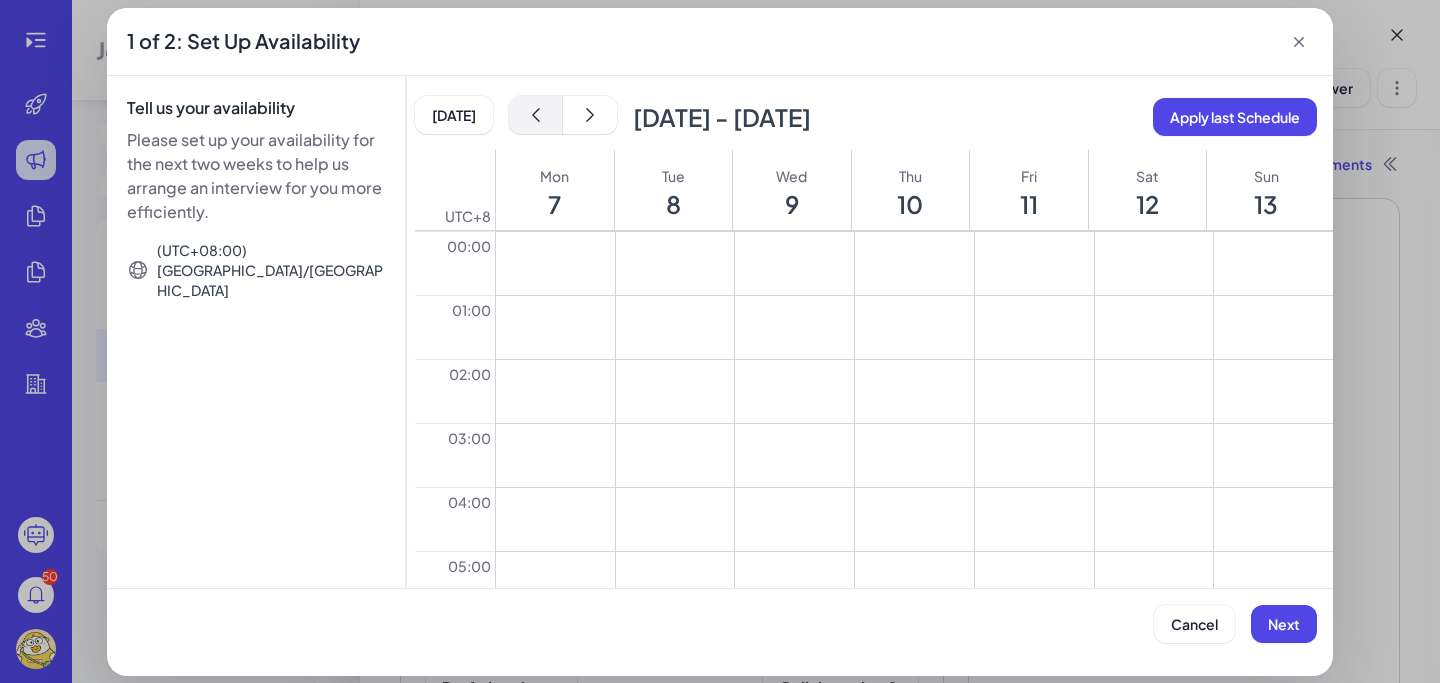 click 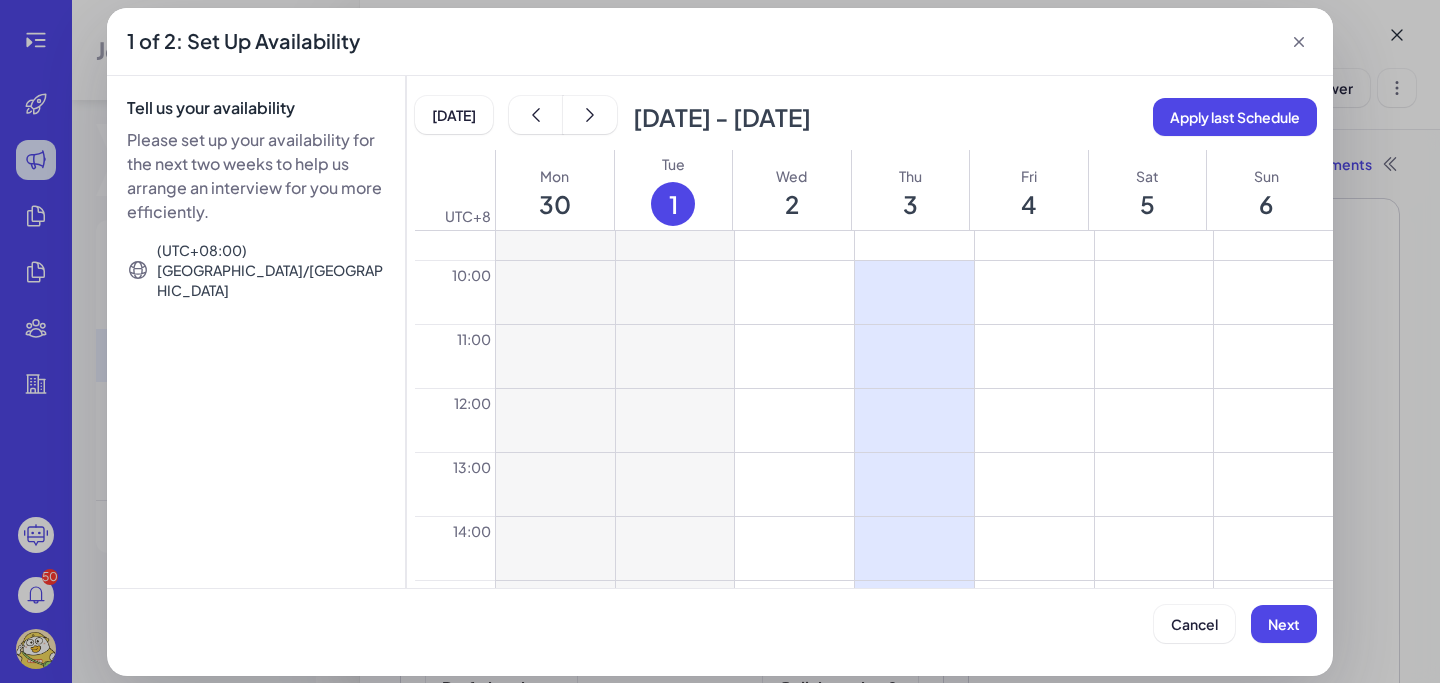 scroll, scrollTop: 610, scrollLeft: 0, axis: vertical 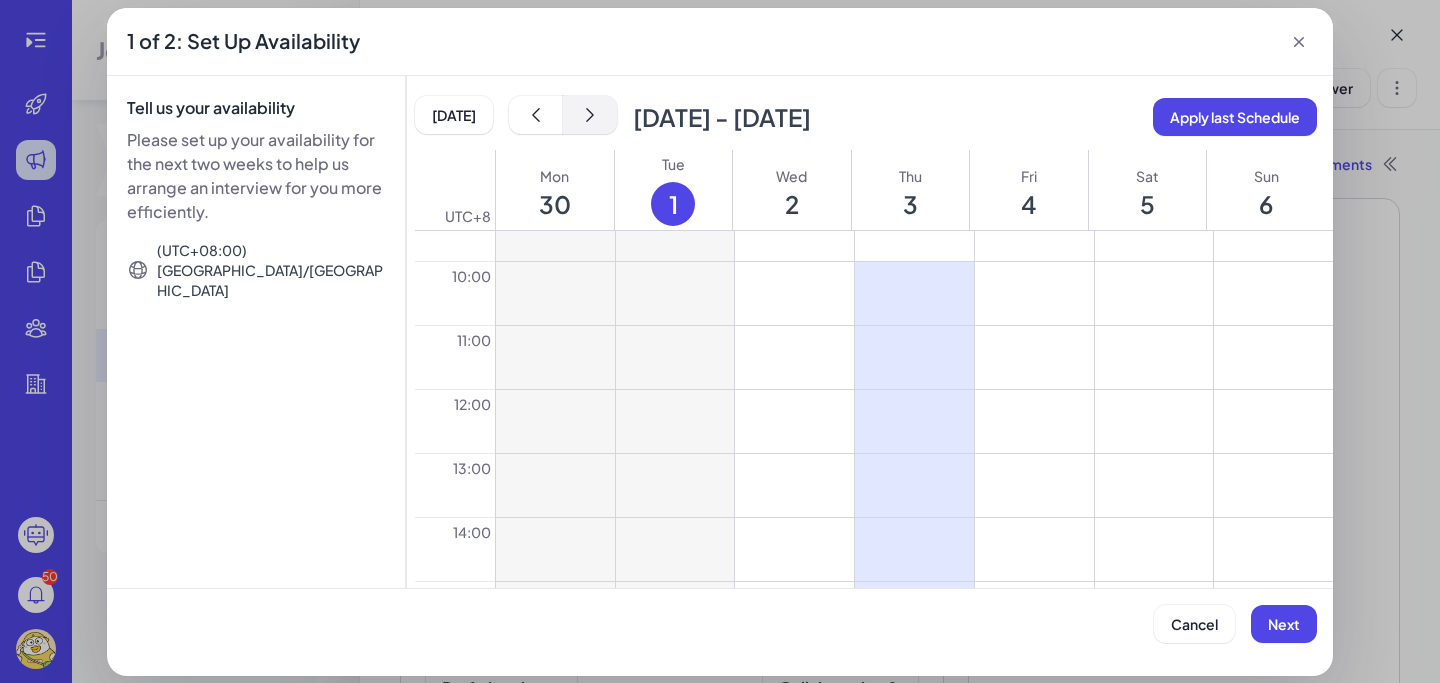 click 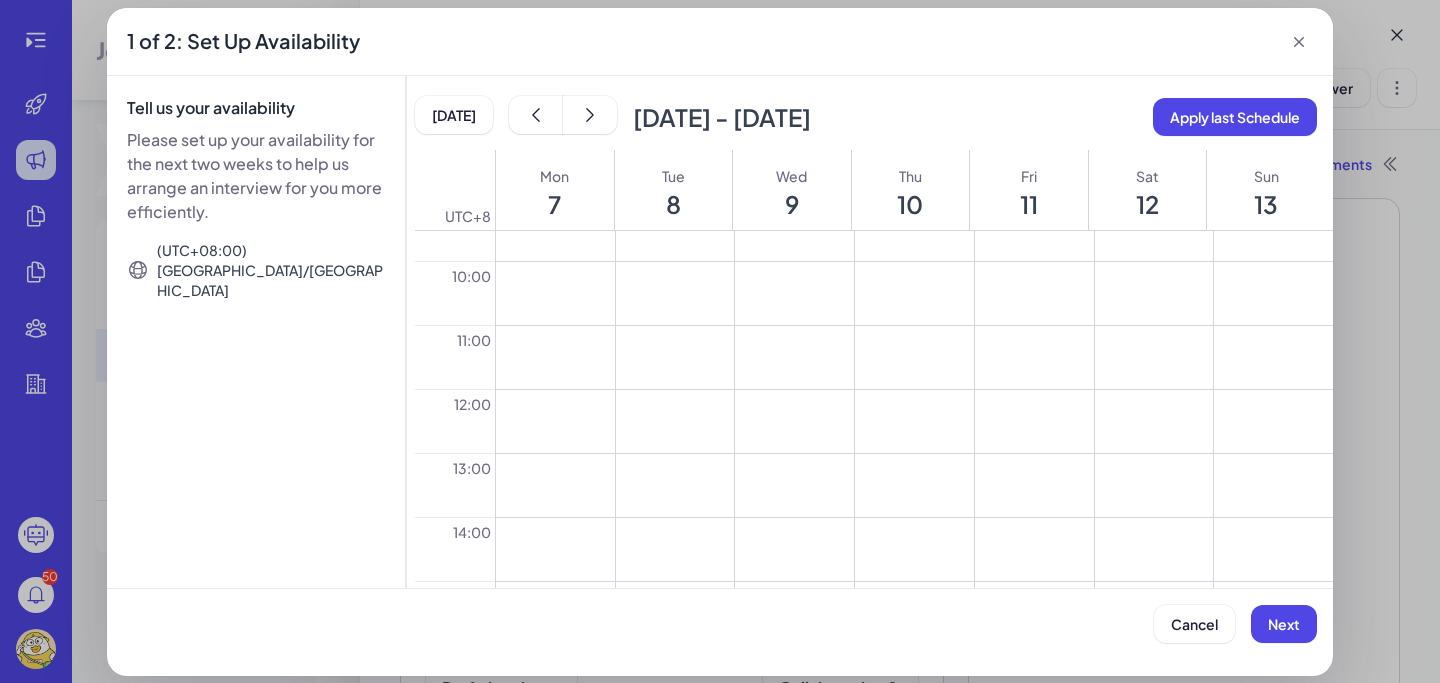 click at bounding box center [555, 293] 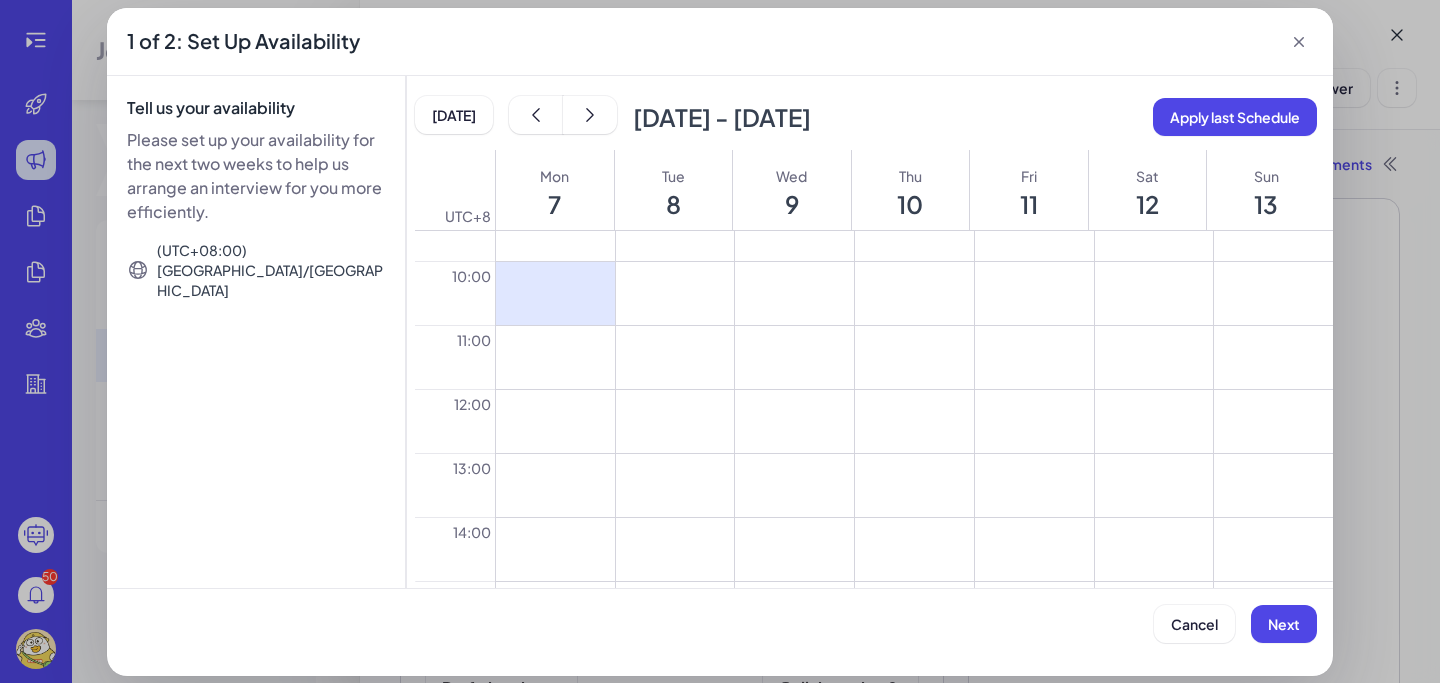 click at bounding box center [555, 357] 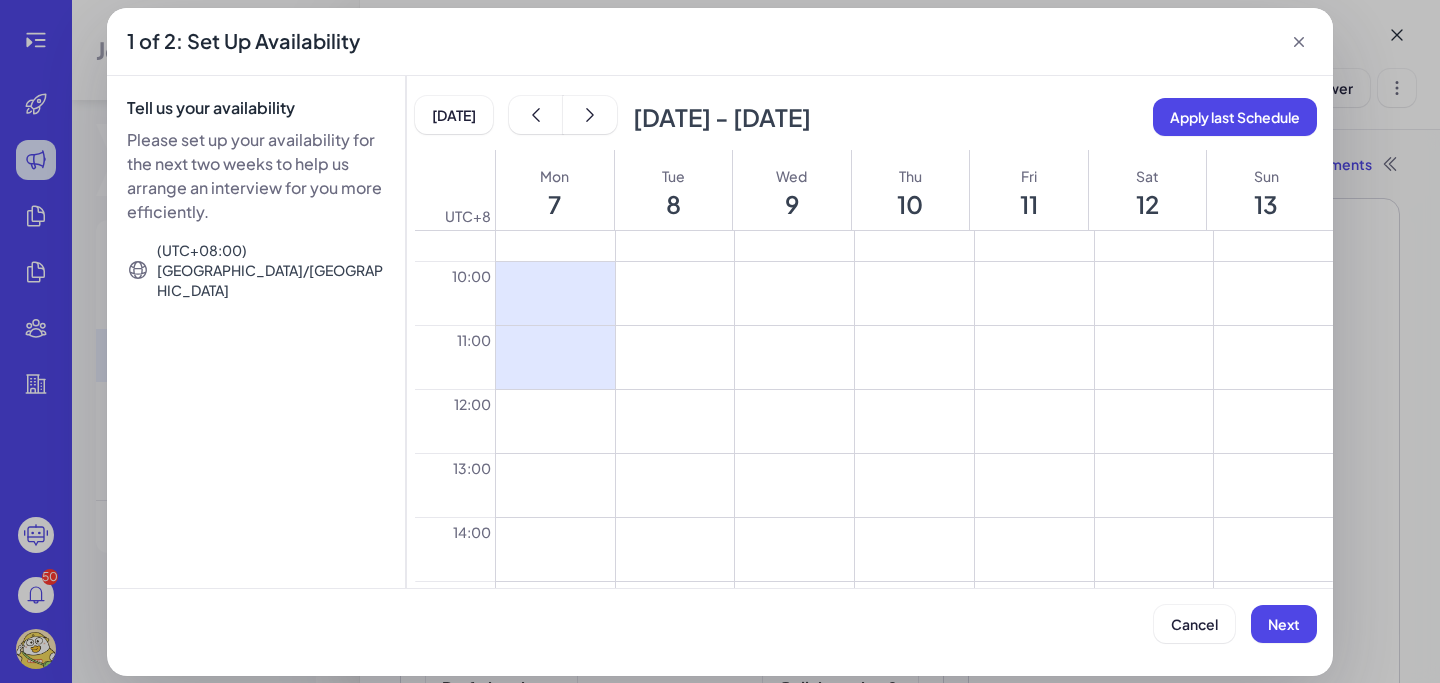 click at bounding box center (555, 421) 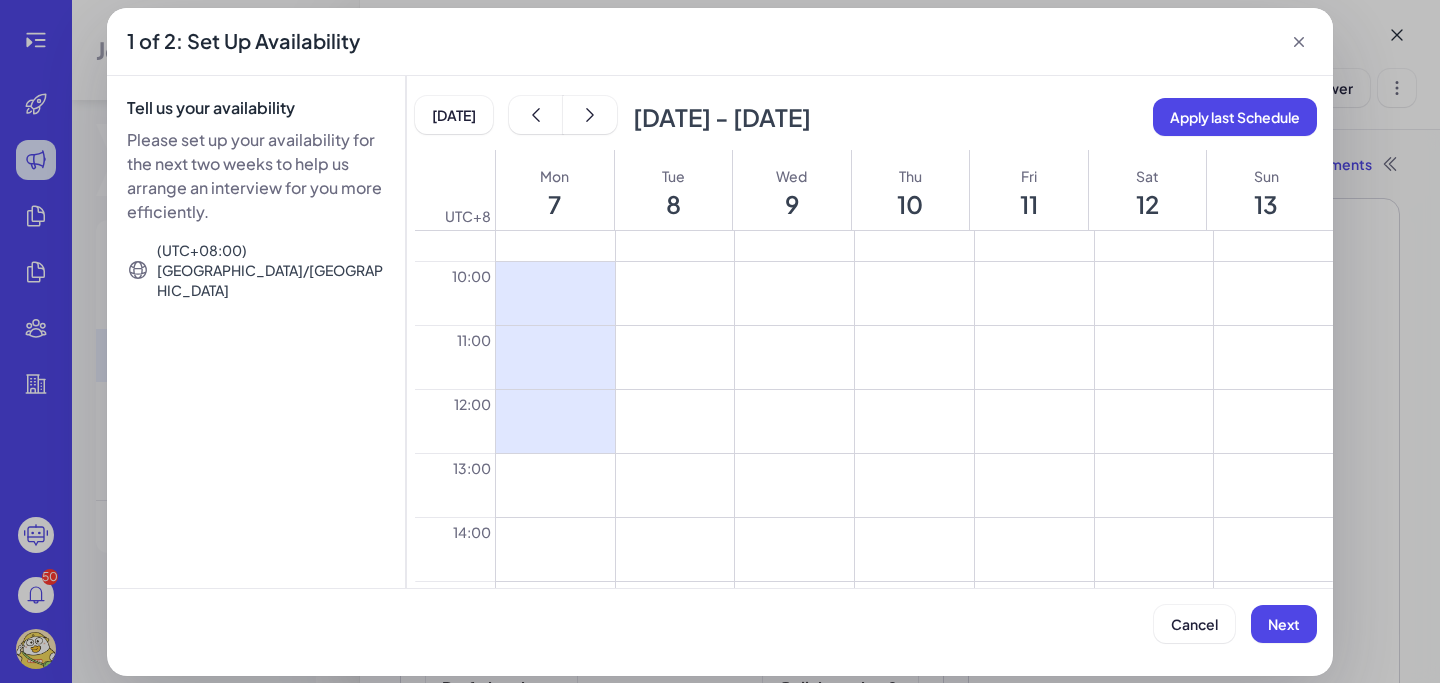 click at bounding box center [555, 485] 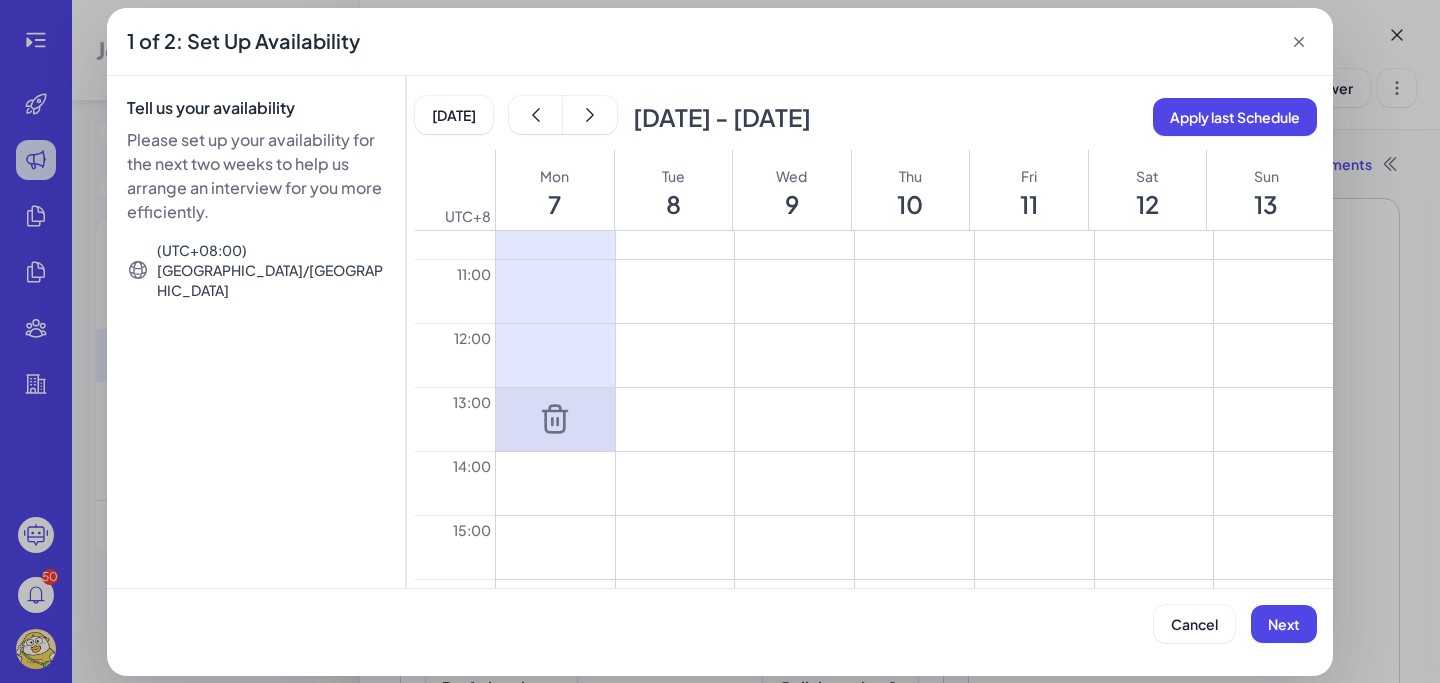scroll, scrollTop: 702, scrollLeft: 0, axis: vertical 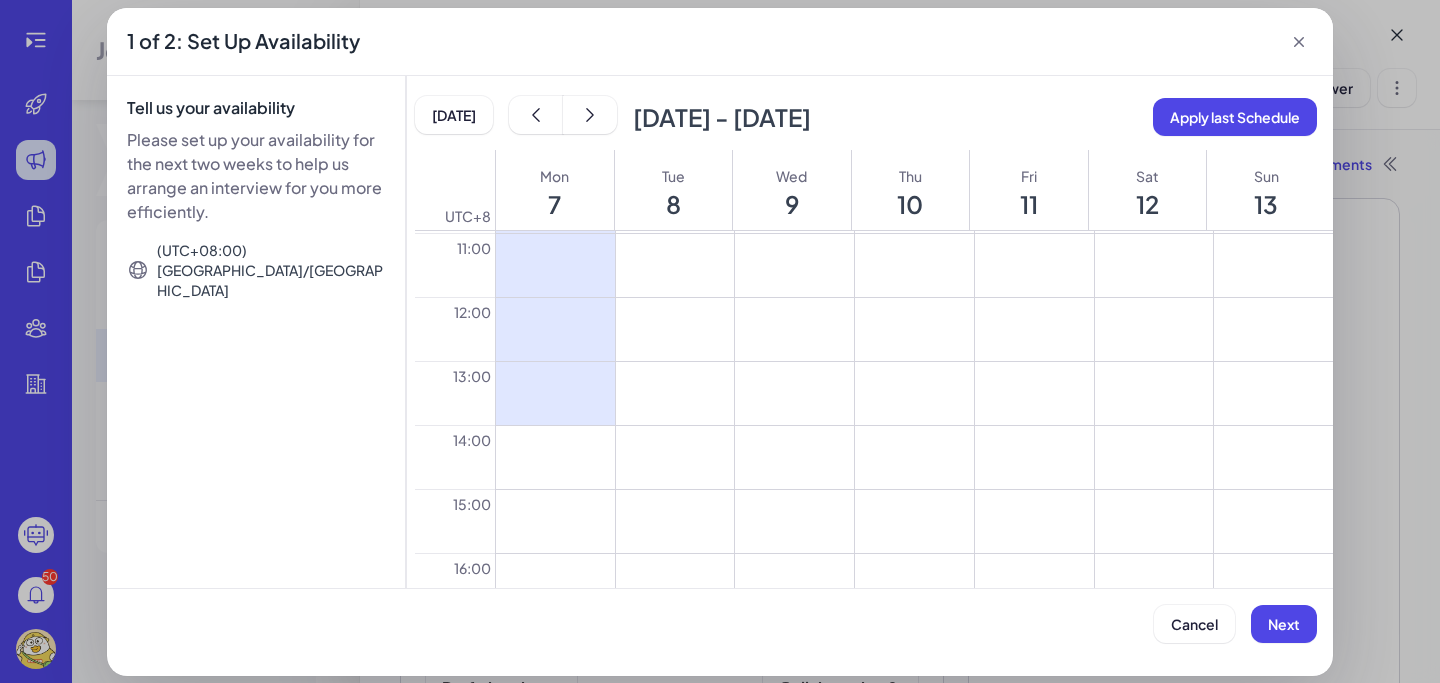 click at bounding box center [555, 457] 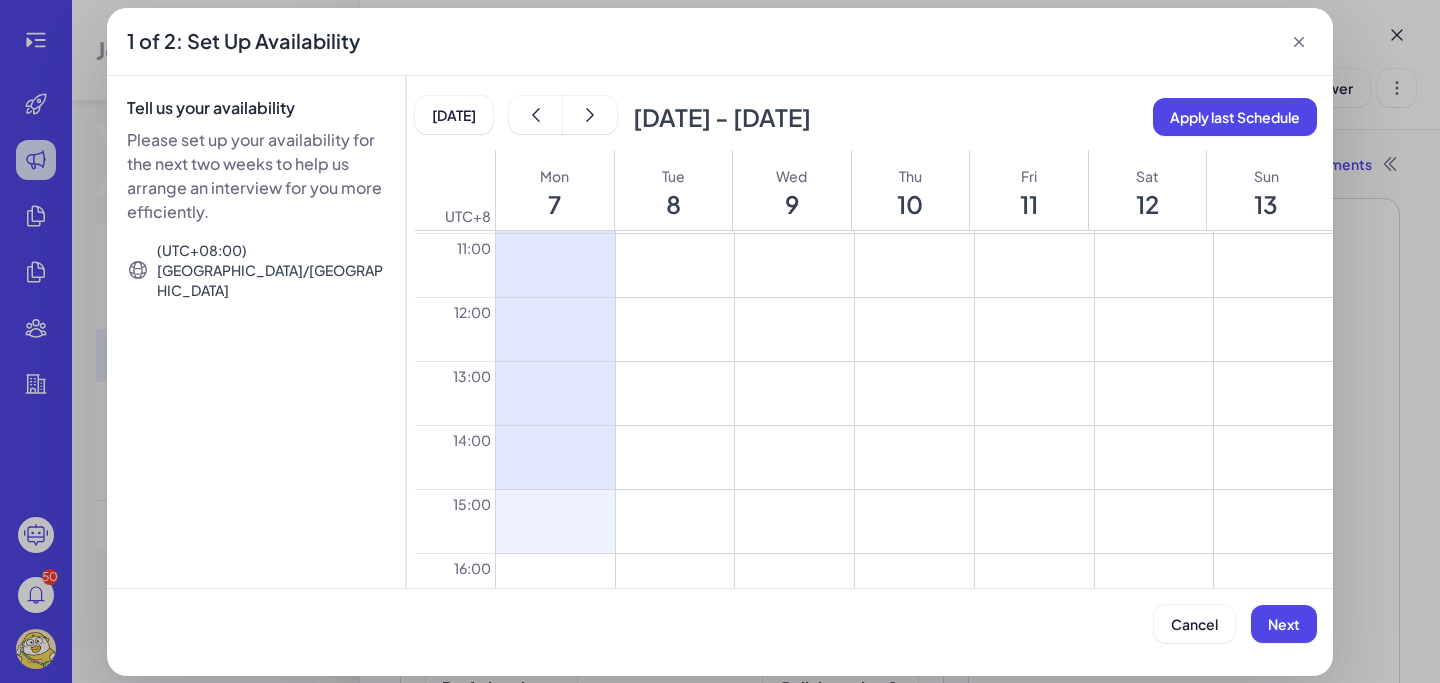 click at bounding box center [555, 521] 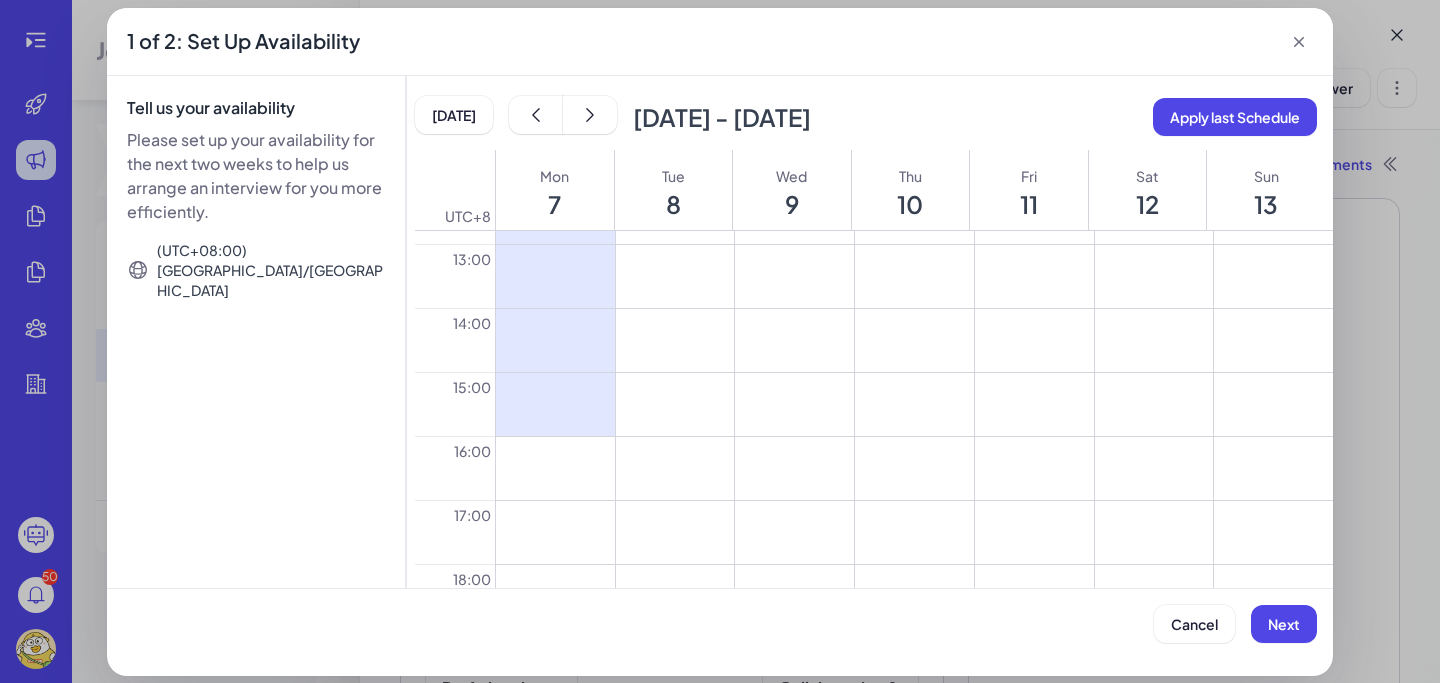 scroll, scrollTop: 824, scrollLeft: 0, axis: vertical 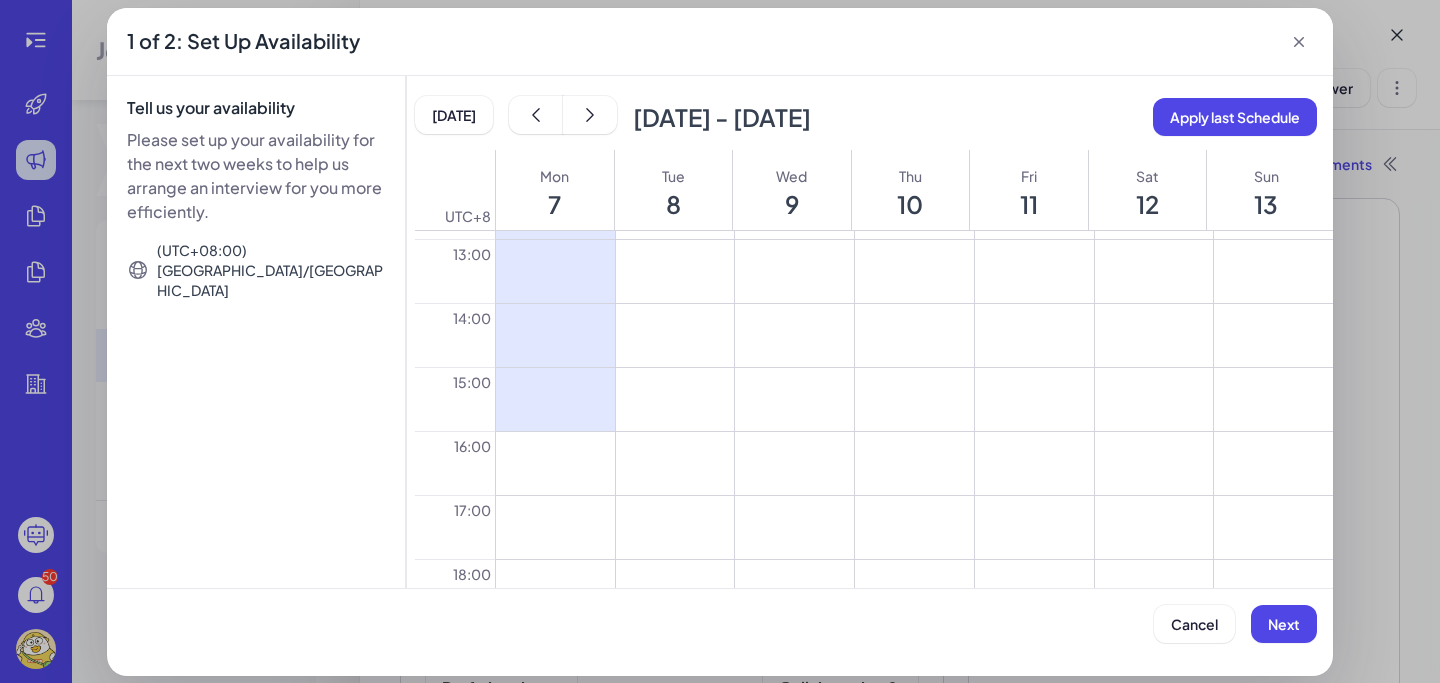 click at bounding box center (555, 463) 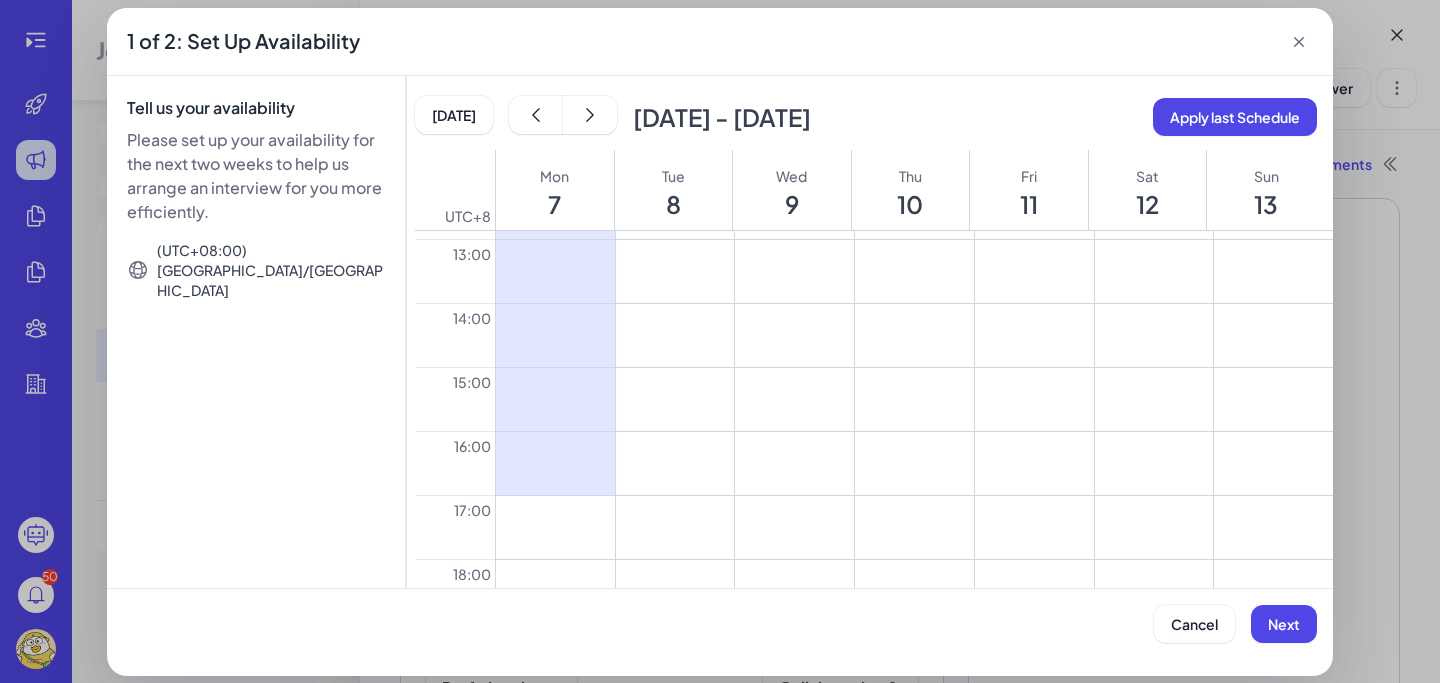 click at bounding box center [555, 527] 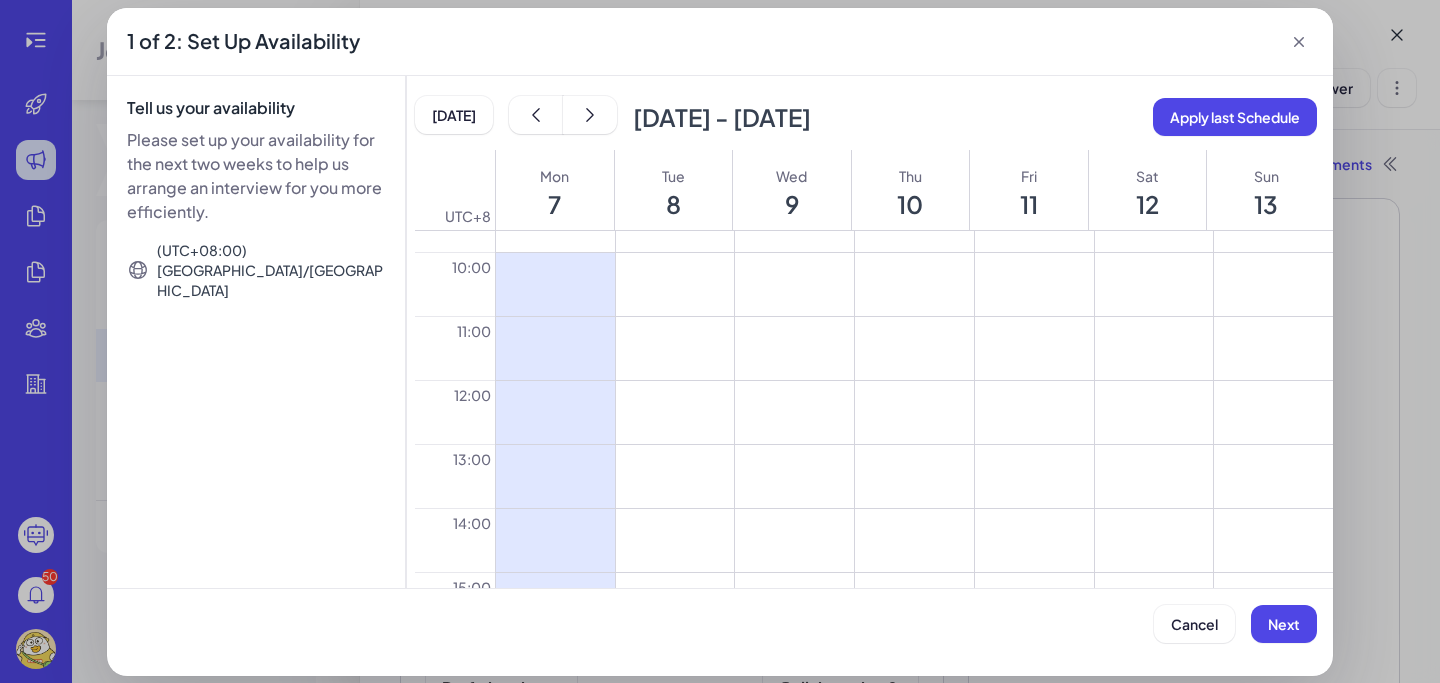scroll, scrollTop: 613, scrollLeft: 0, axis: vertical 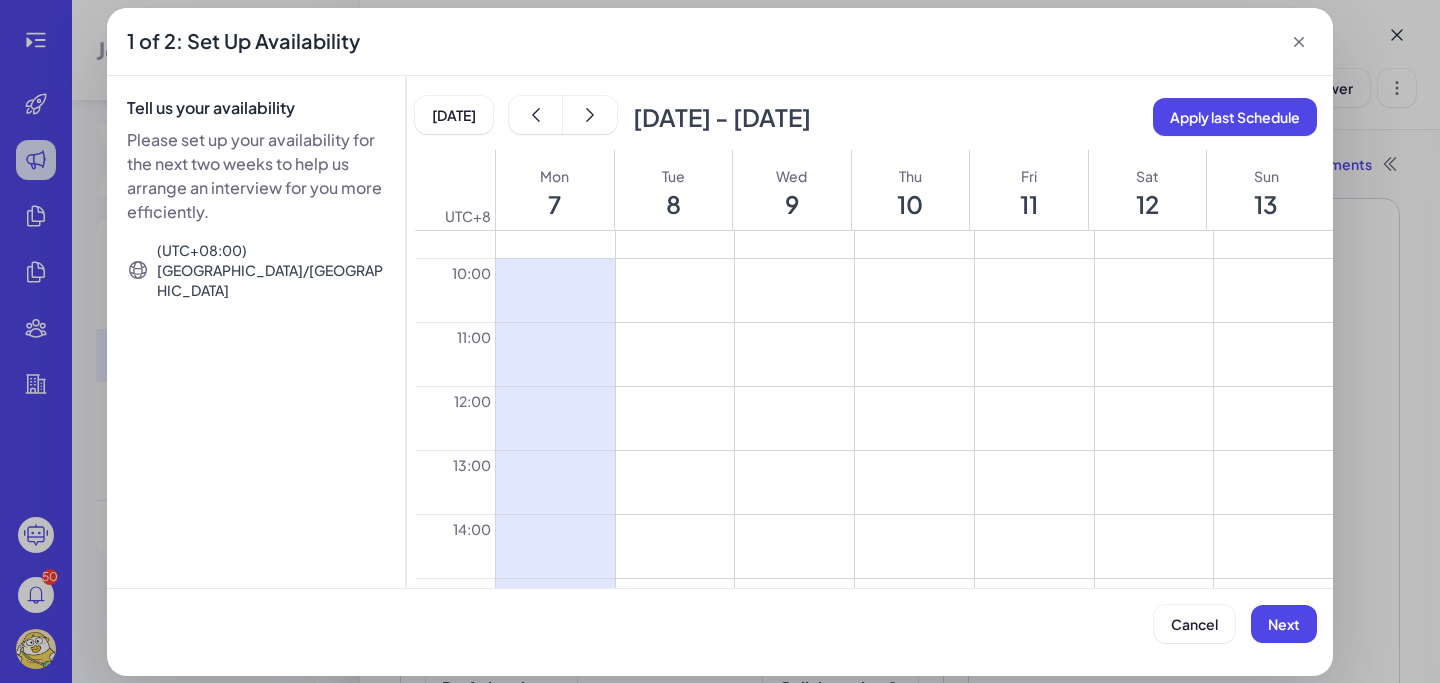 click at bounding box center (675, 290) 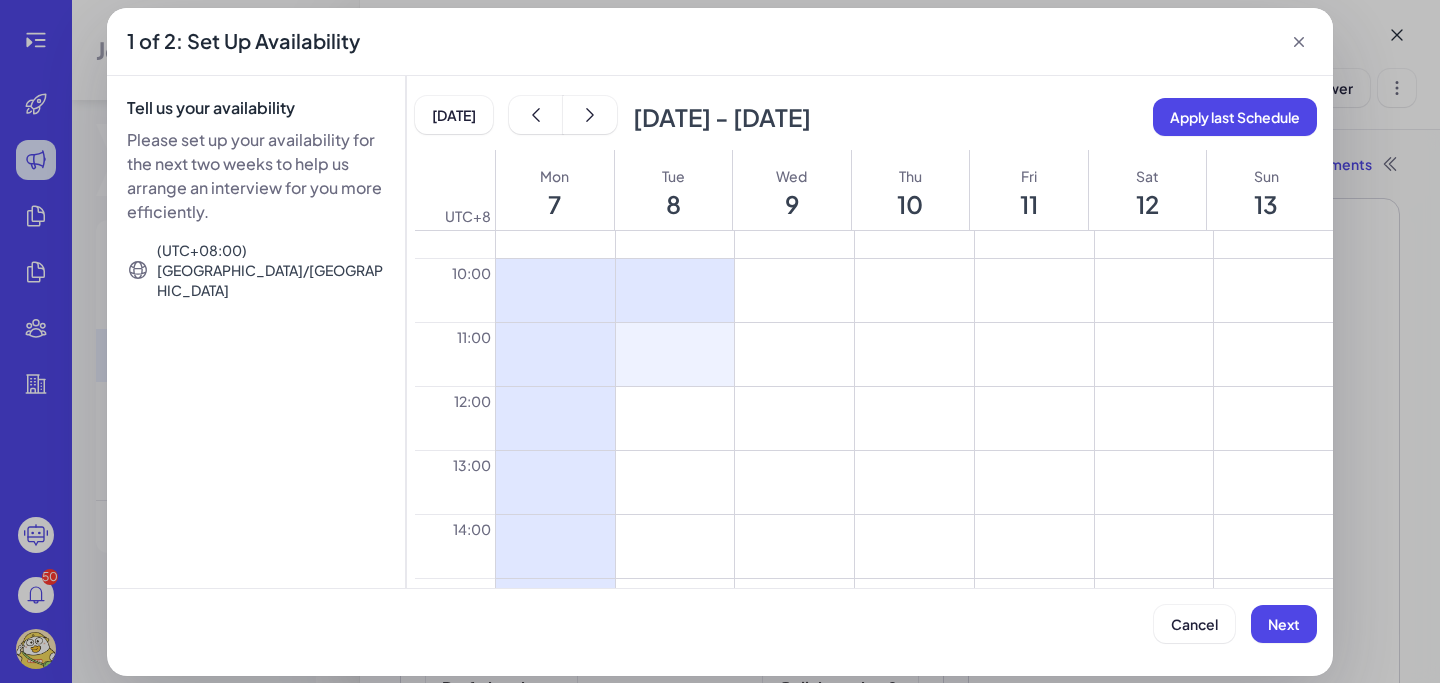 click at bounding box center (675, 354) 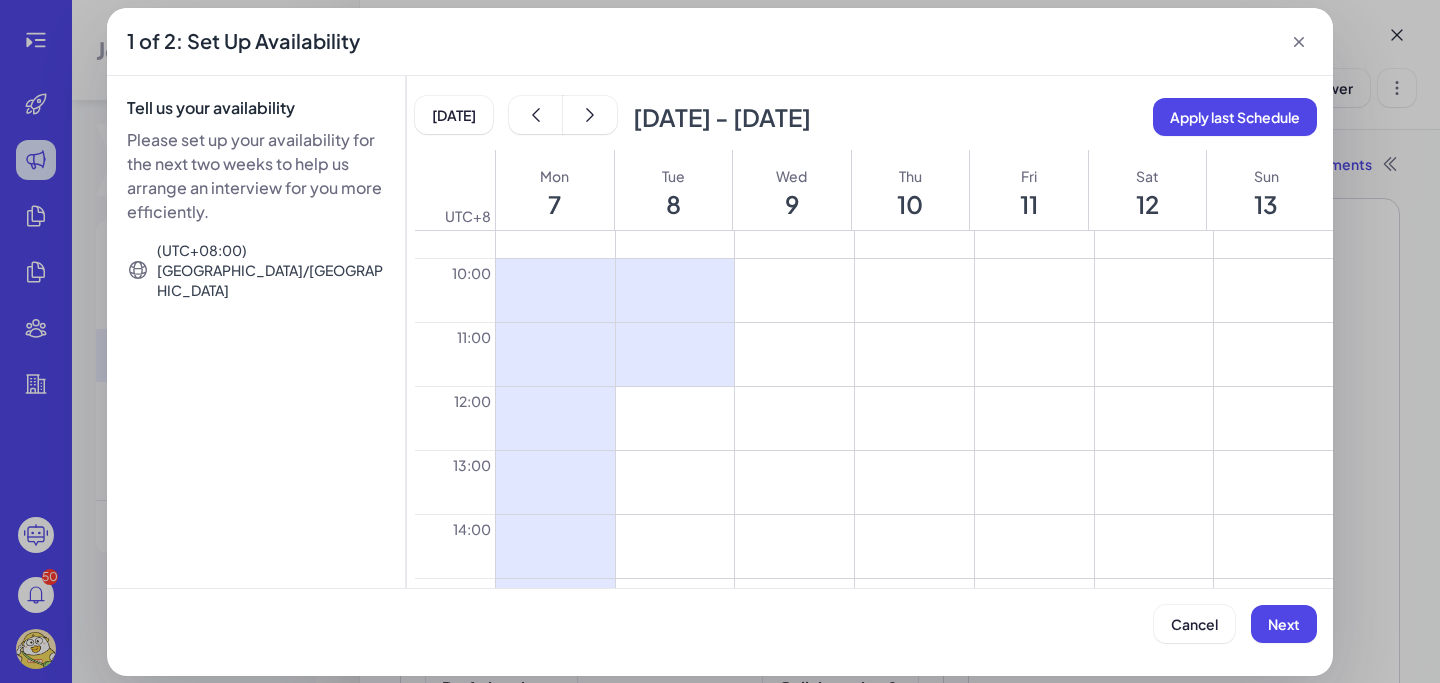 click at bounding box center (675, 418) 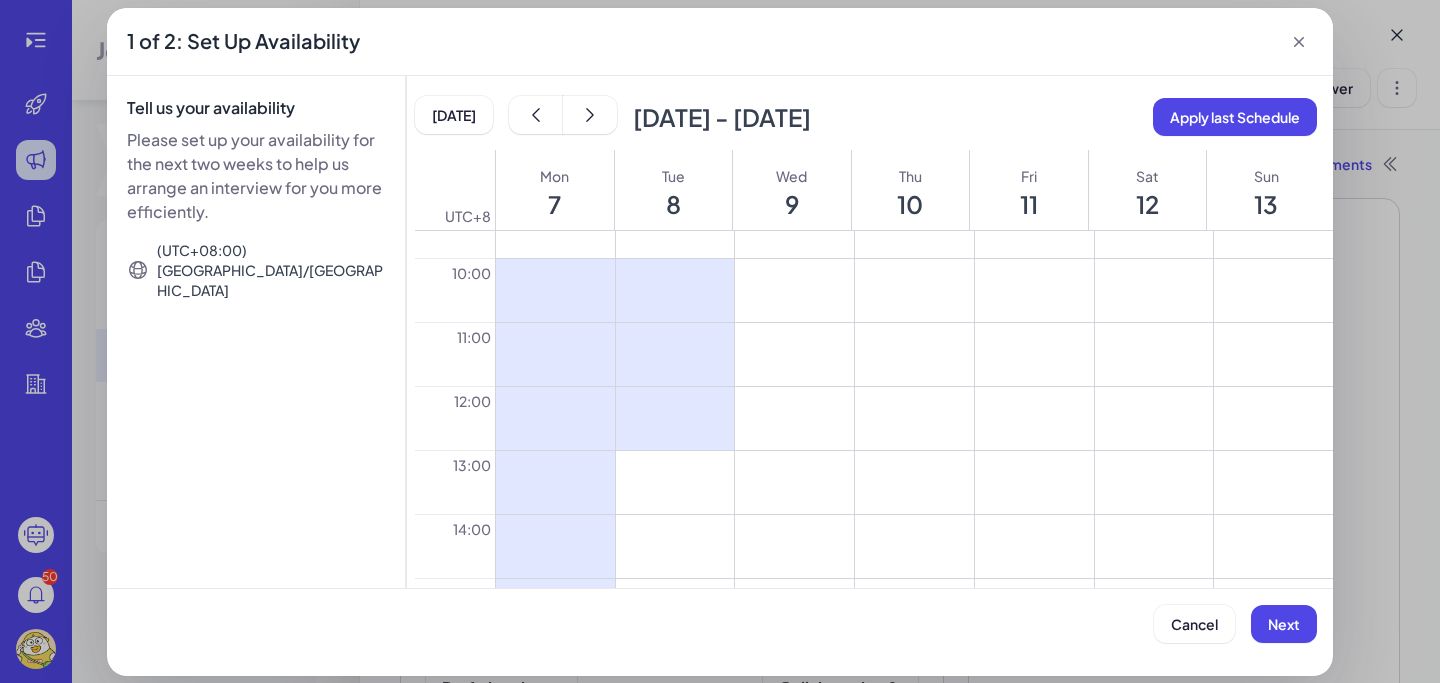 click at bounding box center (675, 482) 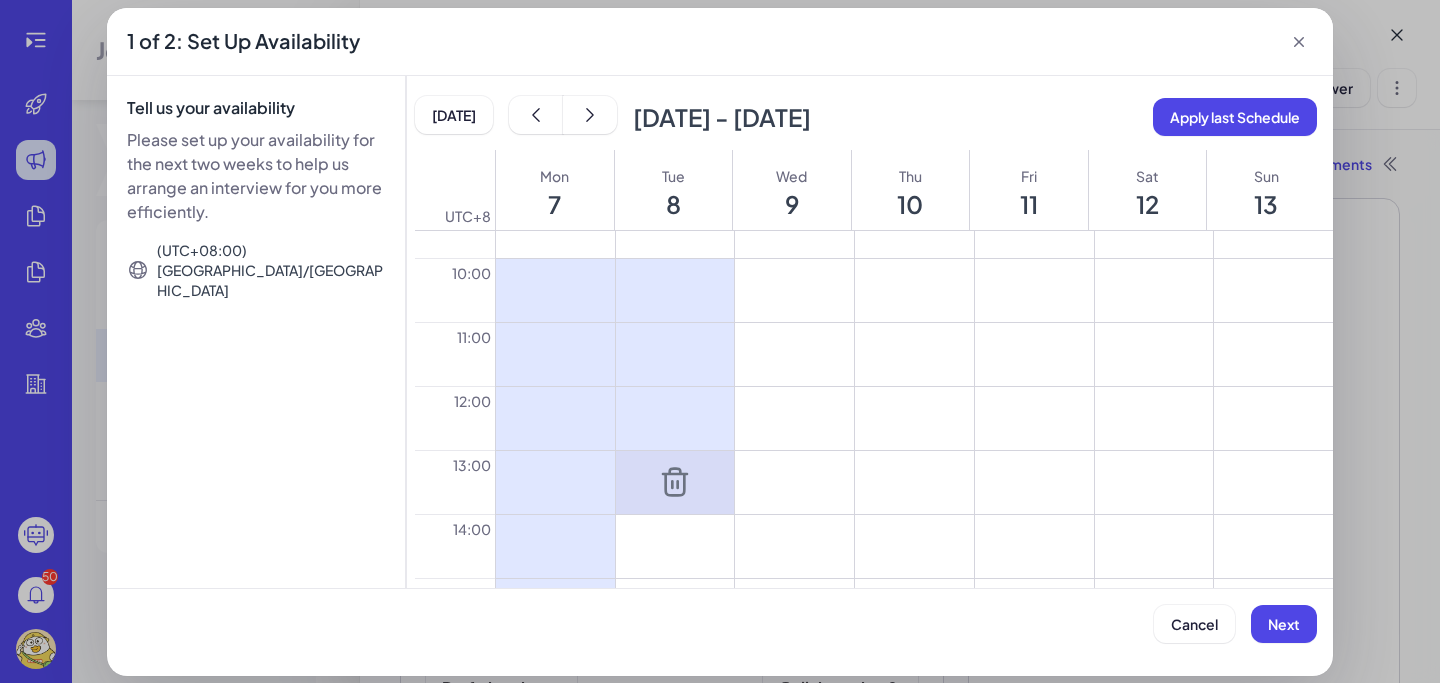 scroll, scrollTop: 710, scrollLeft: 0, axis: vertical 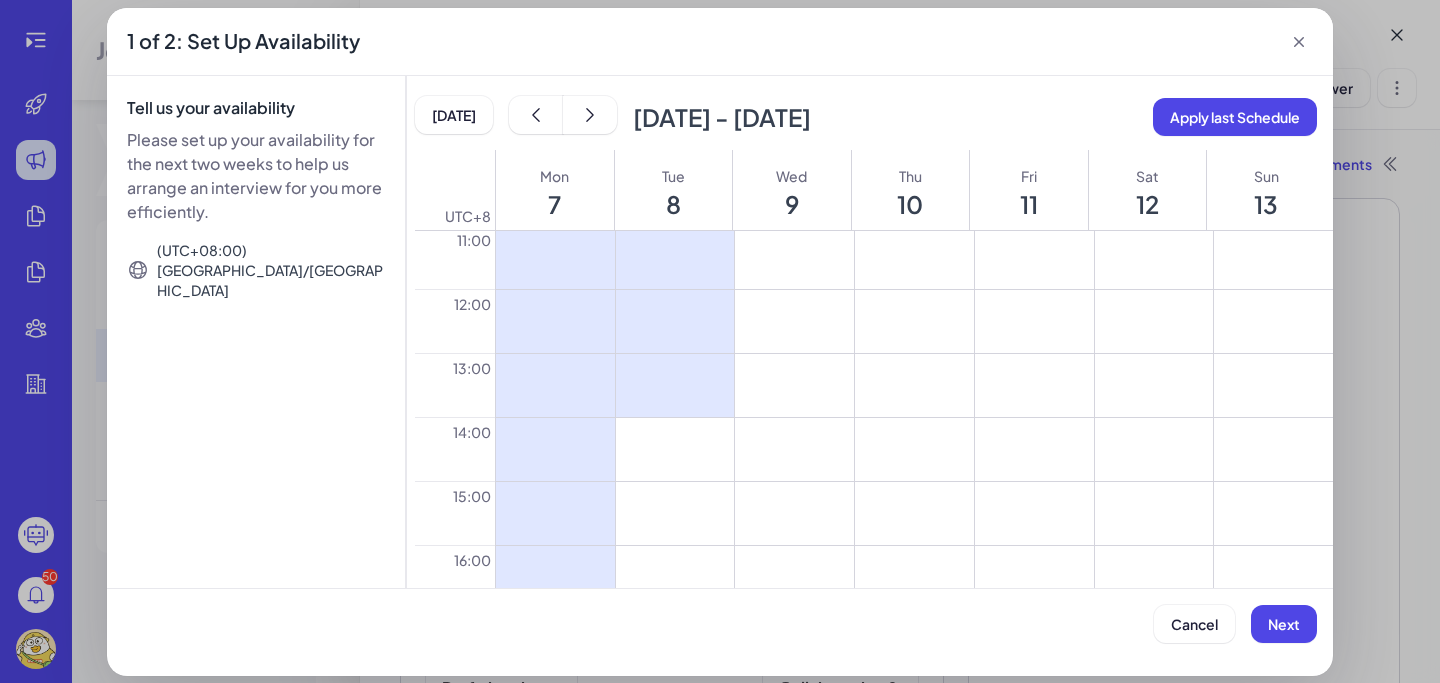 click at bounding box center (675, 449) 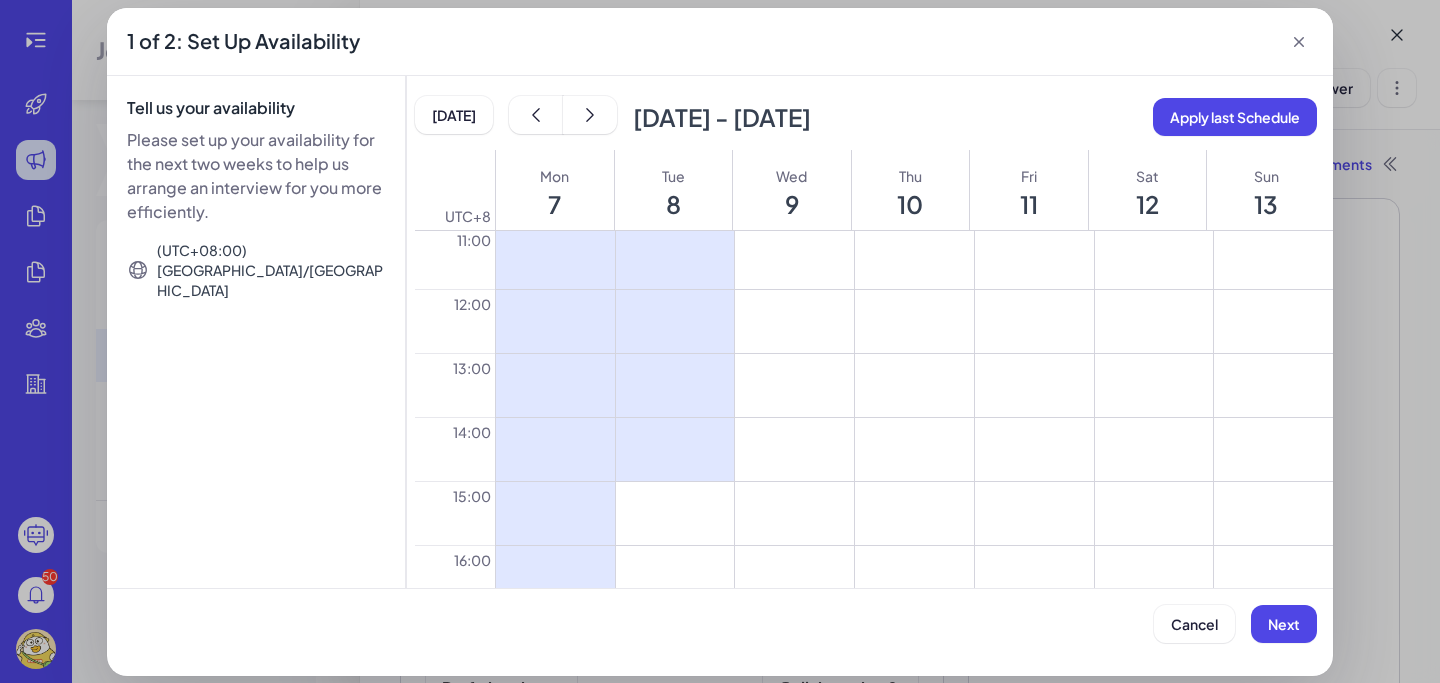 click at bounding box center [675, 513] 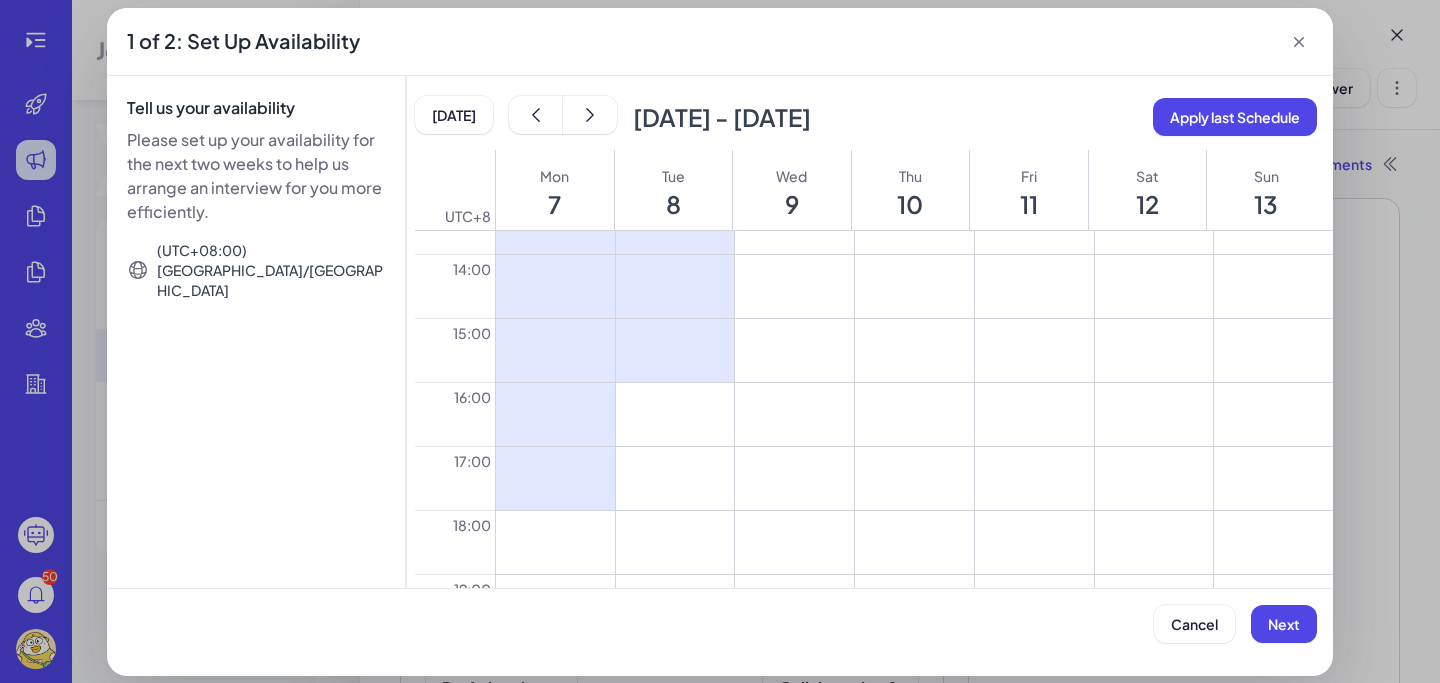 scroll, scrollTop: 874, scrollLeft: 0, axis: vertical 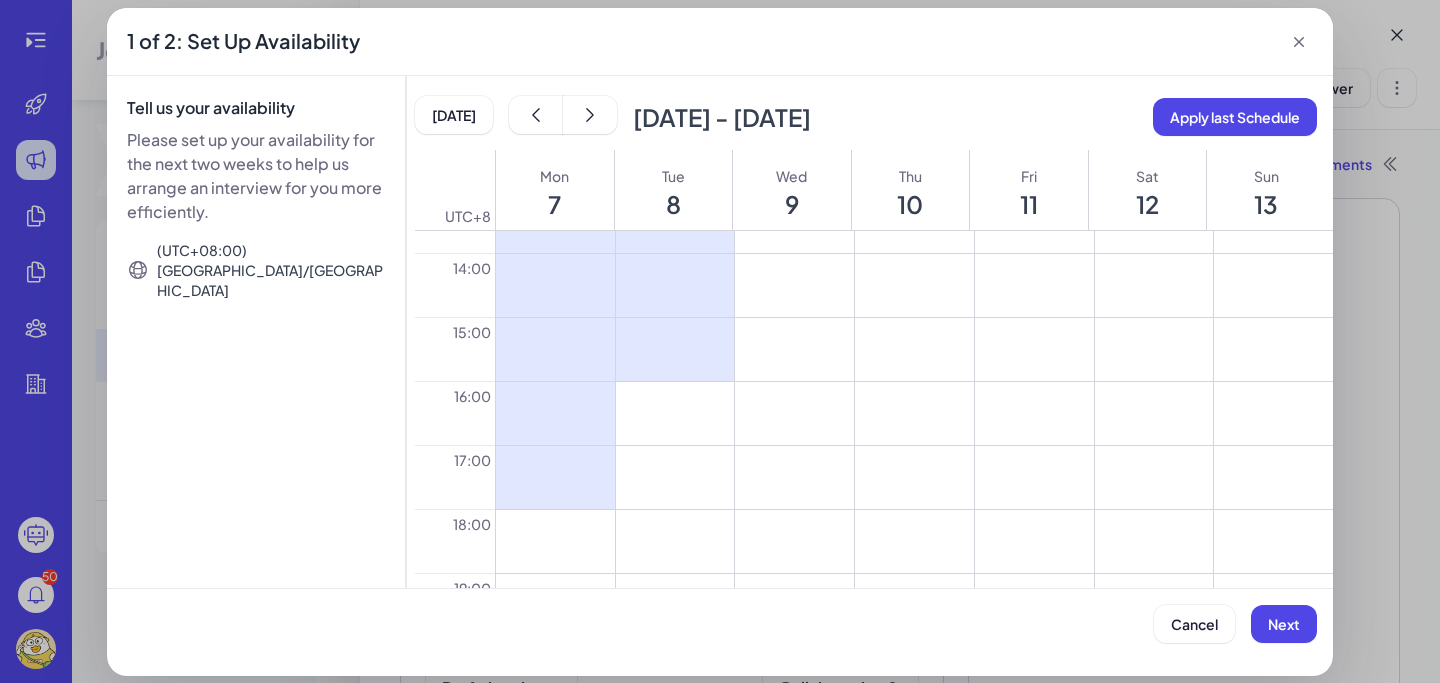 click at bounding box center (675, 413) 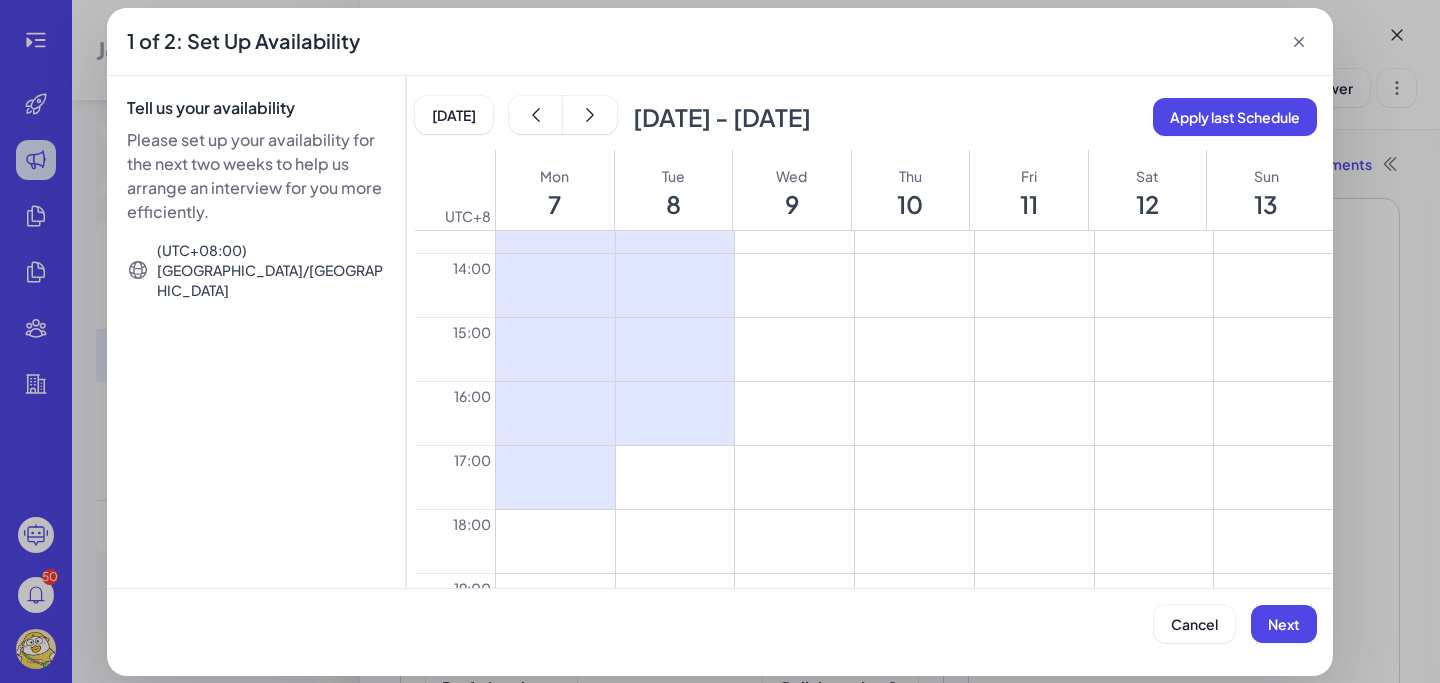 click at bounding box center [675, 477] 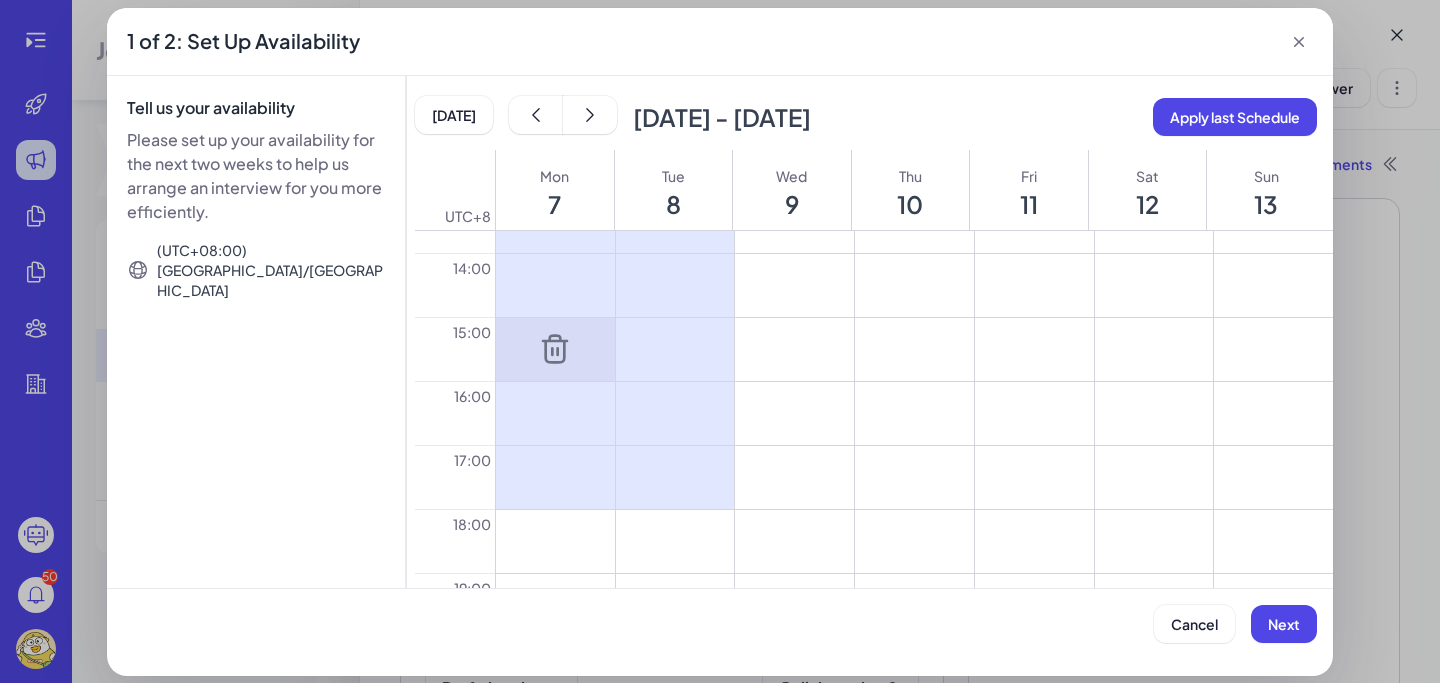 click 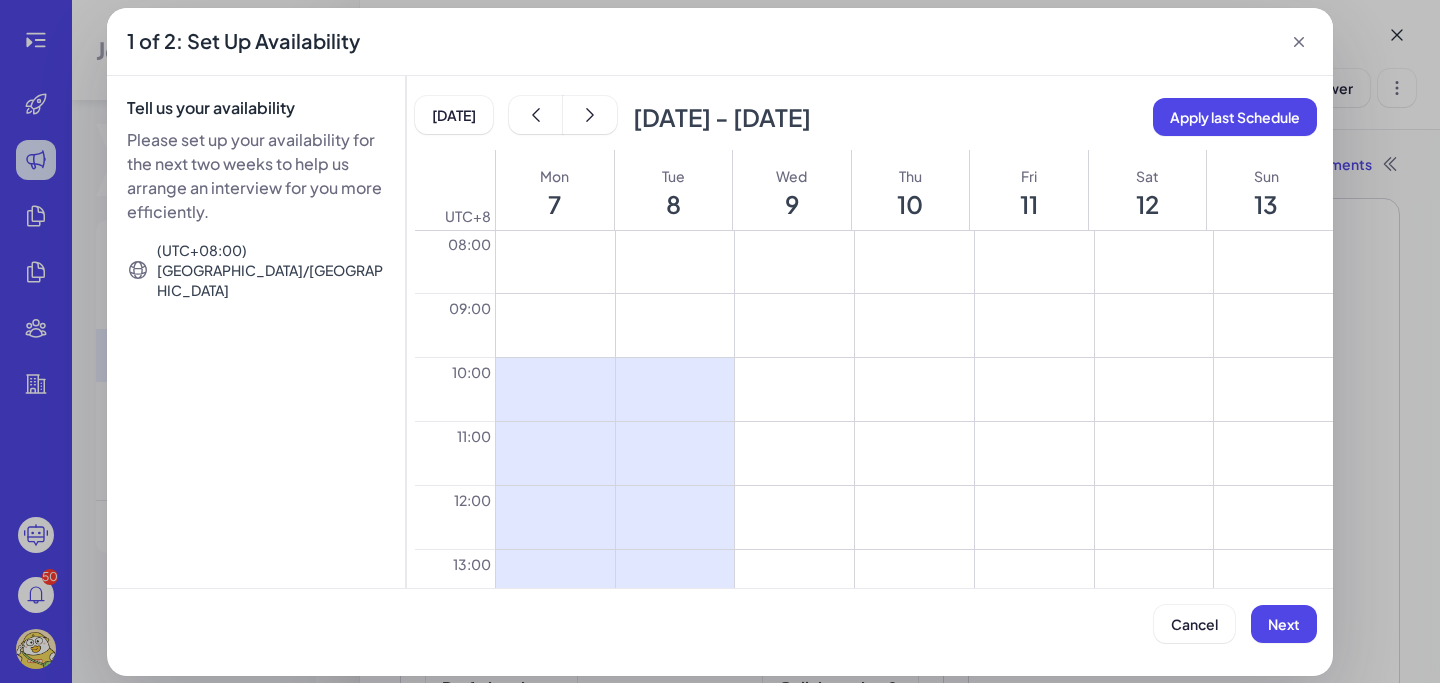 scroll, scrollTop: 510, scrollLeft: 0, axis: vertical 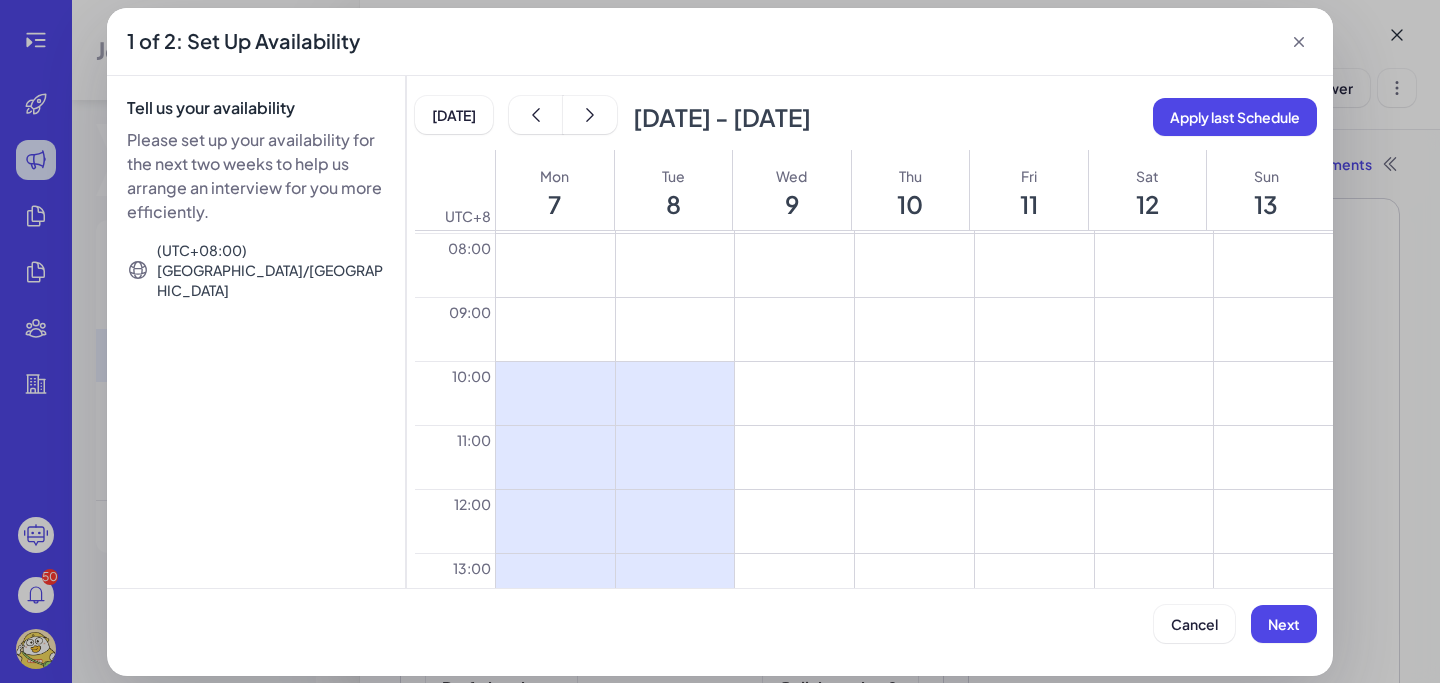 click at bounding box center [794, 393] 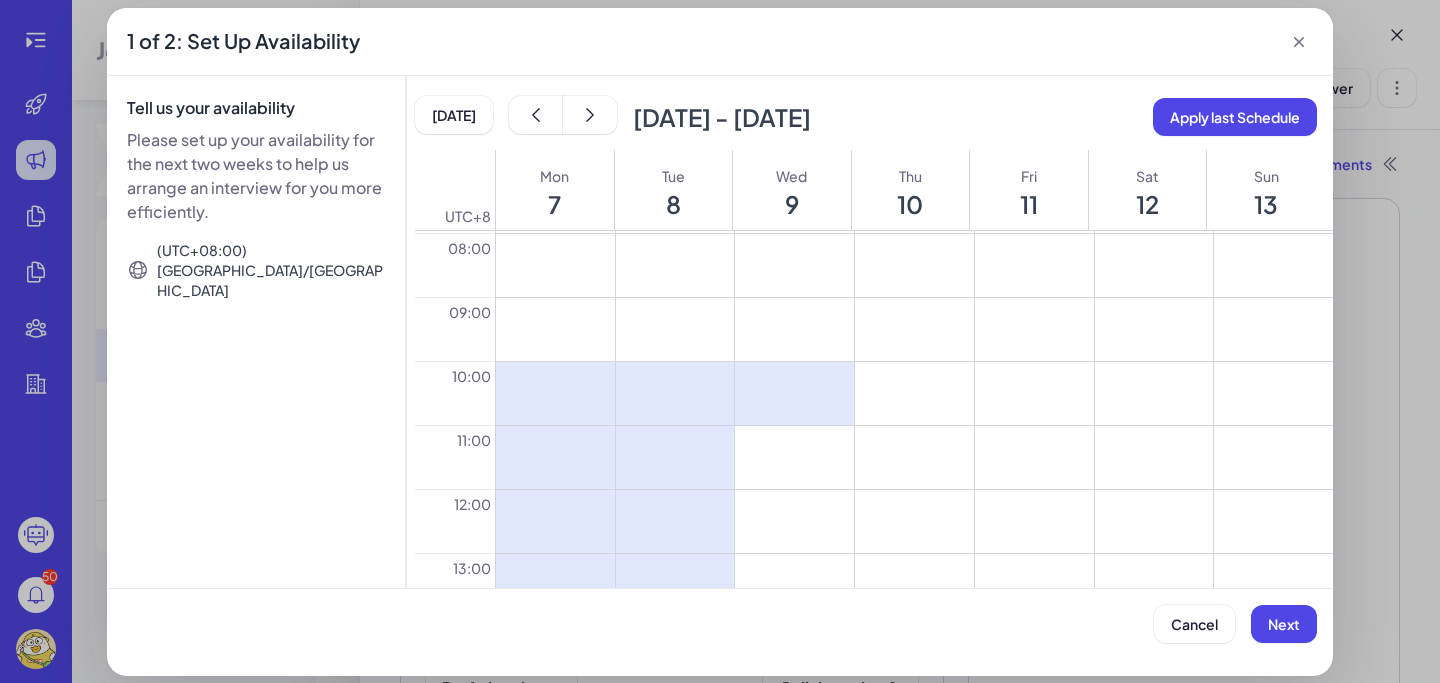 click at bounding box center [794, 457] 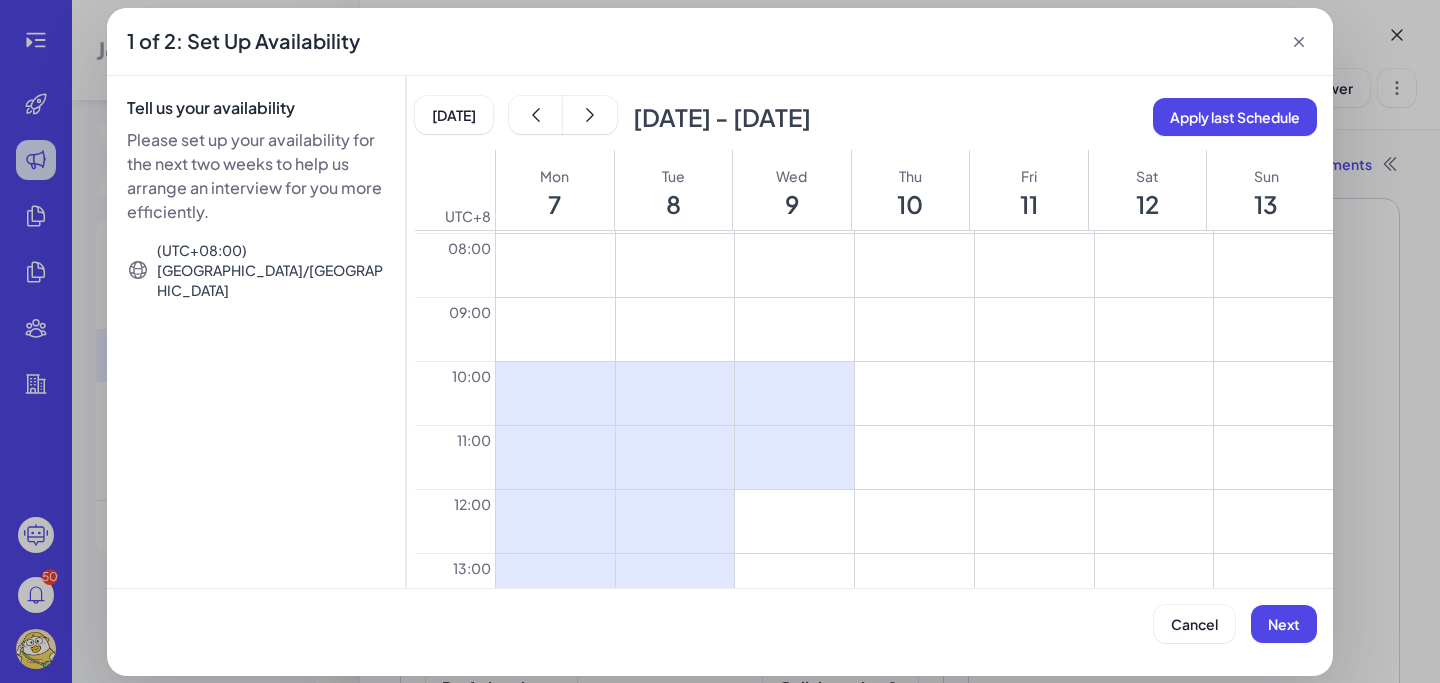 click at bounding box center (794, 521) 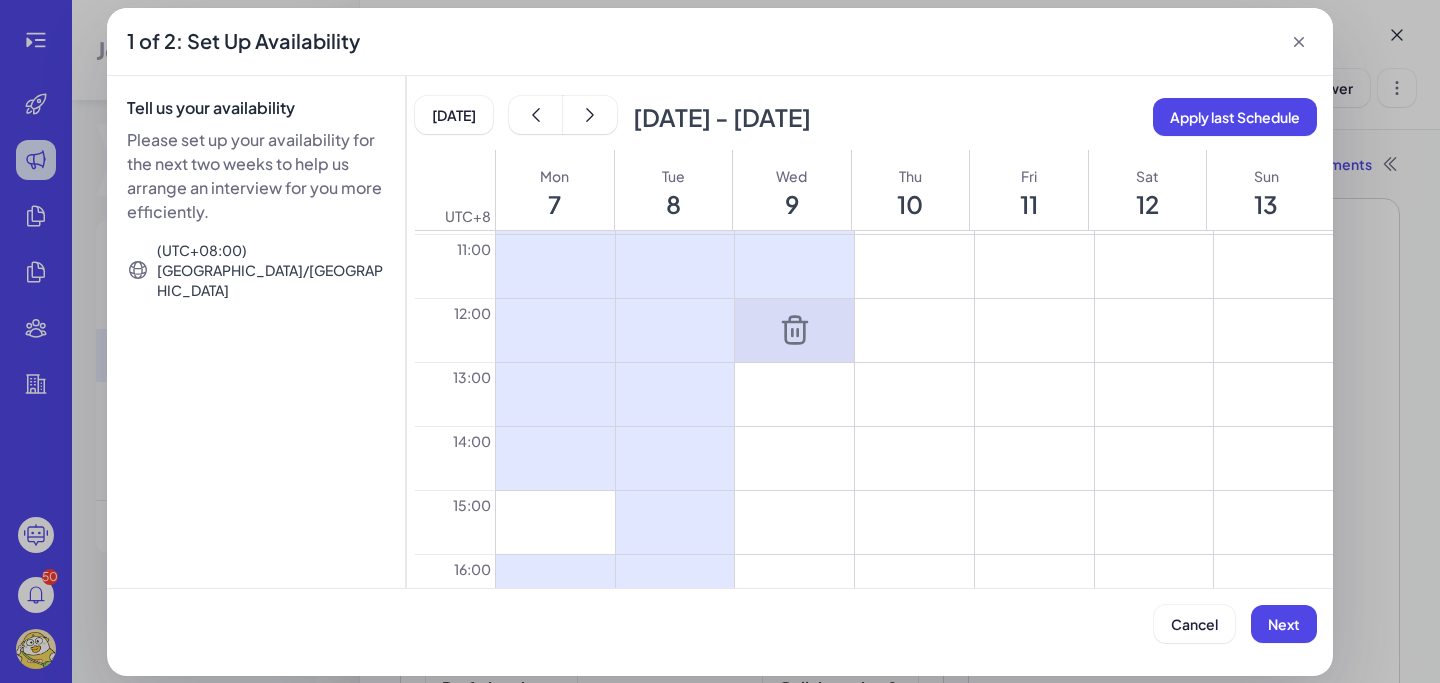 scroll, scrollTop: 701, scrollLeft: 0, axis: vertical 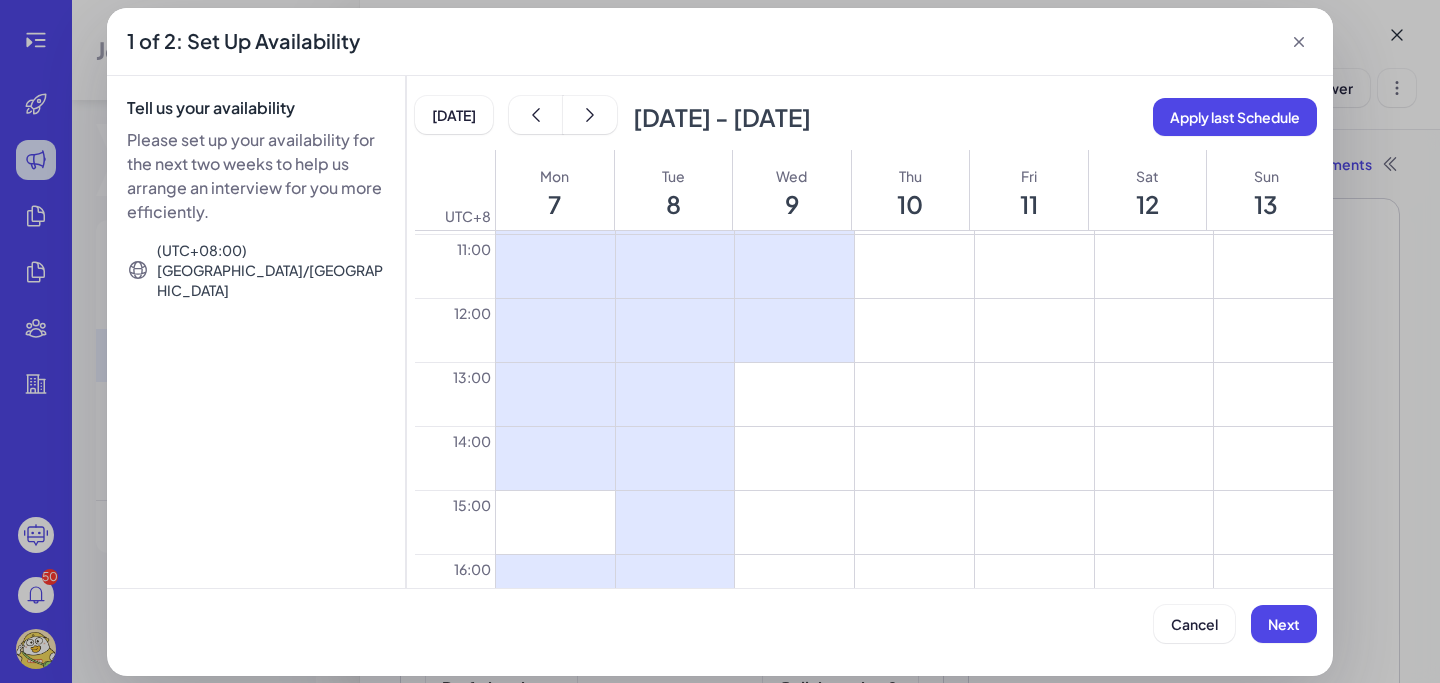 click at bounding box center (794, 394) 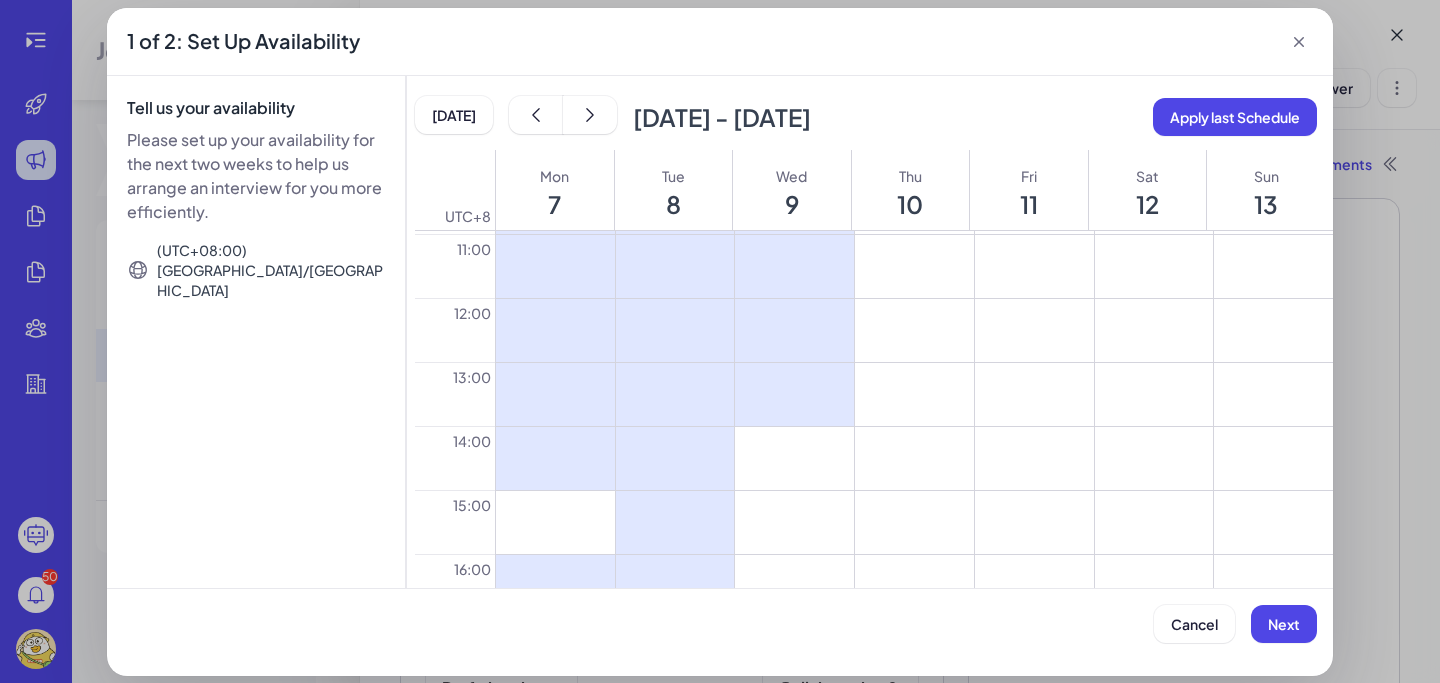 click at bounding box center (794, 458) 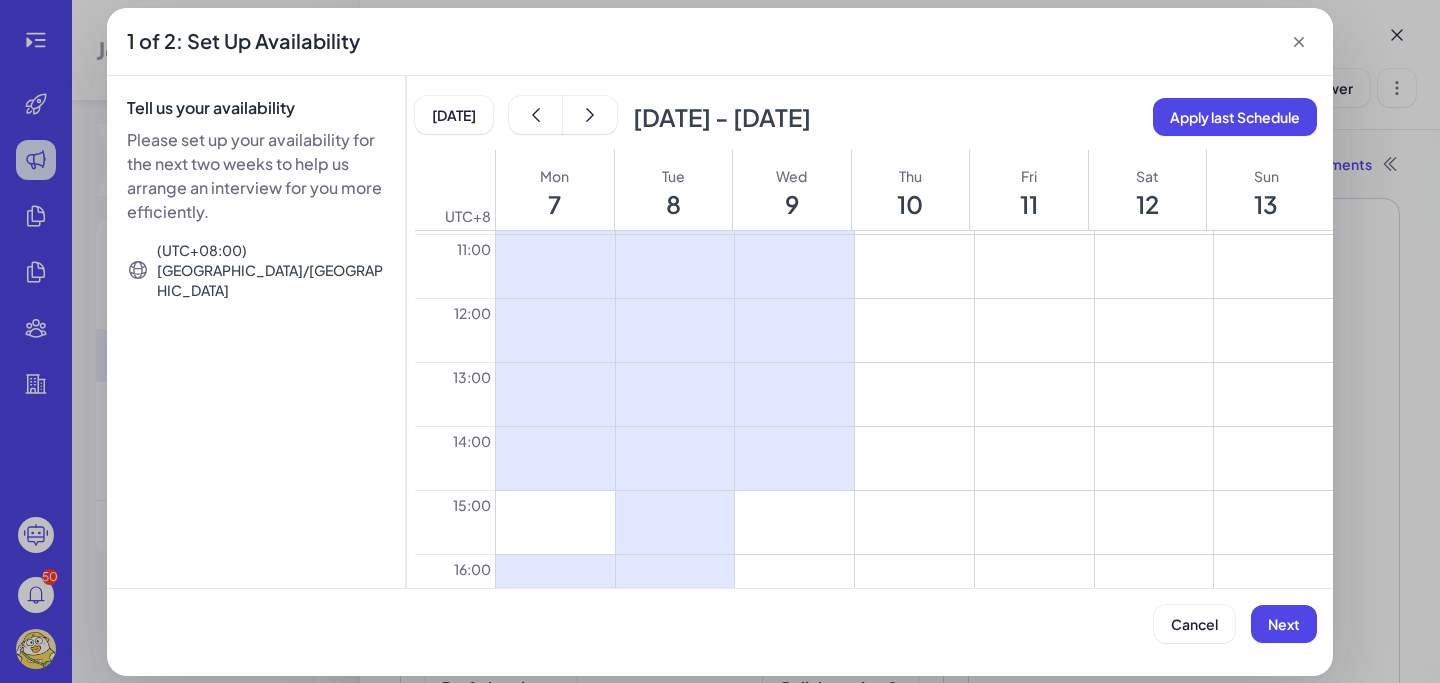 click at bounding box center (794, 522) 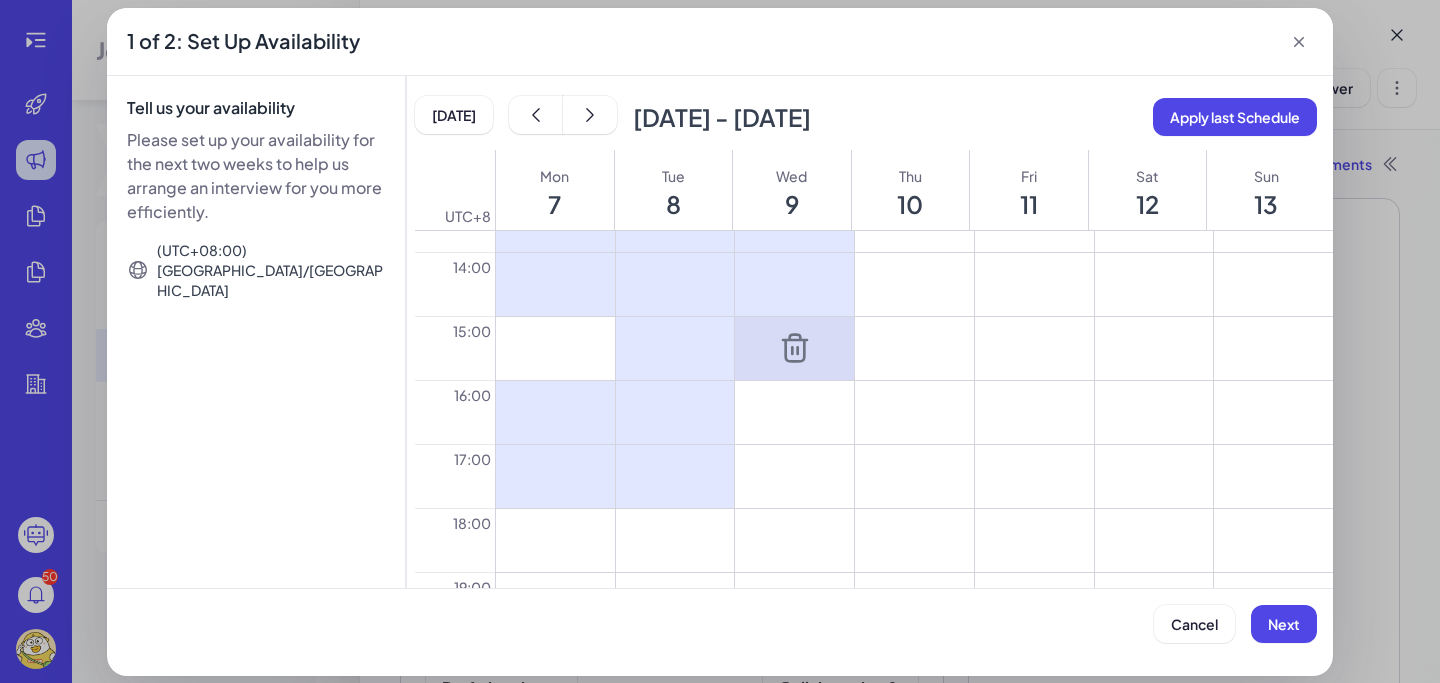 scroll, scrollTop: 887, scrollLeft: 0, axis: vertical 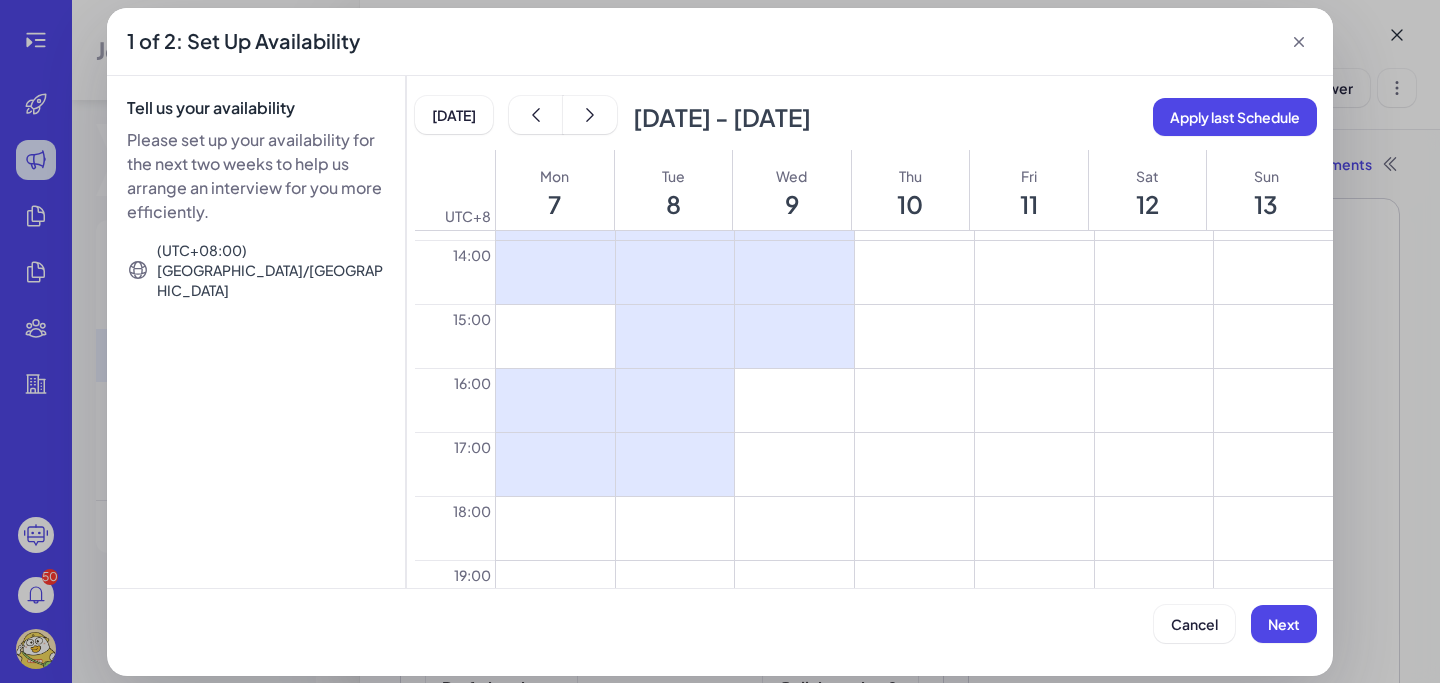 click at bounding box center (794, 400) 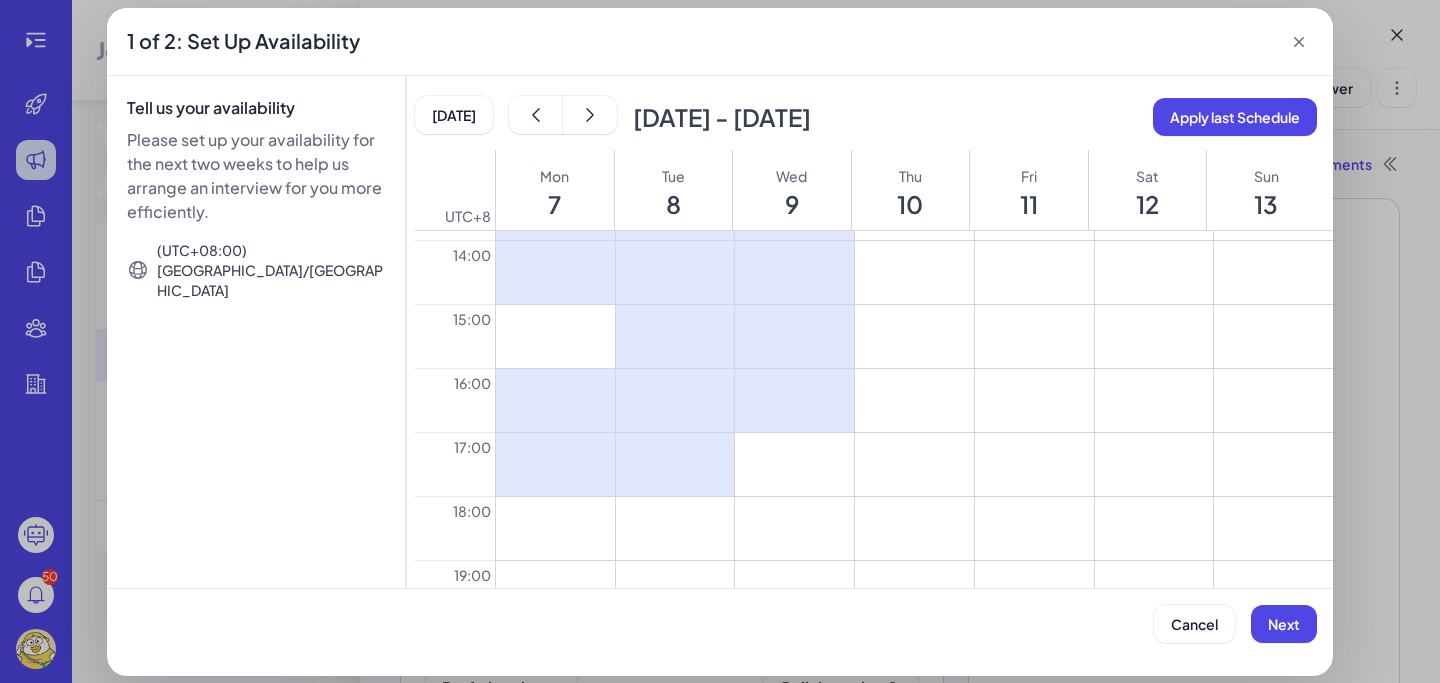 click at bounding box center (794, 464) 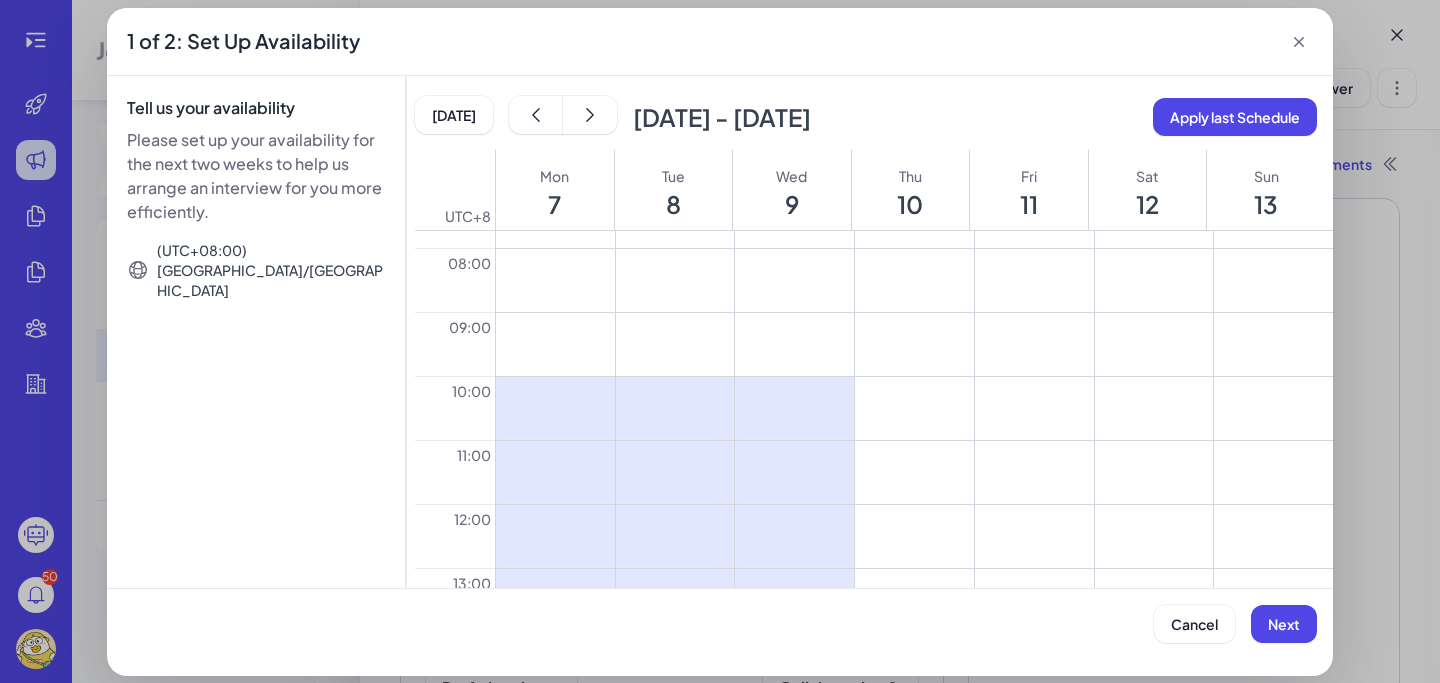 scroll, scrollTop: 493, scrollLeft: 0, axis: vertical 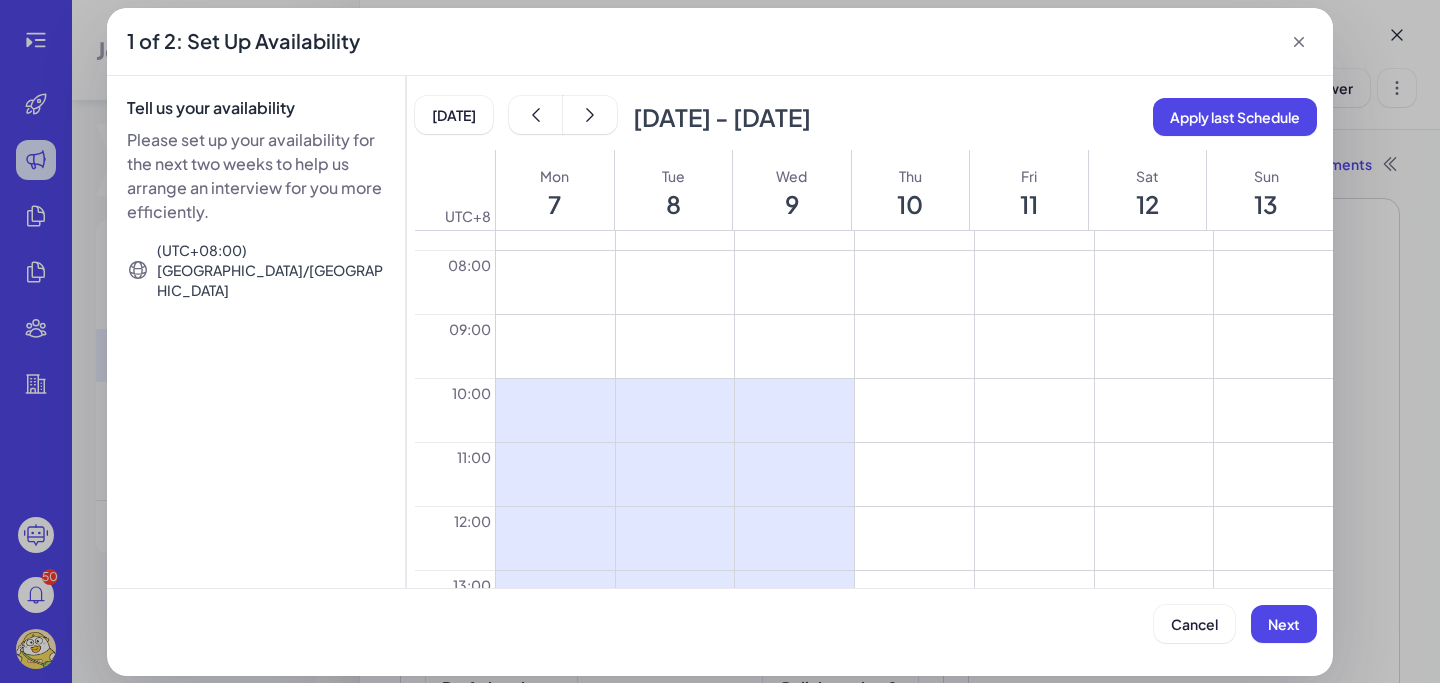 click at bounding box center [914, 410] 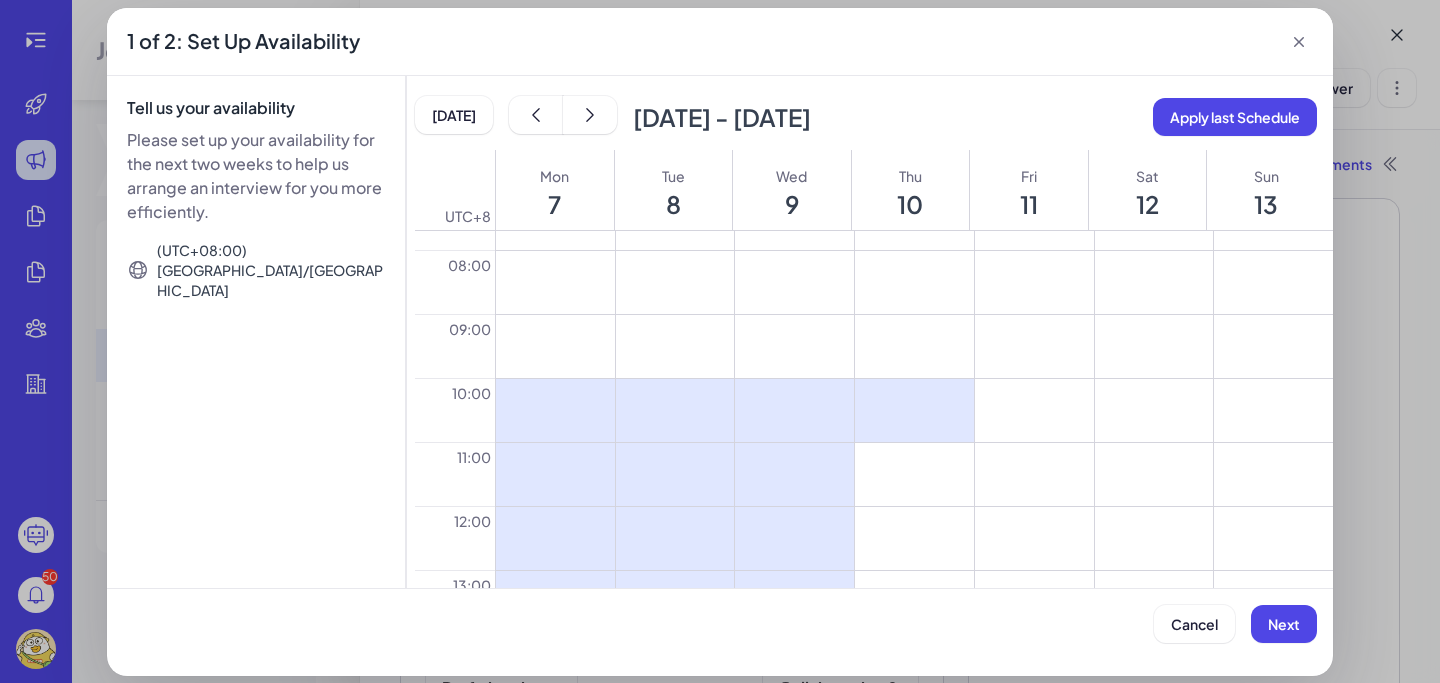 click at bounding box center [914, 474] 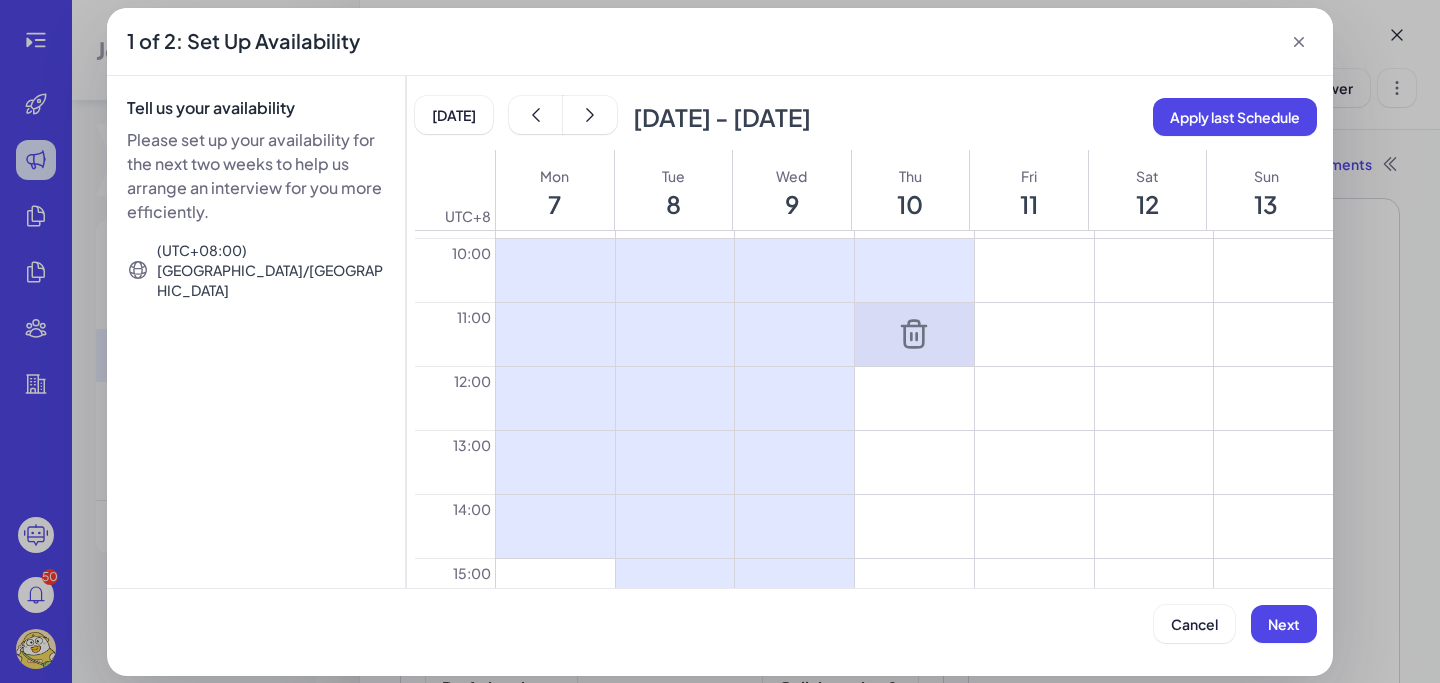 scroll, scrollTop: 637, scrollLeft: 0, axis: vertical 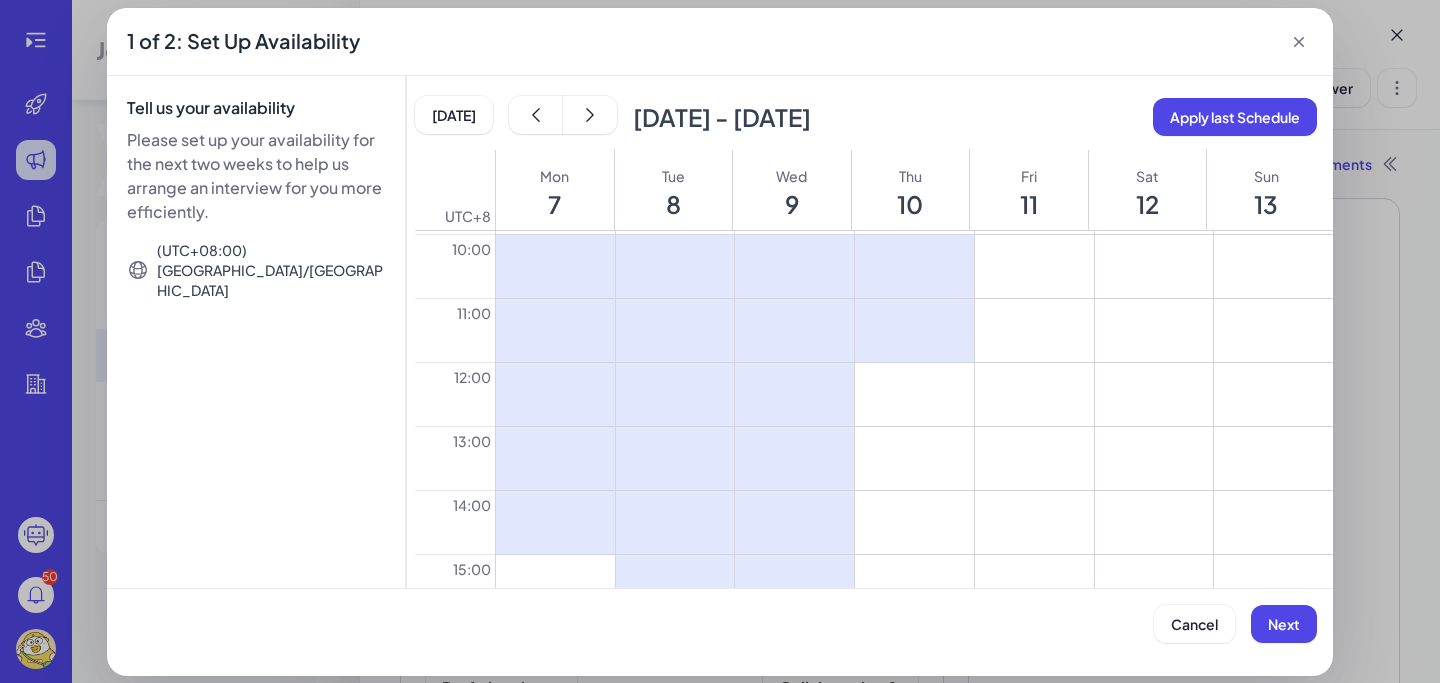 click at bounding box center (914, 394) 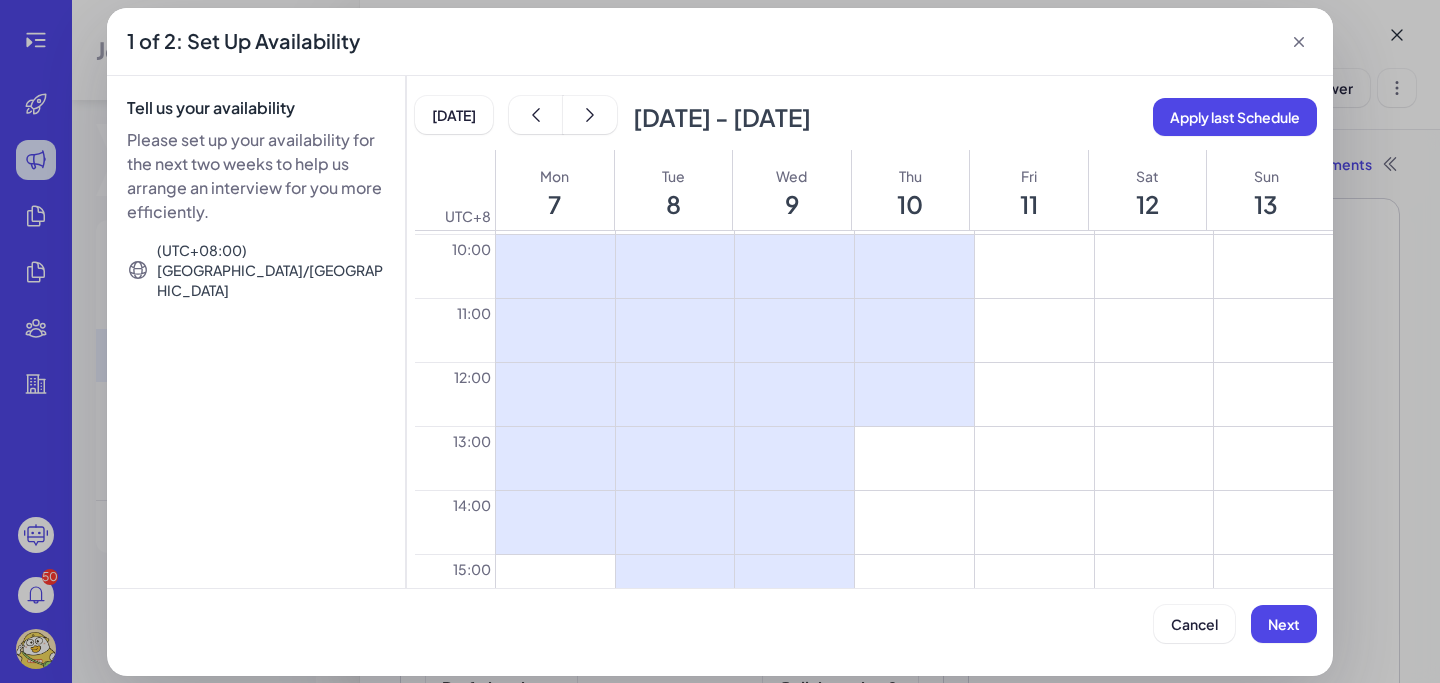 click at bounding box center (914, 458) 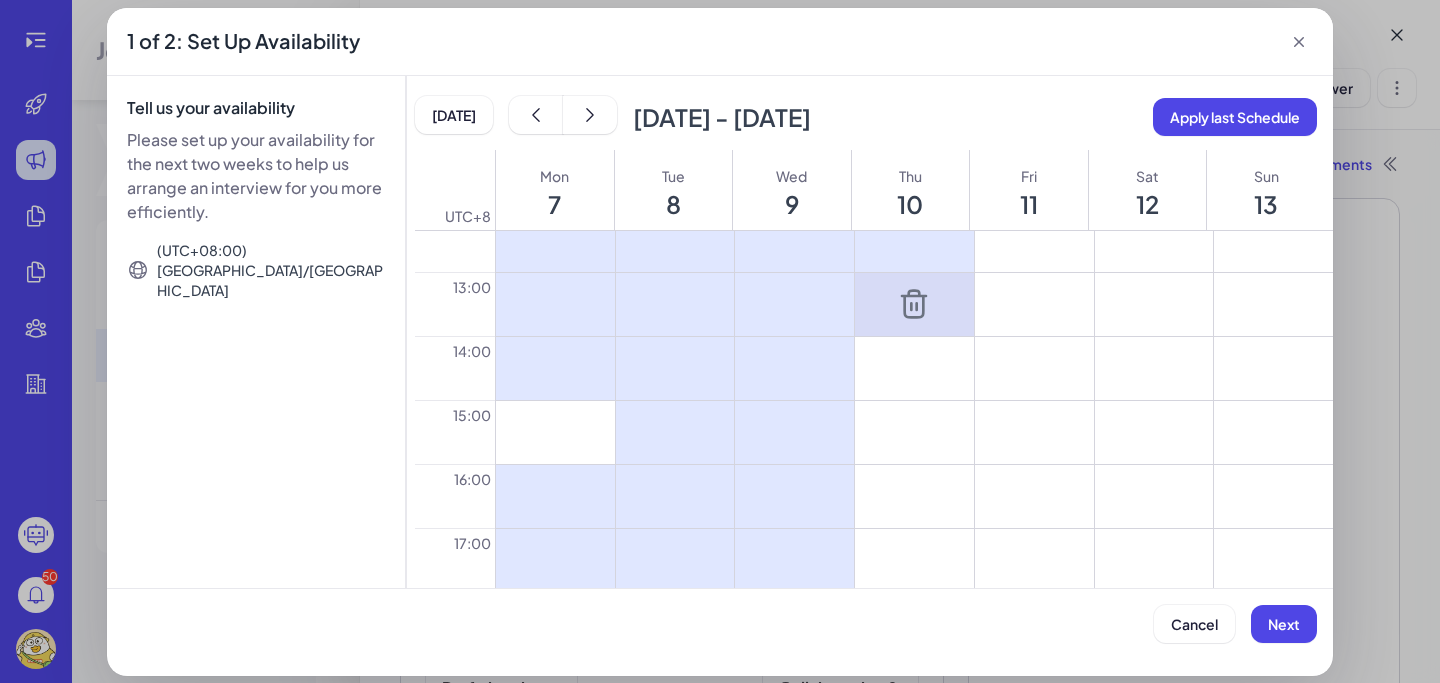 scroll, scrollTop: 795, scrollLeft: 0, axis: vertical 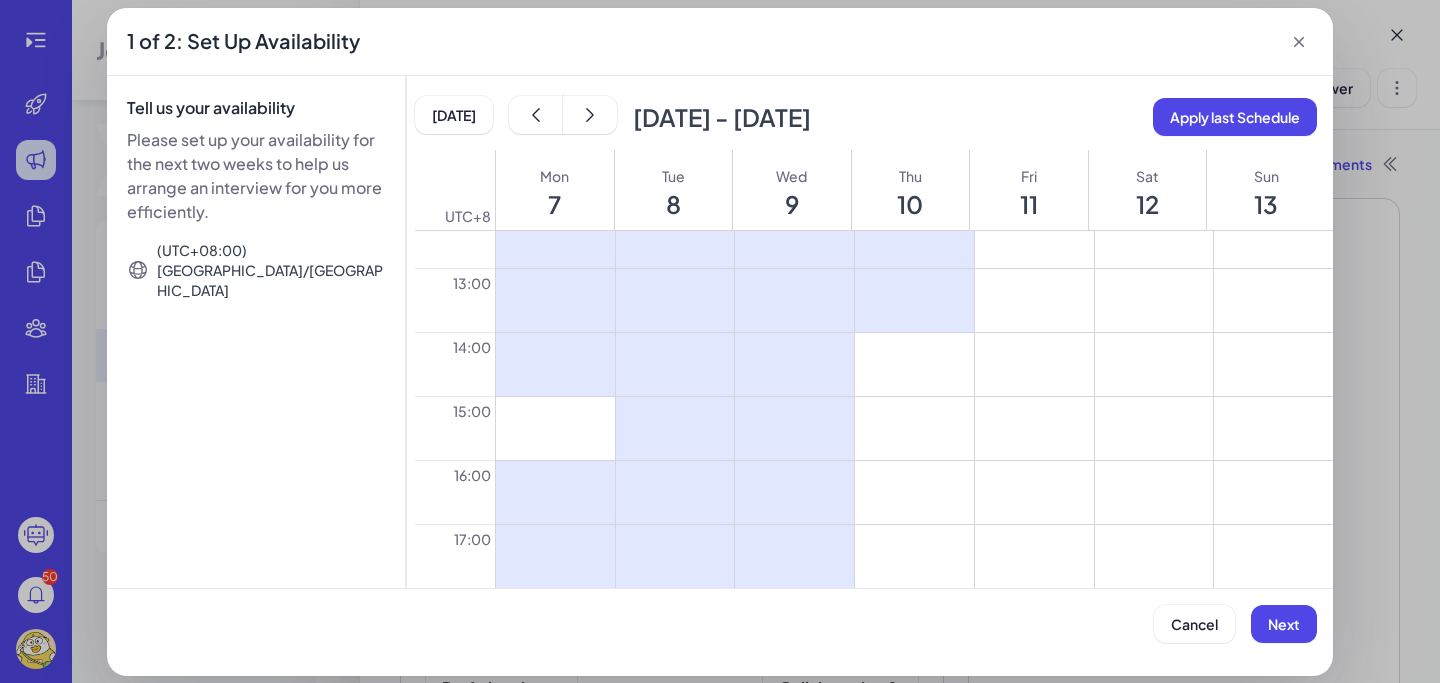 click at bounding box center (914, 364) 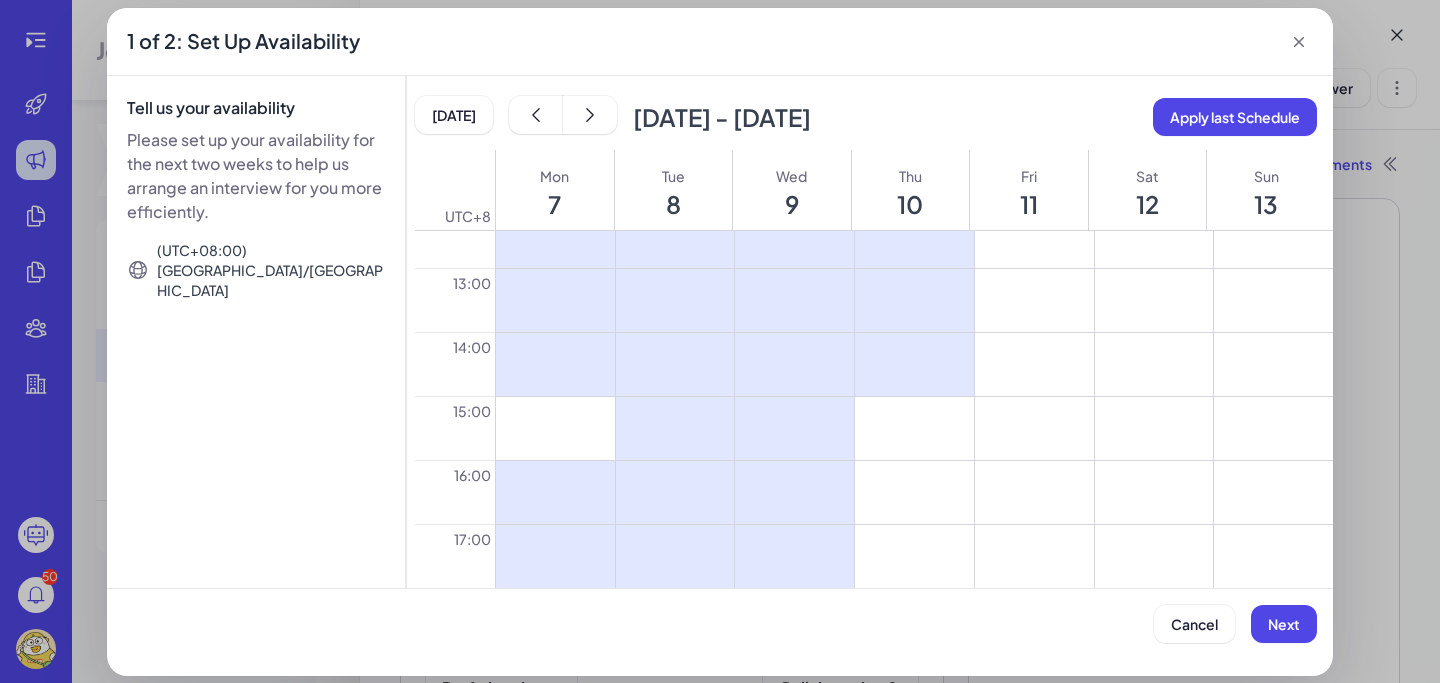 click at bounding box center (914, 428) 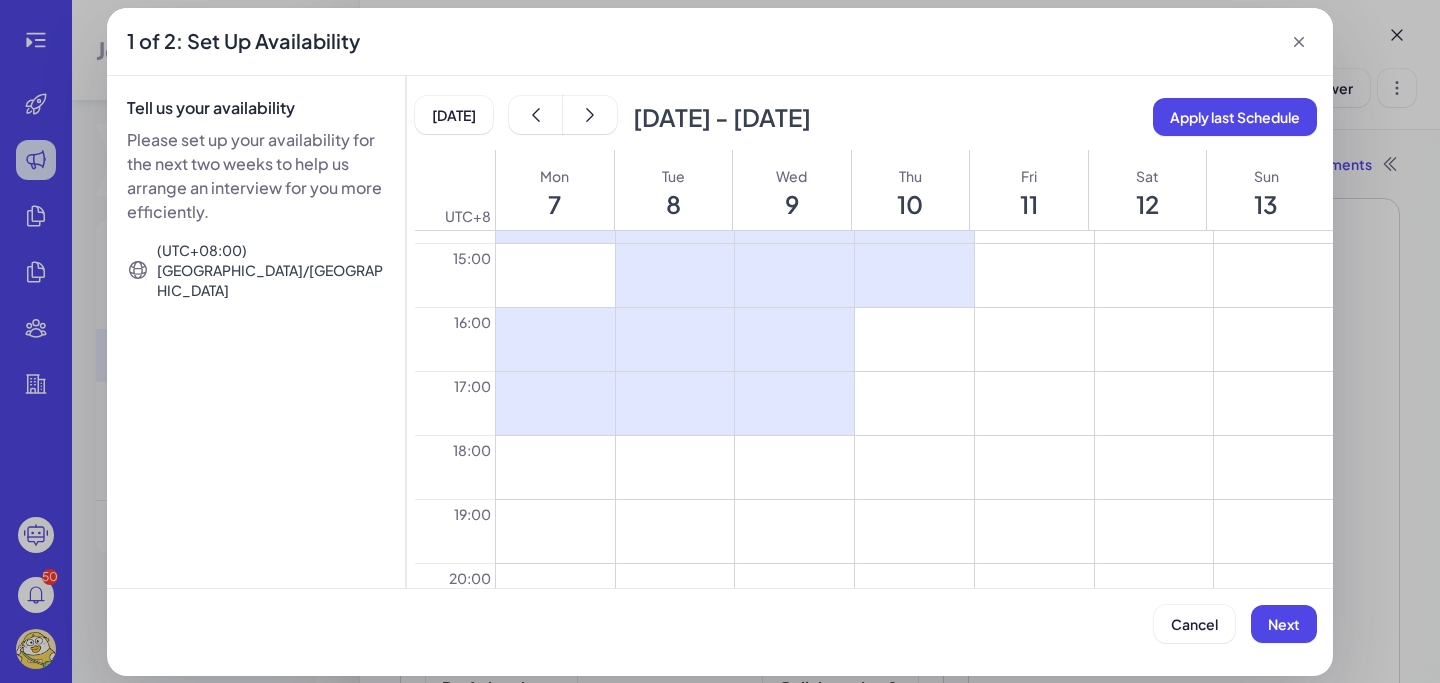 scroll, scrollTop: 947, scrollLeft: 0, axis: vertical 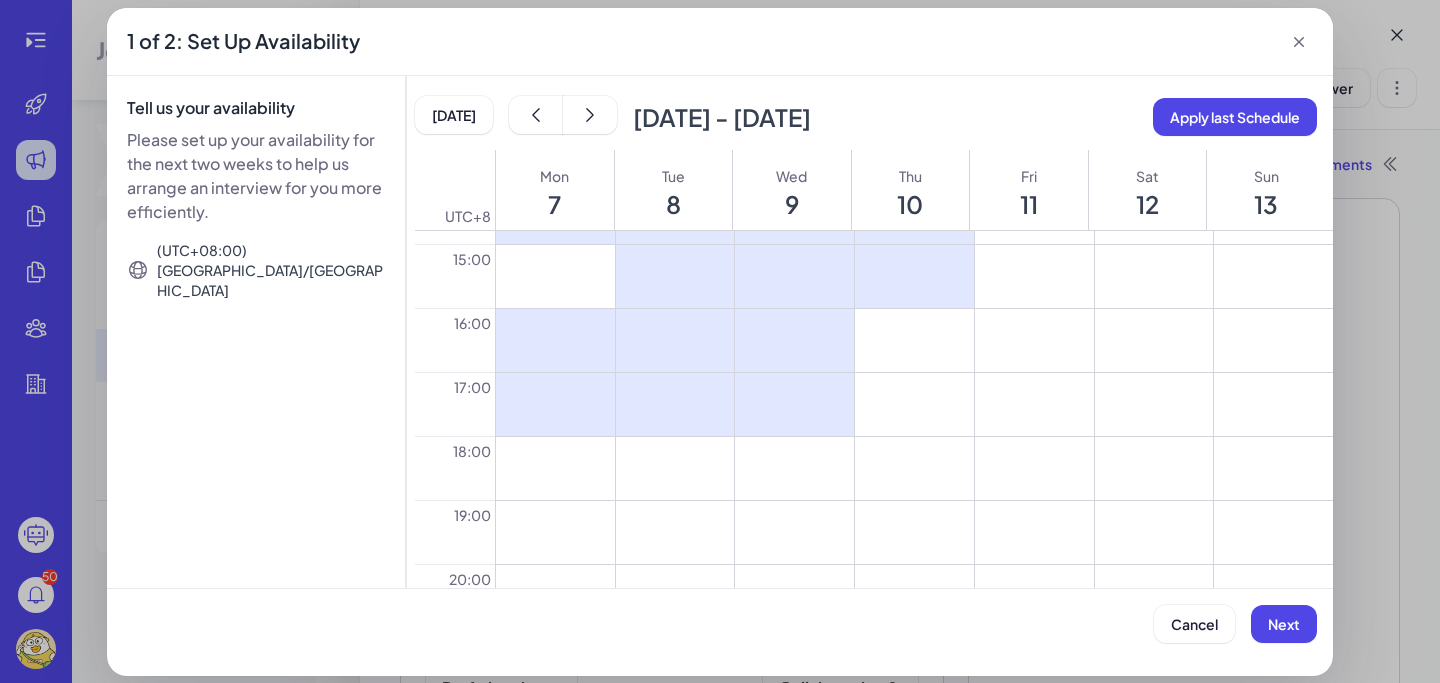 click at bounding box center (914, 340) 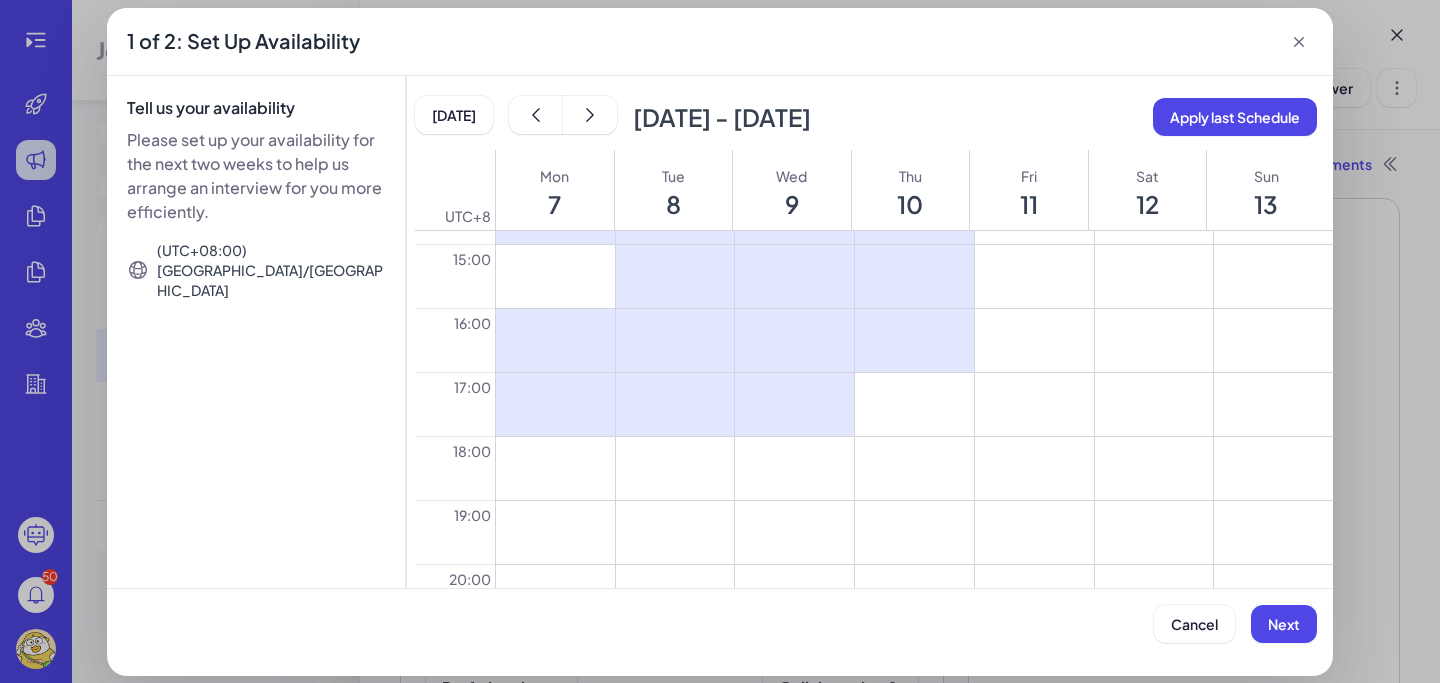 click at bounding box center [914, 404] 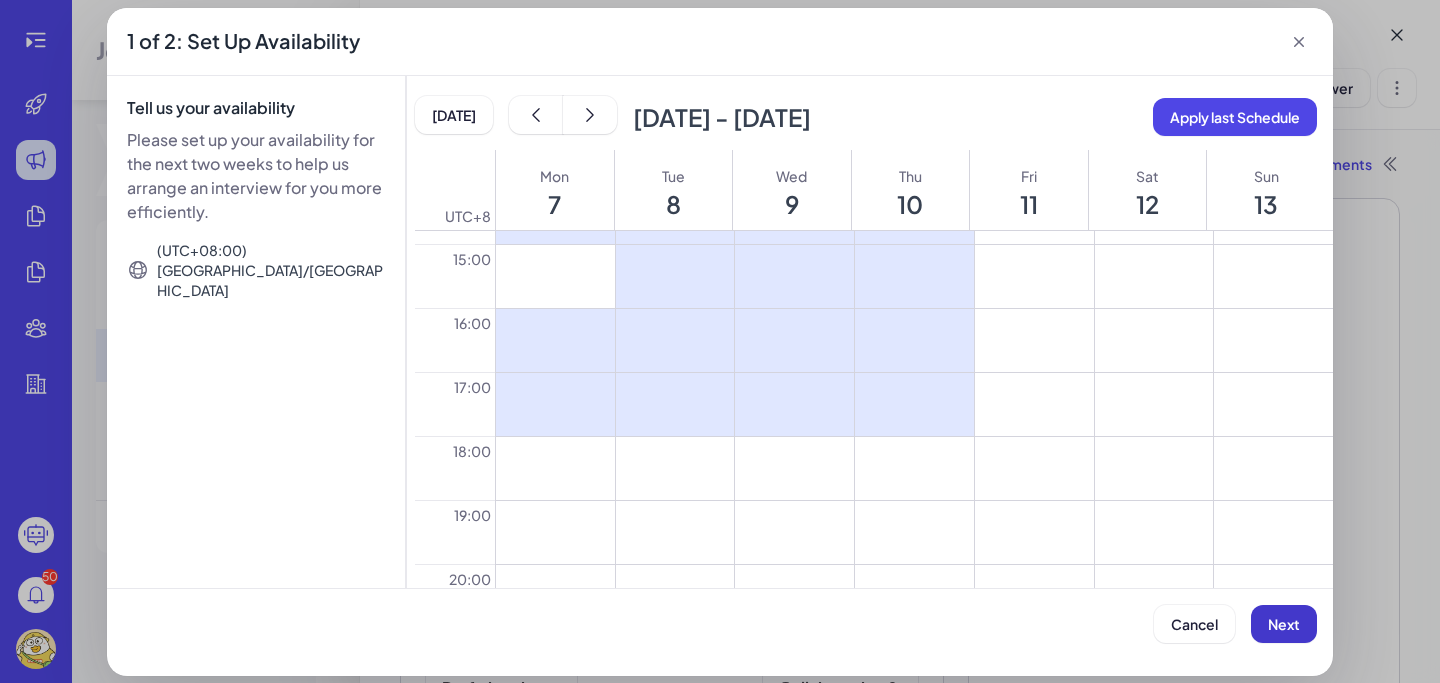 click on "Next" at bounding box center (1284, 624) 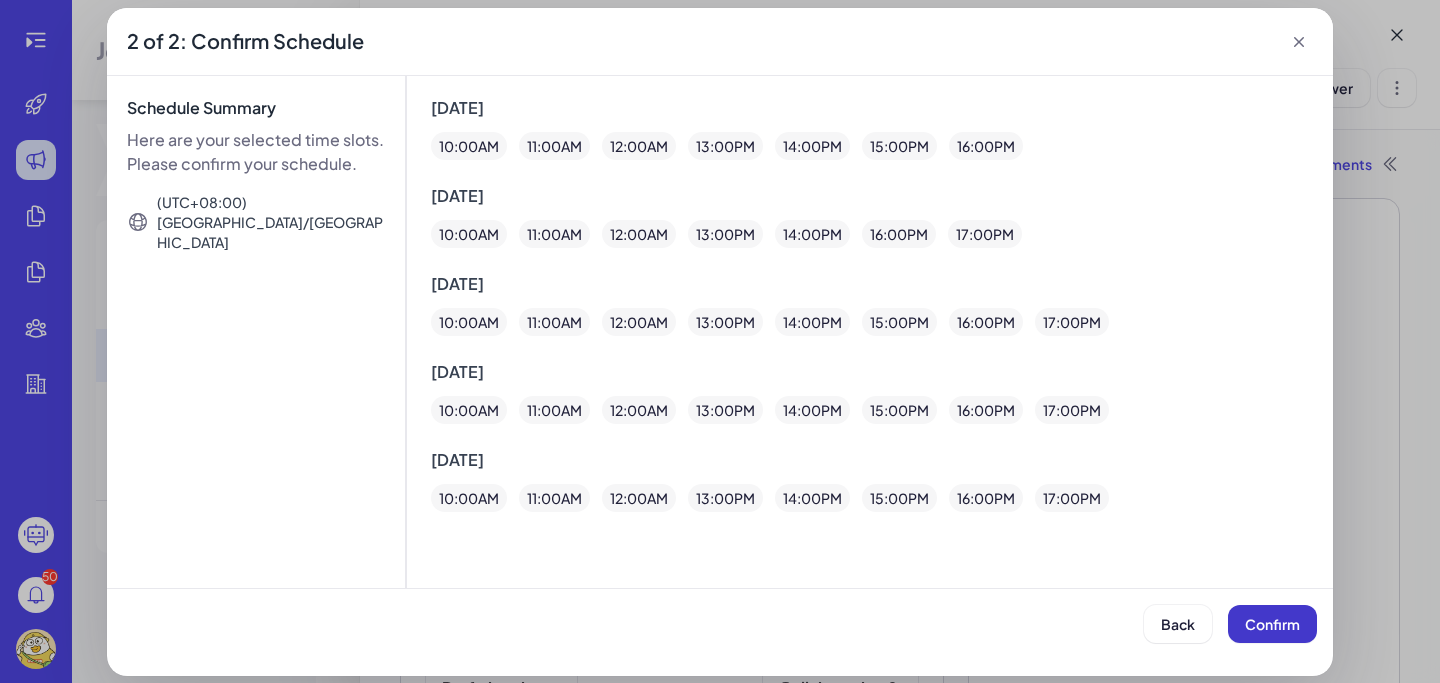 click on "Confirm" at bounding box center [1272, 624] 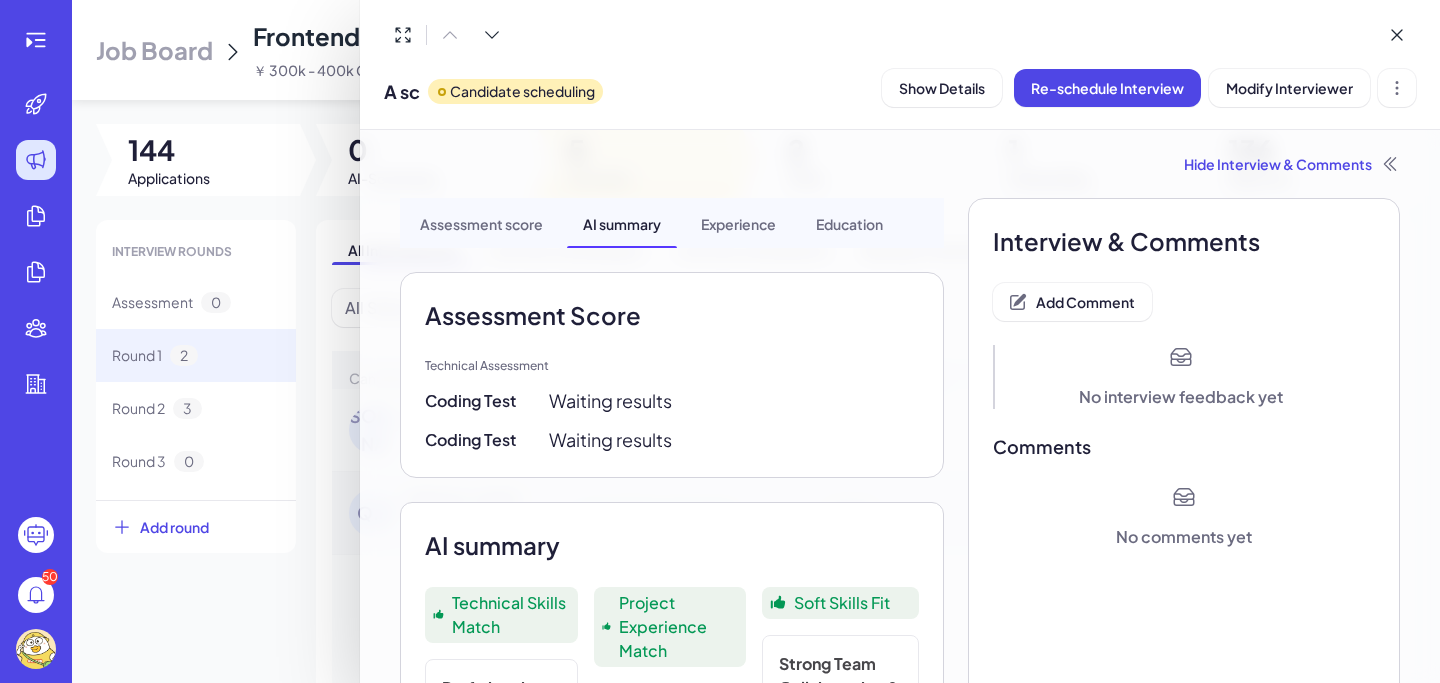 click at bounding box center [720, 341] 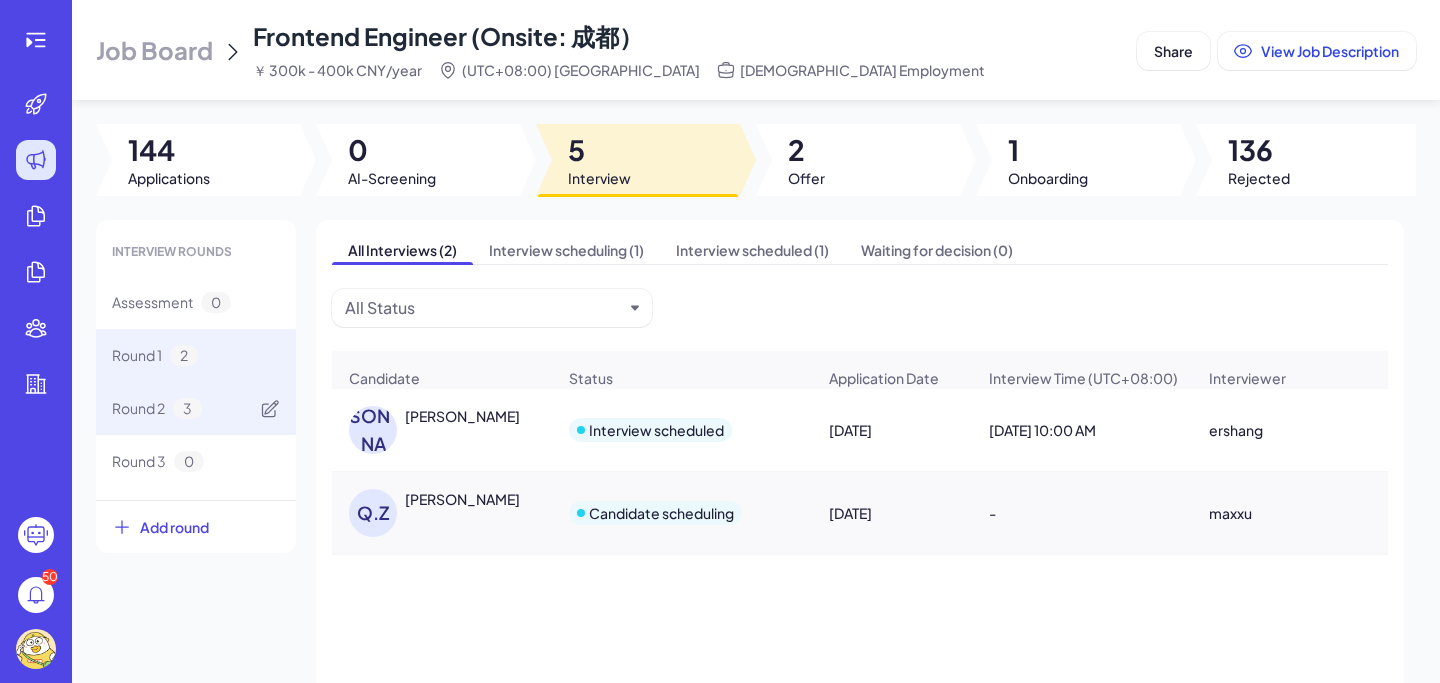 click on "Round 2 3" at bounding box center [196, 408] 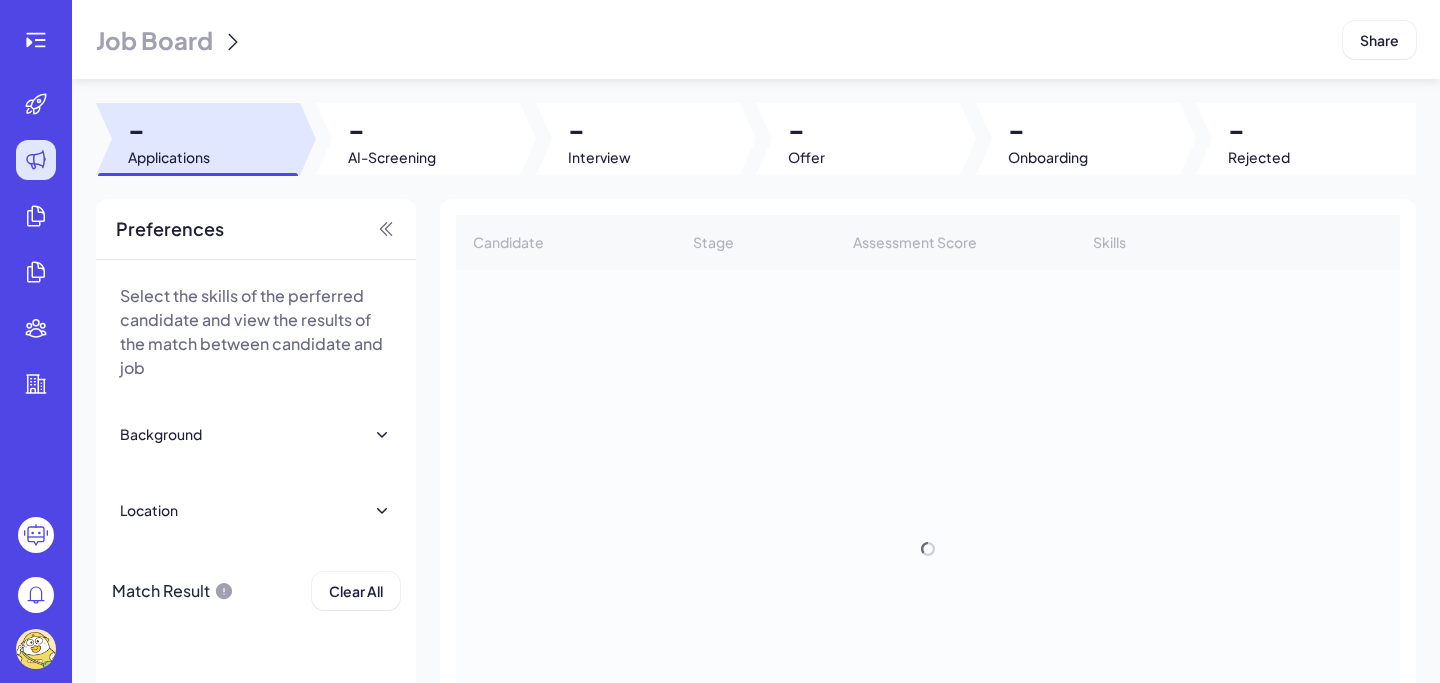 scroll, scrollTop: 0, scrollLeft: 0, axis: both 